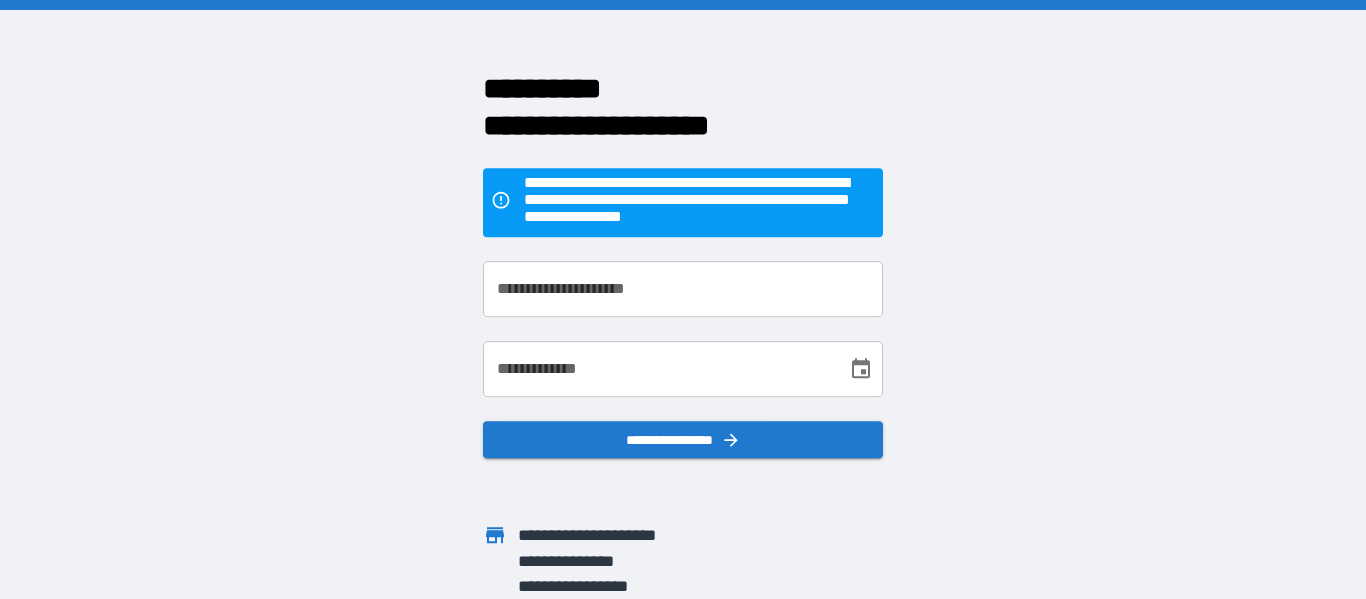 scroll, scrollTop: 0, scrollLeft: 0, axis: both 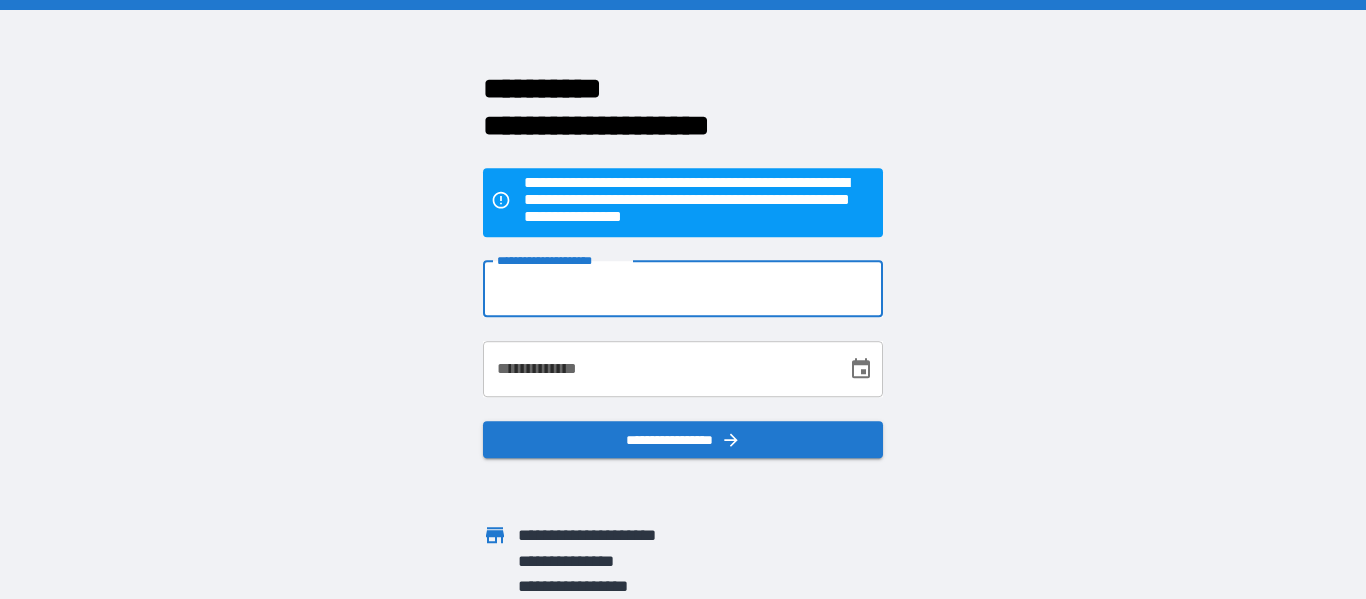 type on "**********" 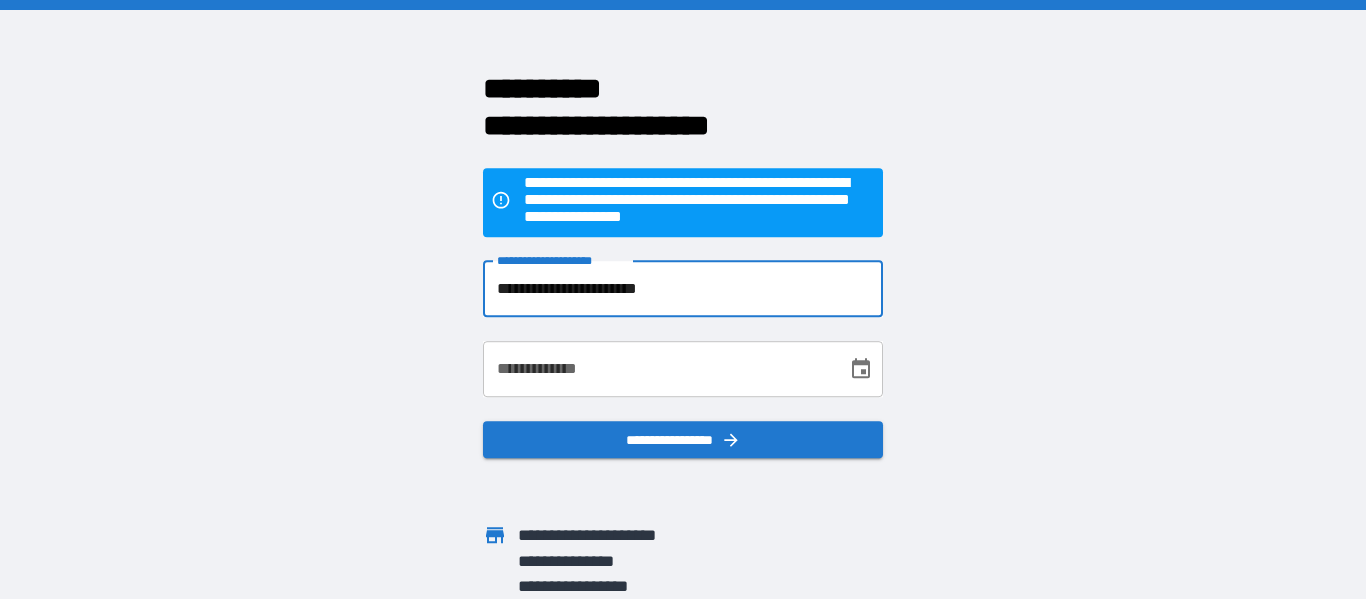 click on "**********" at bounding box center [658, 369] 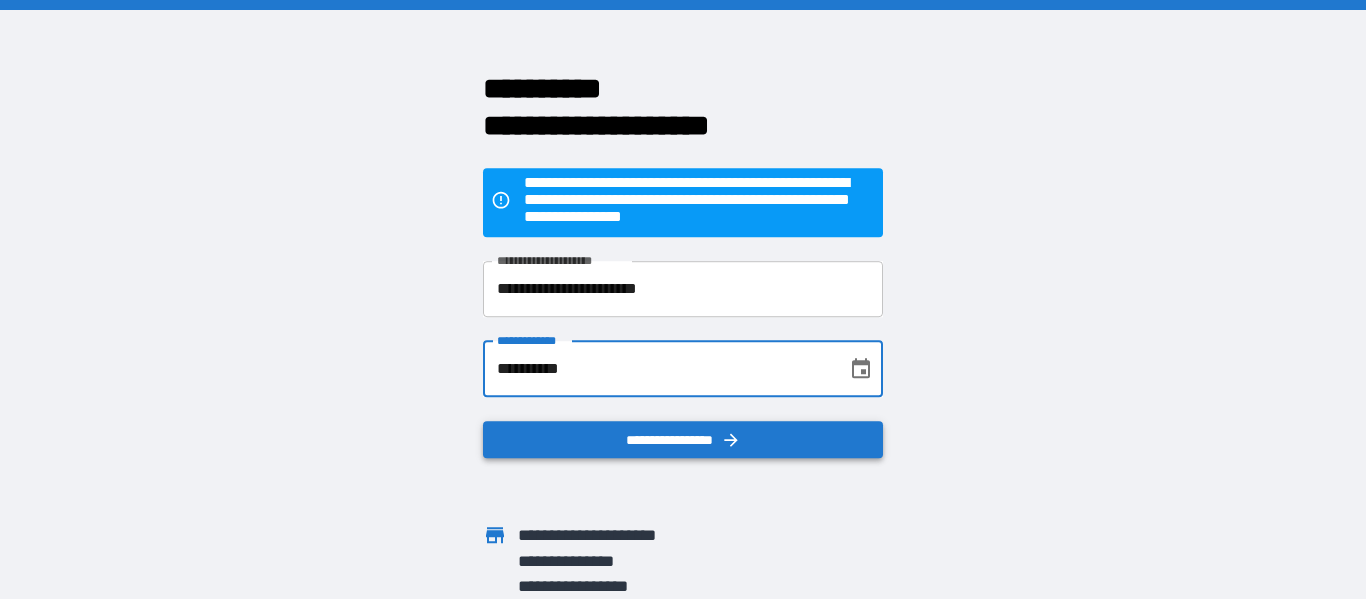 type on "**********" 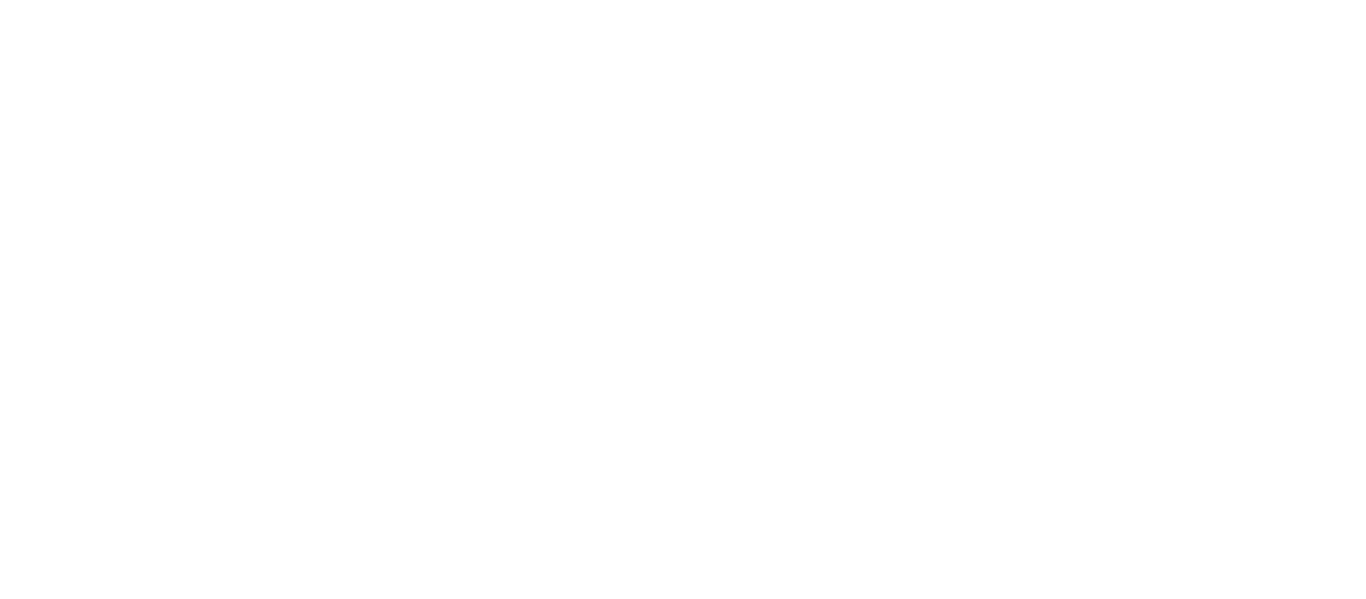 scroll, scrollTop: 0, scrollLeft: 0, axis: both 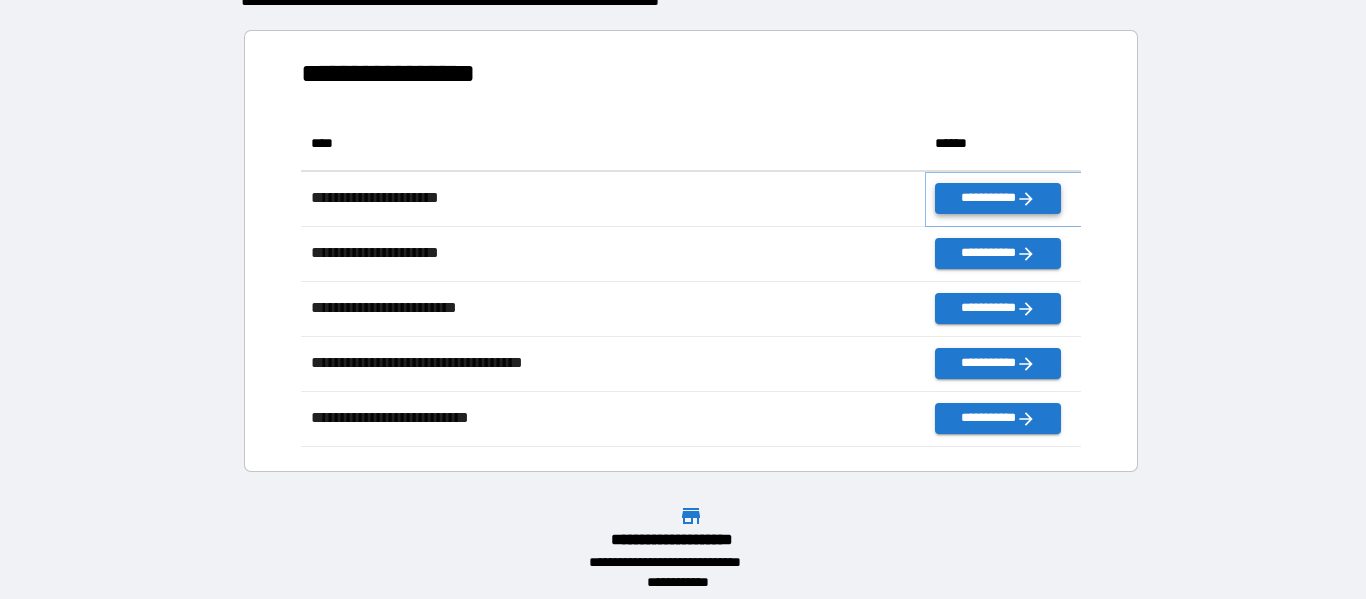 click on "**********" at bounding box center (997, 198) 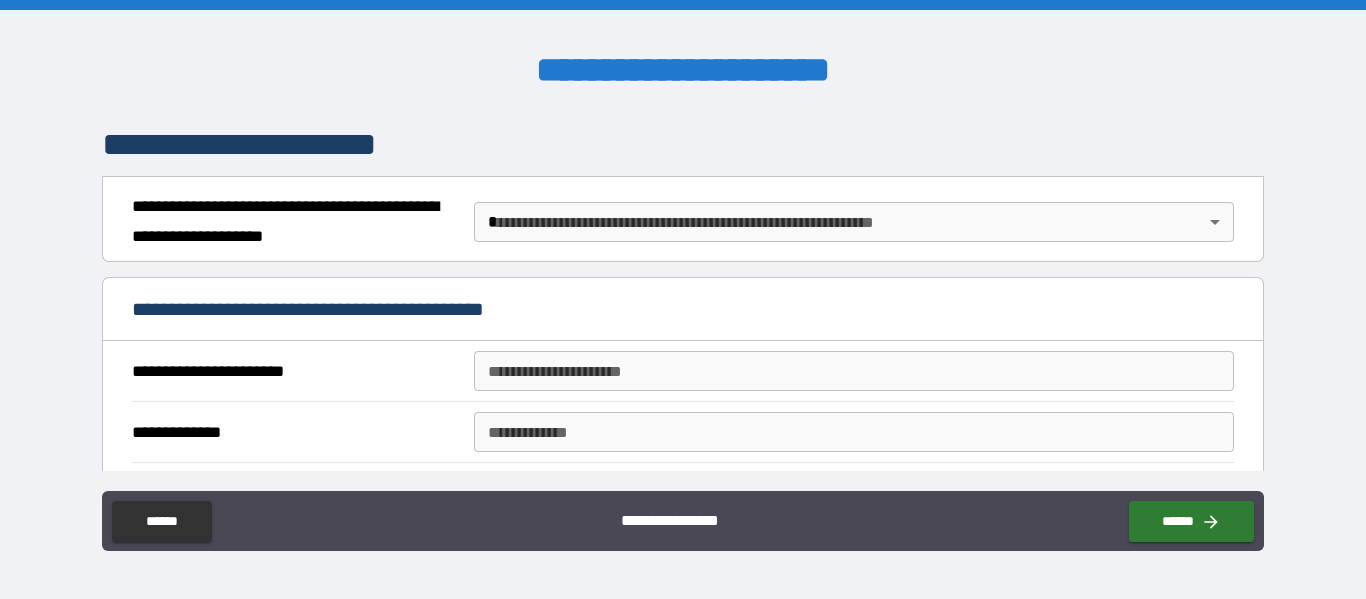 click on "**********" at bounding box center (683, 299) 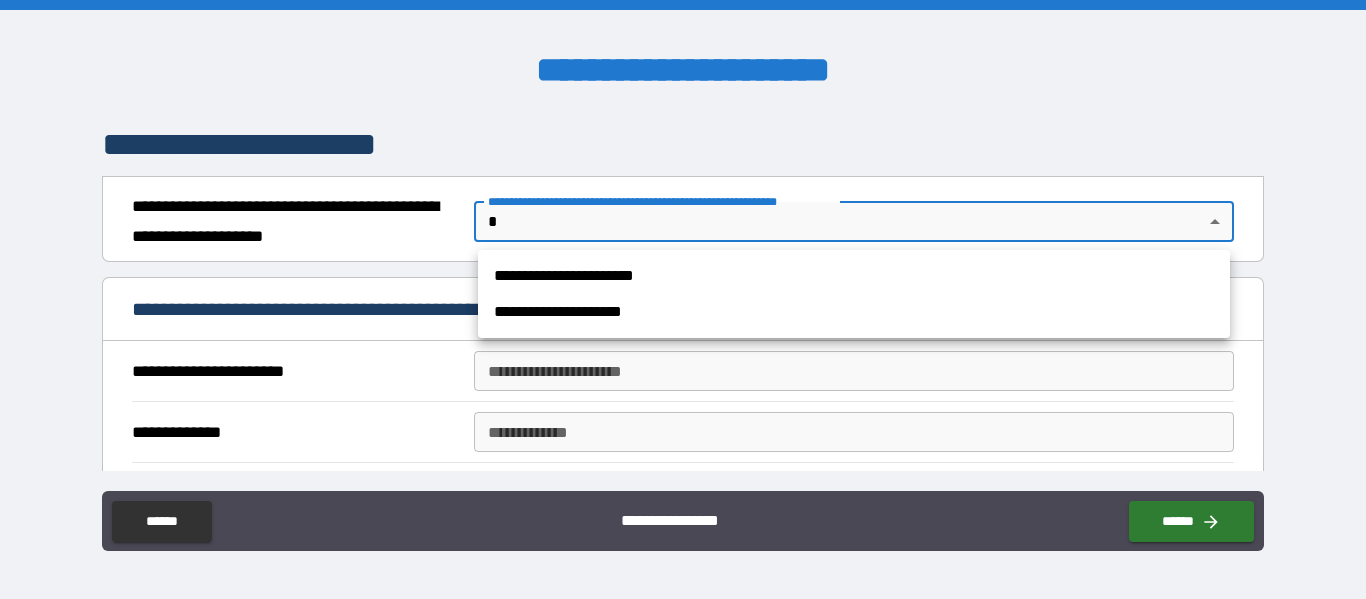 click on "**********" at bounding box center (854, 276) 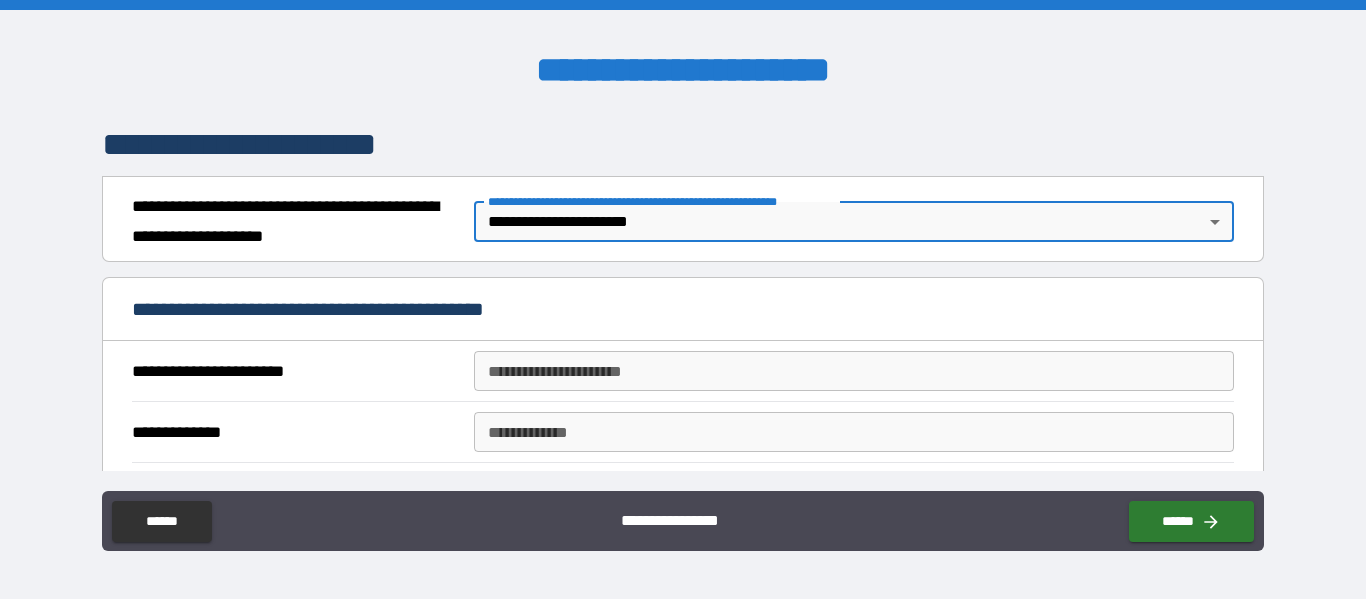 click on "**********" at bounding box center (854, 371) 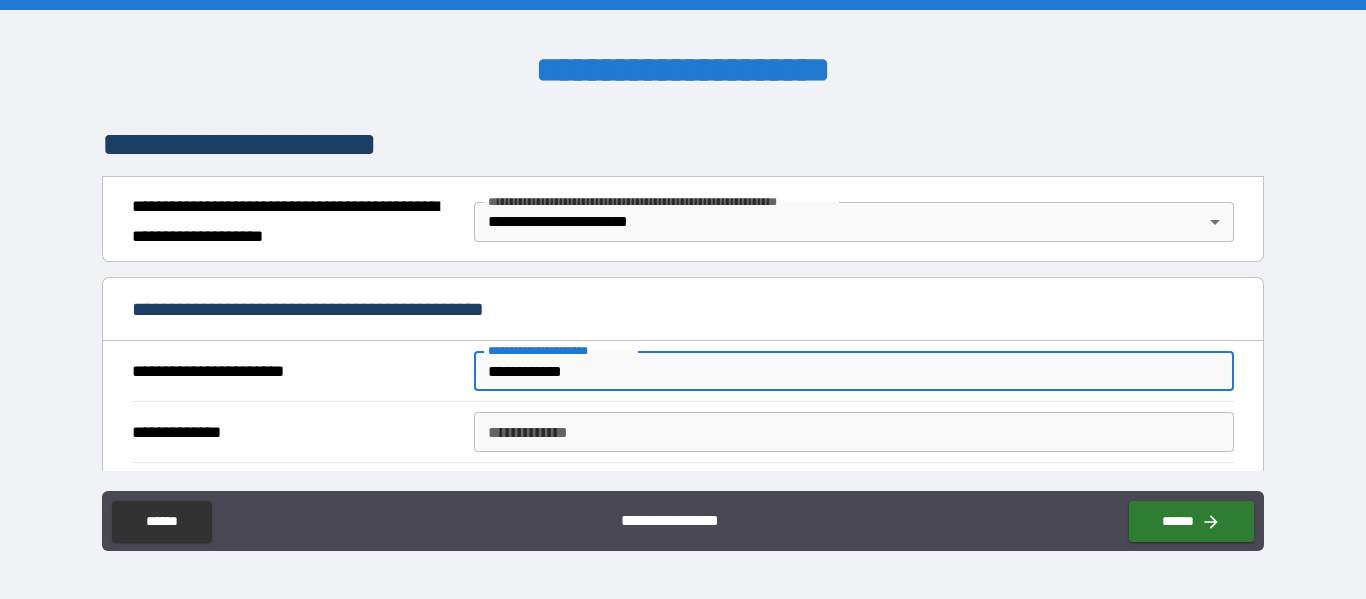 type on "**********" 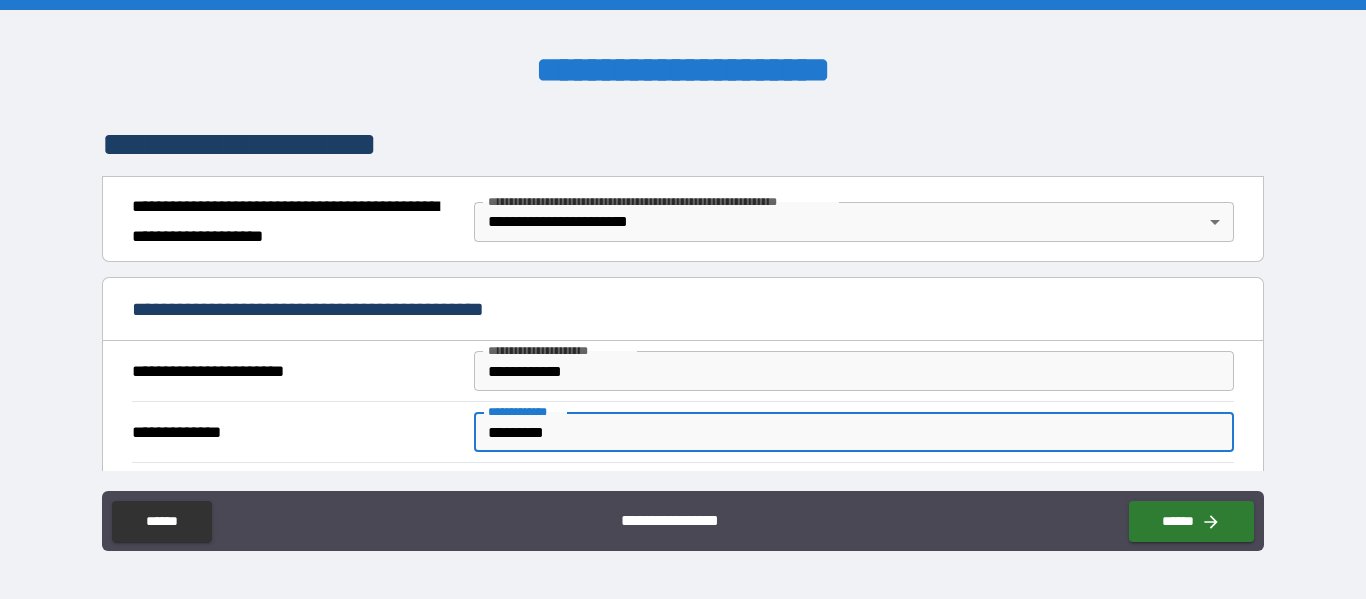 type on "*********" 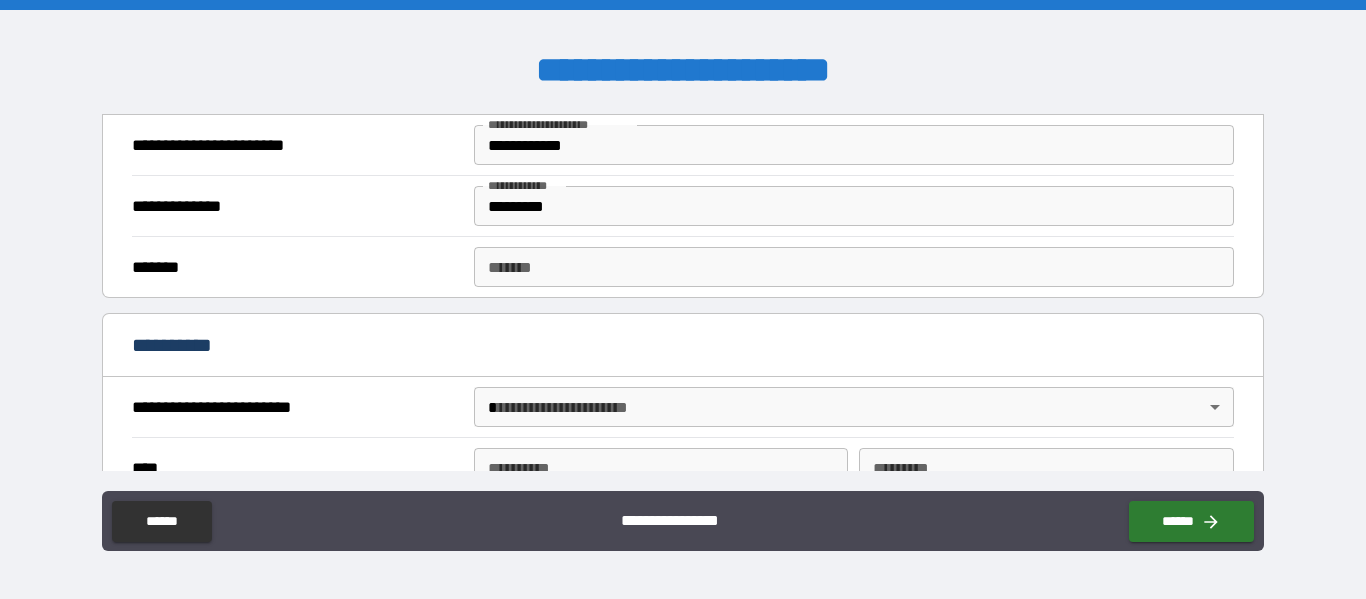 scroll, scrollTop: 235, scrollLeft: 0, axis: vertical 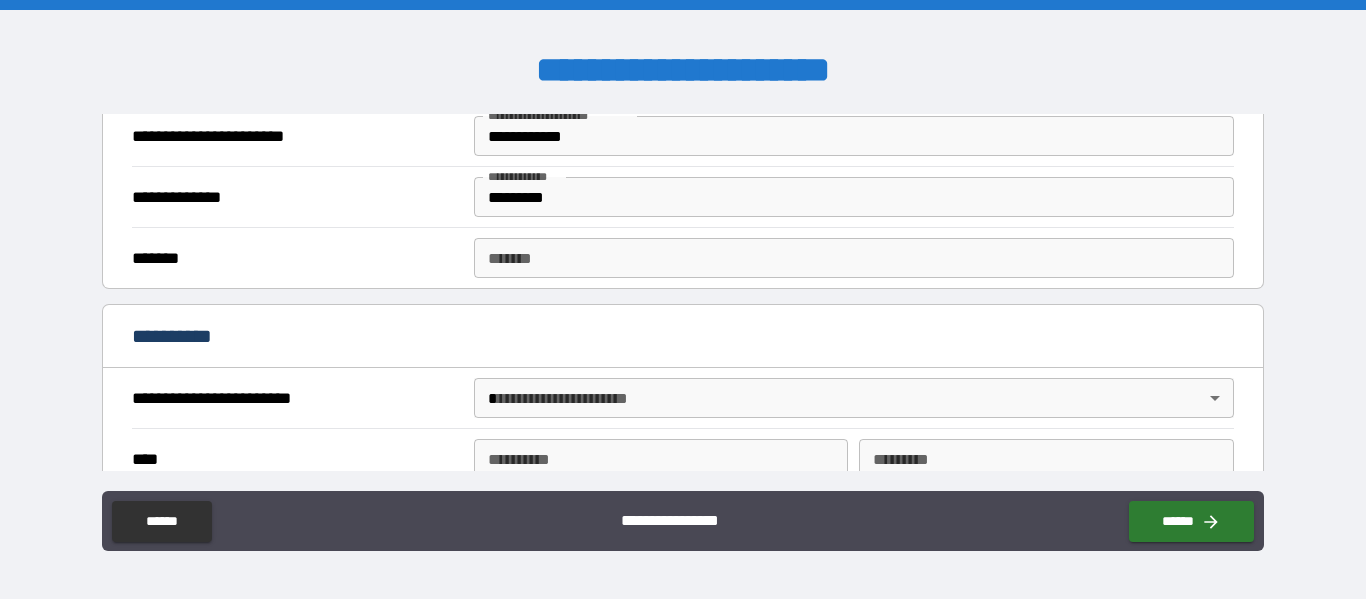 click on "*******" at bounding box center (854, 258) 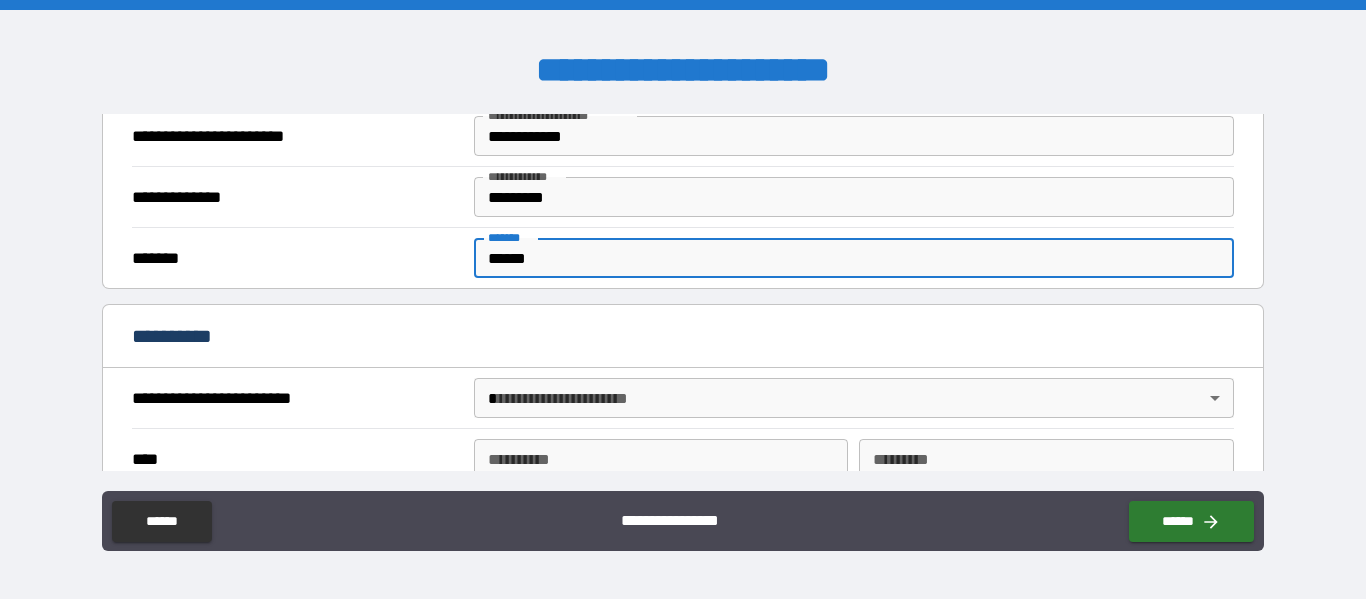 type on "******" 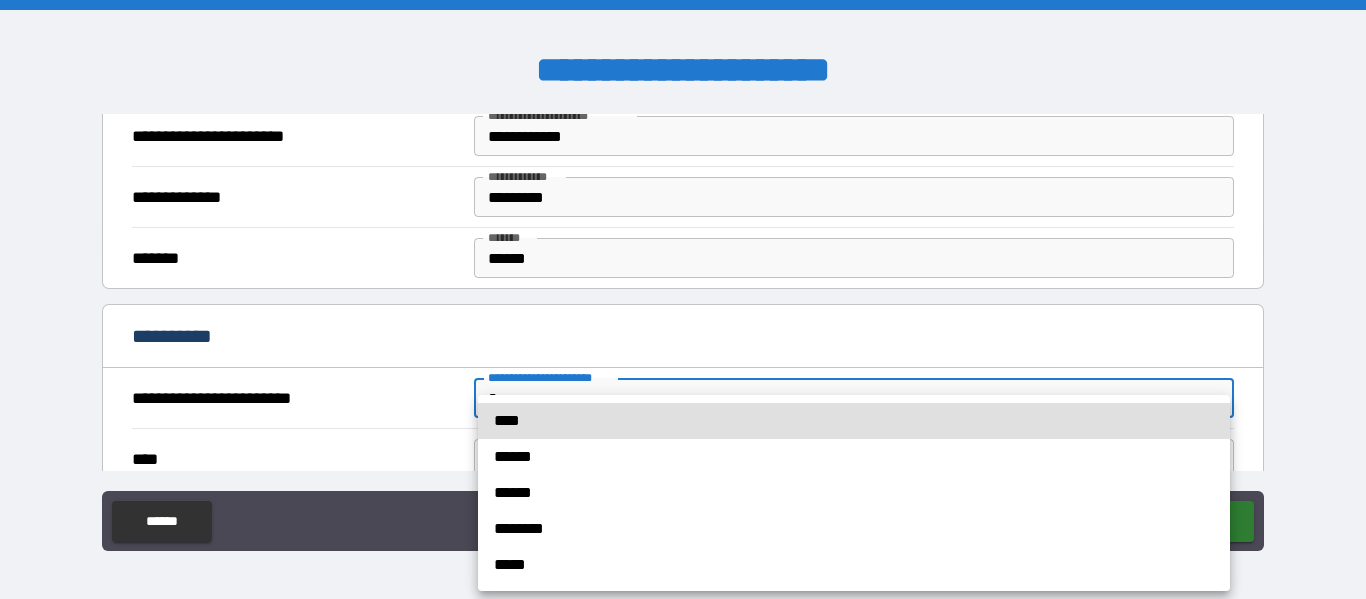 click at bounding box center [683, 299] 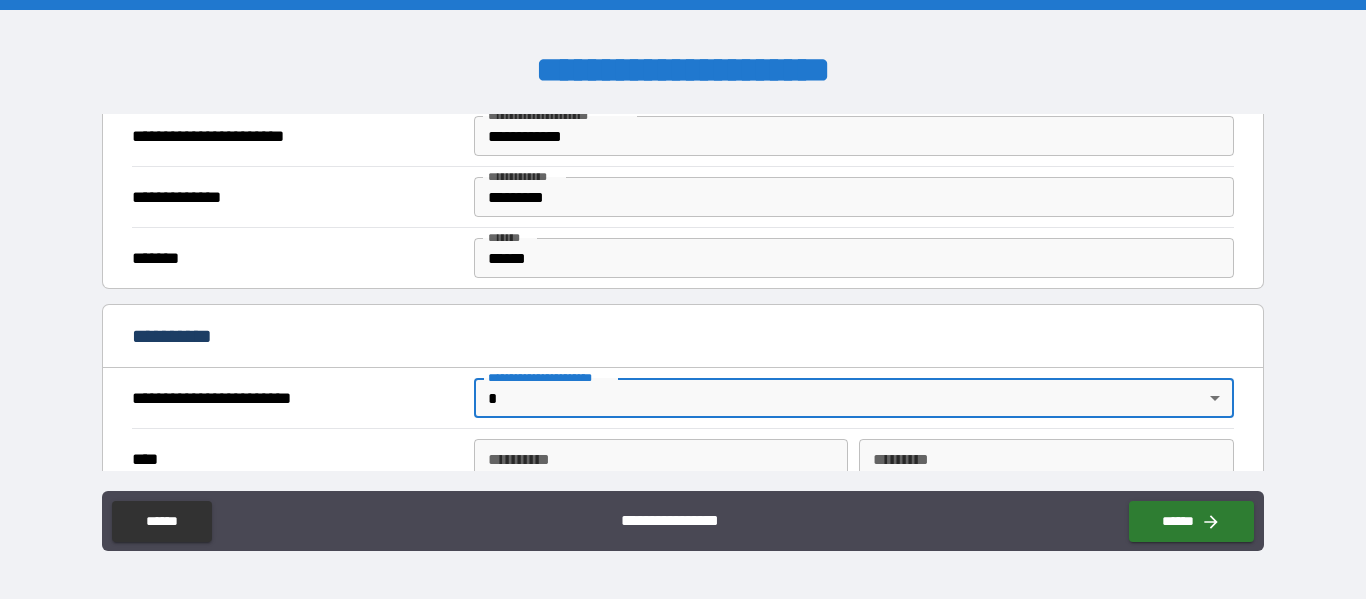 click on "**********" at bounding box center (683, 299) 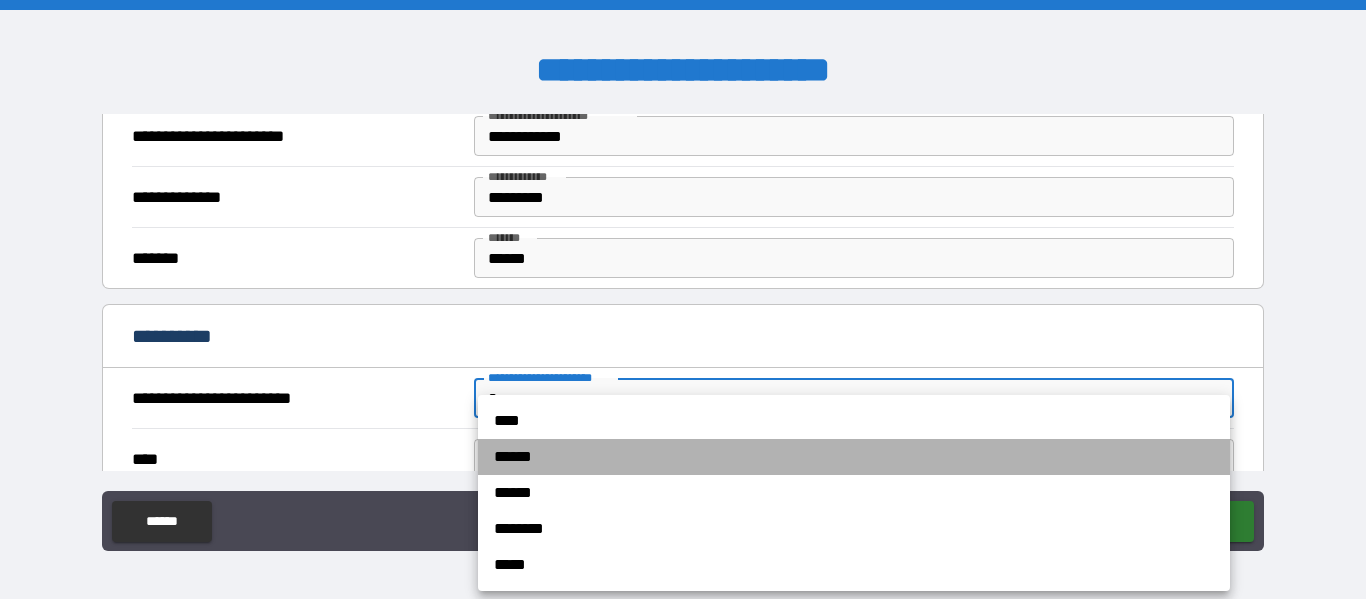 click on "******" at bounding box center [854, 457] 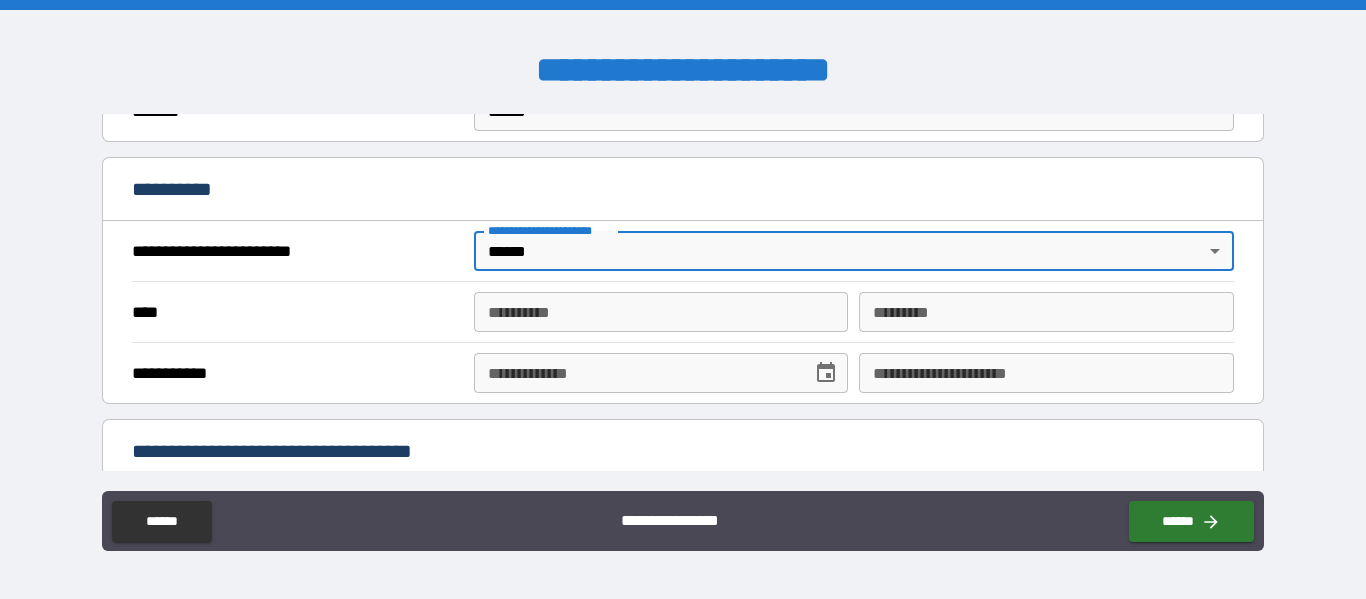 scroll, scrollTop: 383, scrollLeft: 0, axis: vertical 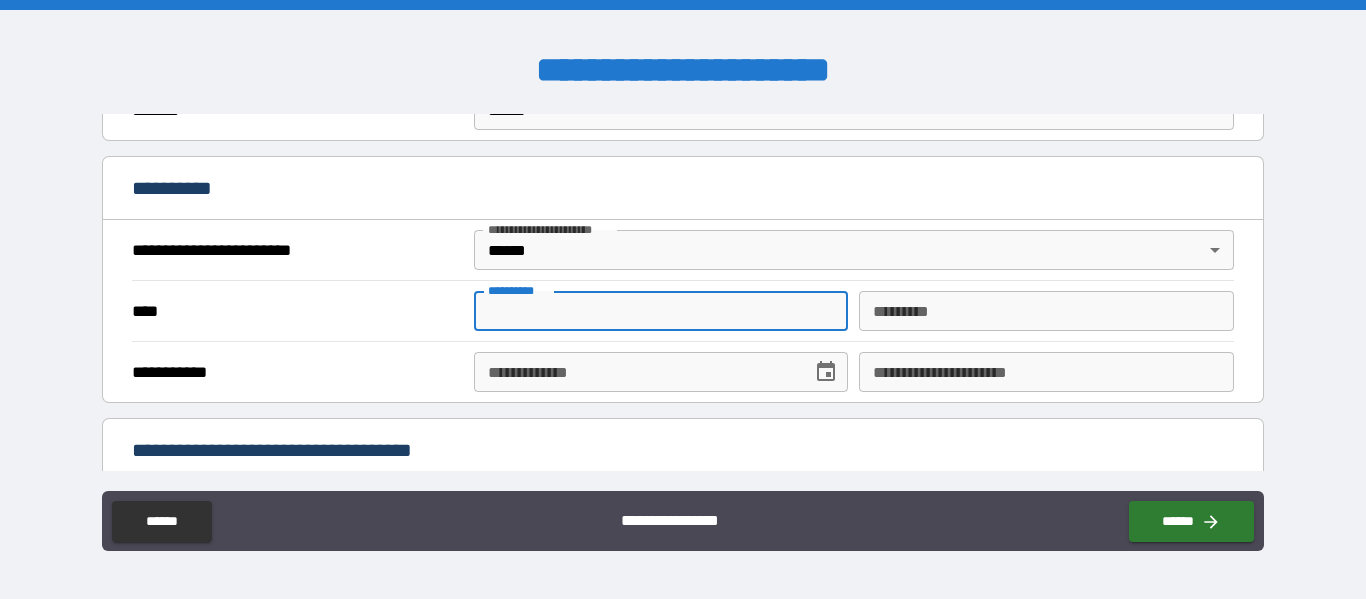 click on "**********" at bounding box center (661, 311) 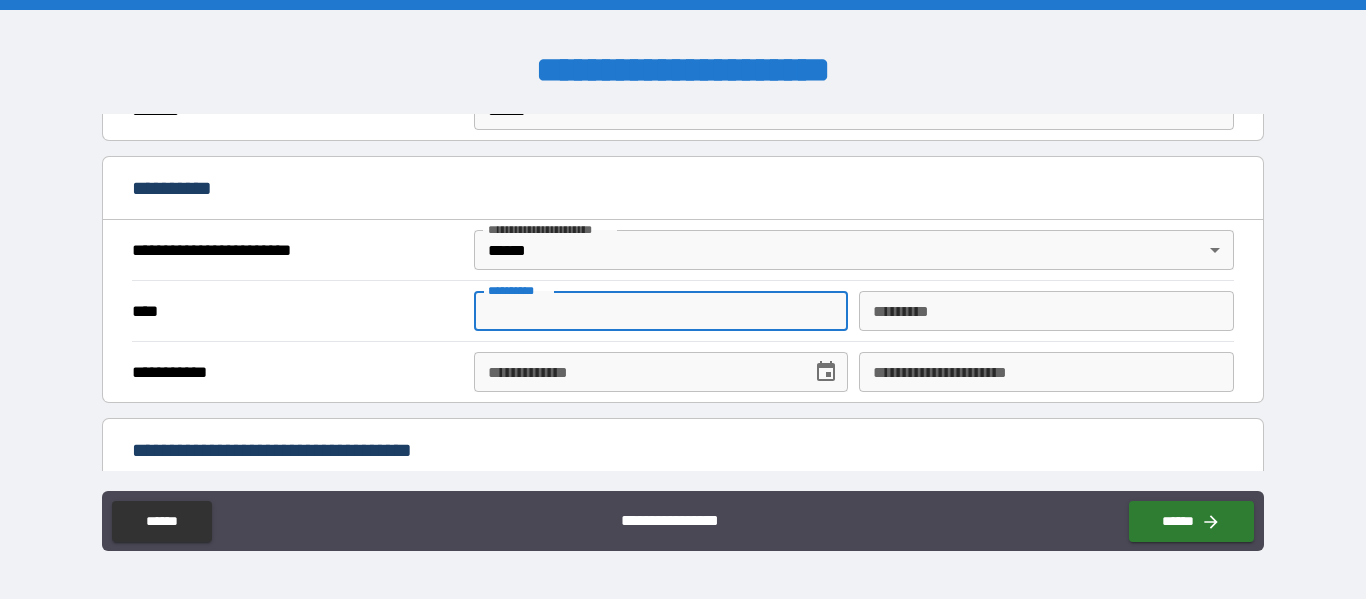 type on "*****" 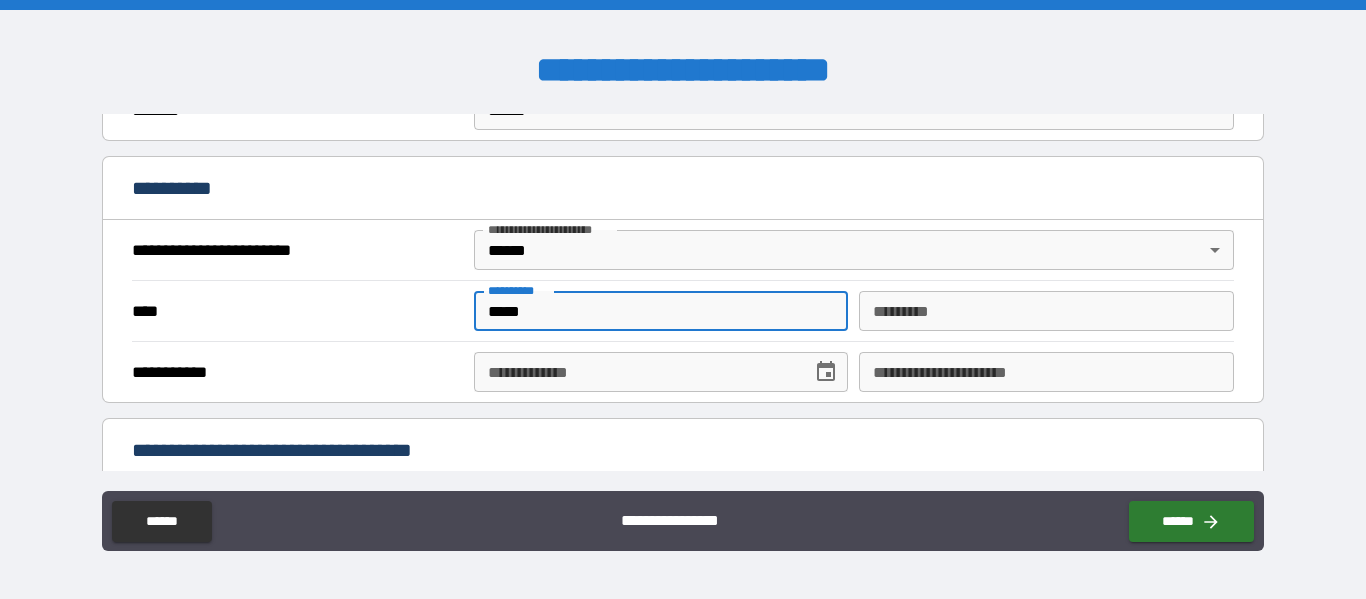 type on "*******" 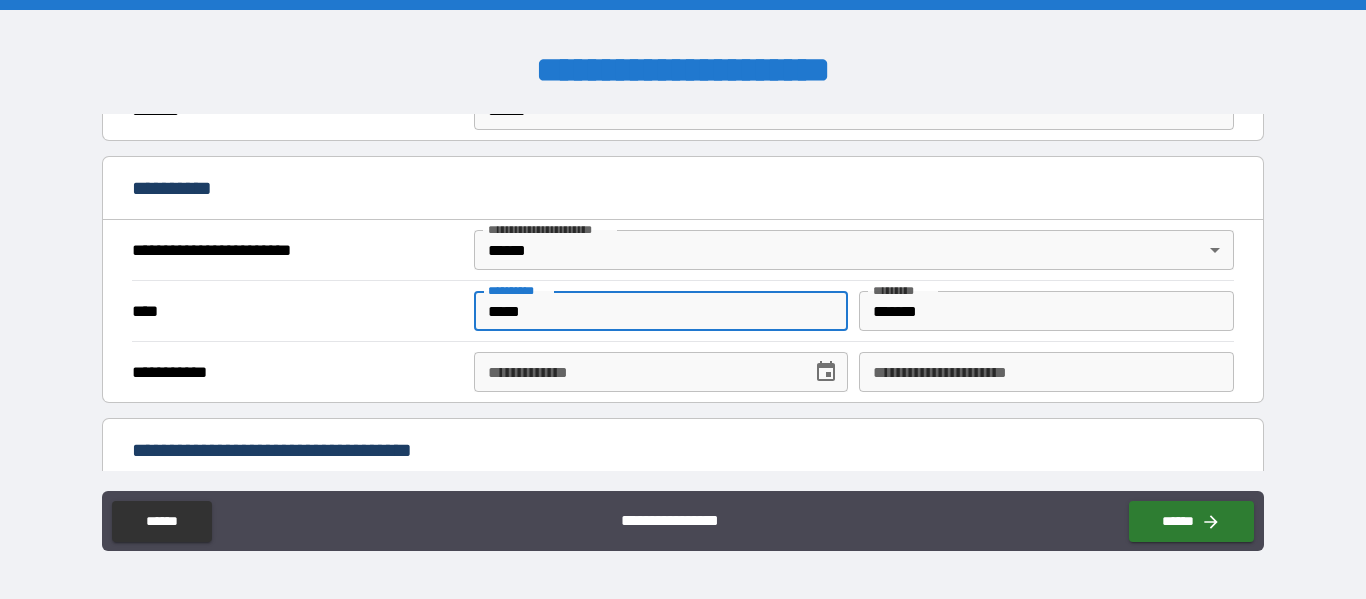 click on "**********" at bounding box center [636, 372] 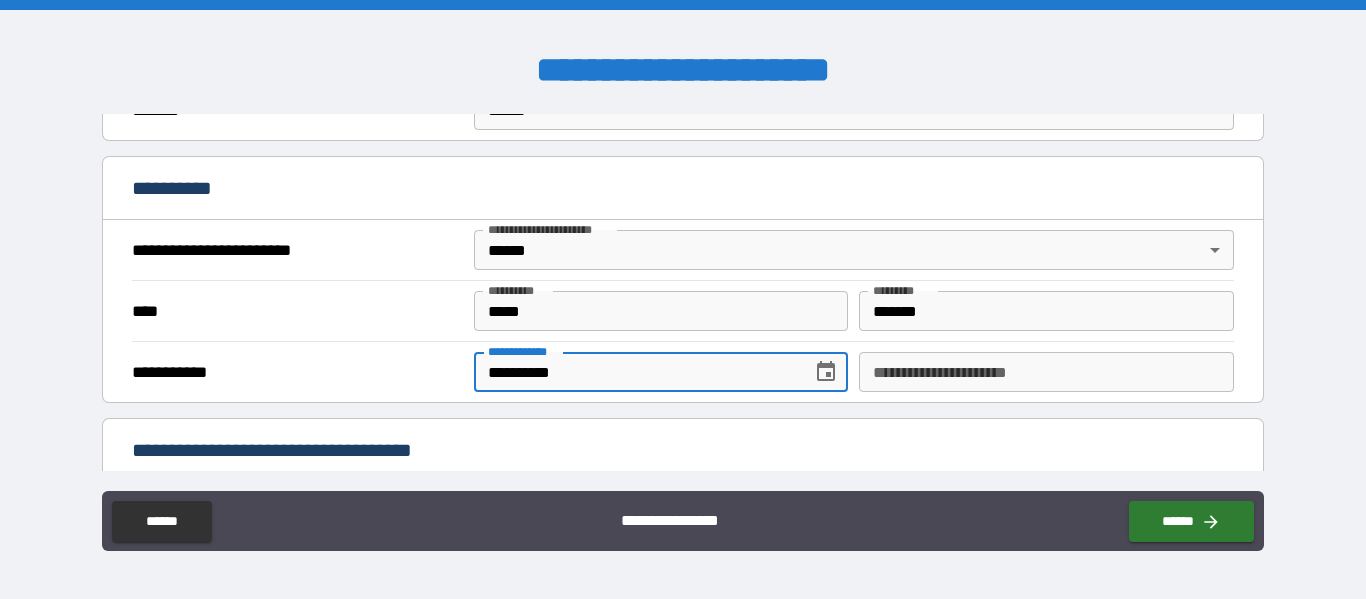 type on "**********" 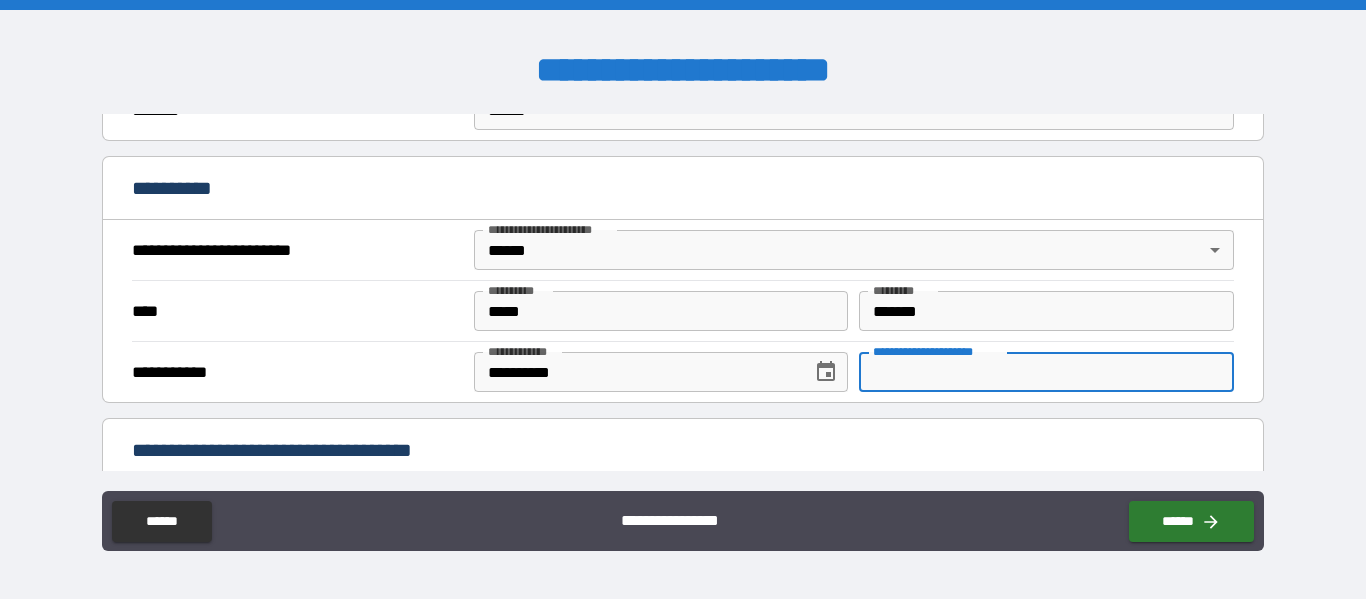 click on "**********" at bounding box center (1046, 372) 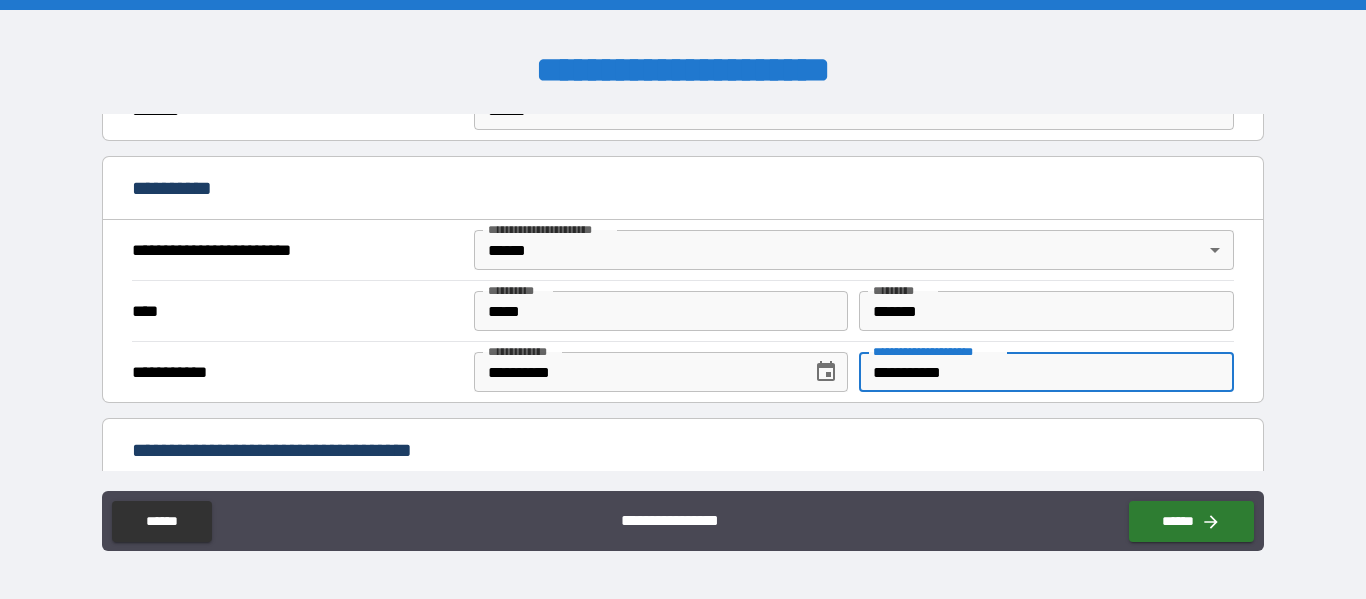 type on "**********" 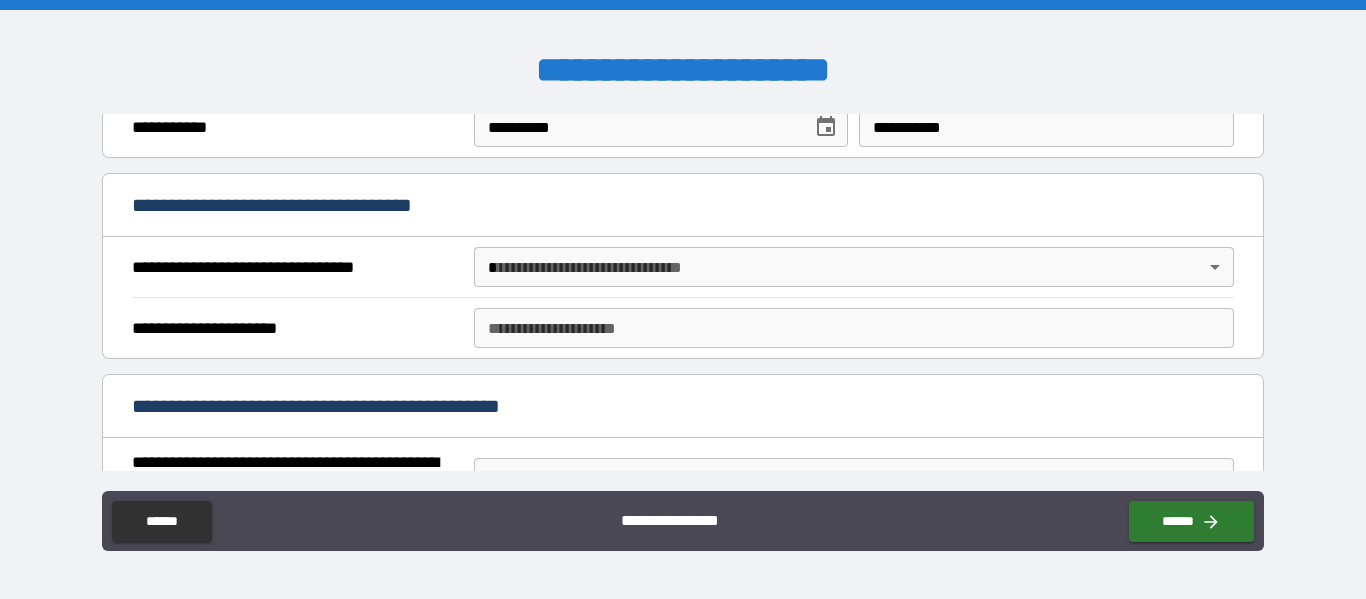 scroll, scrollTop: 629, scrollLeft: 0, axis: vertical 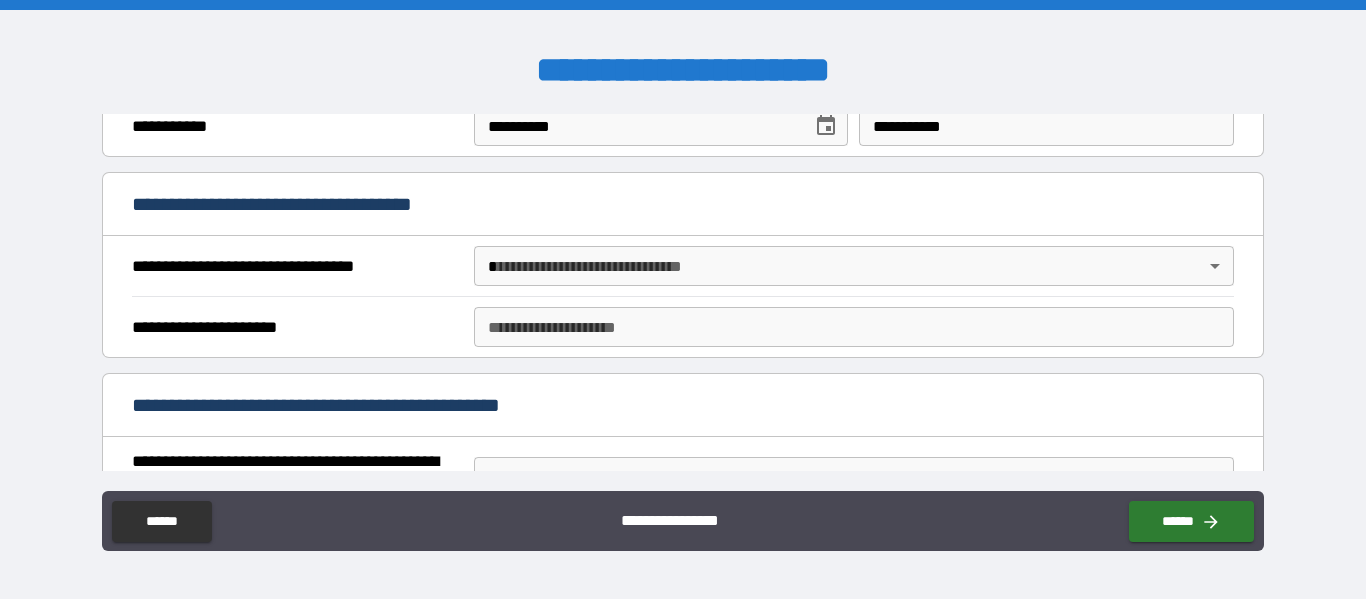 click on "**********" at bounding box center (683, 299) 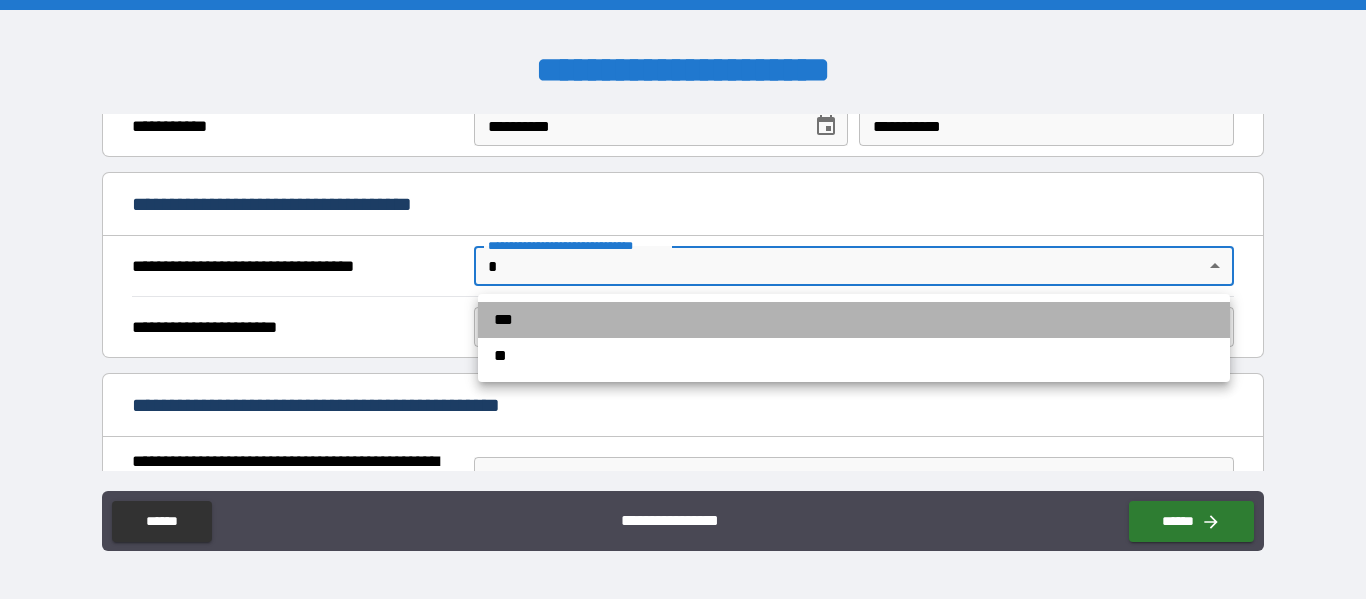 click on "***" at bounding box center (854, 320) 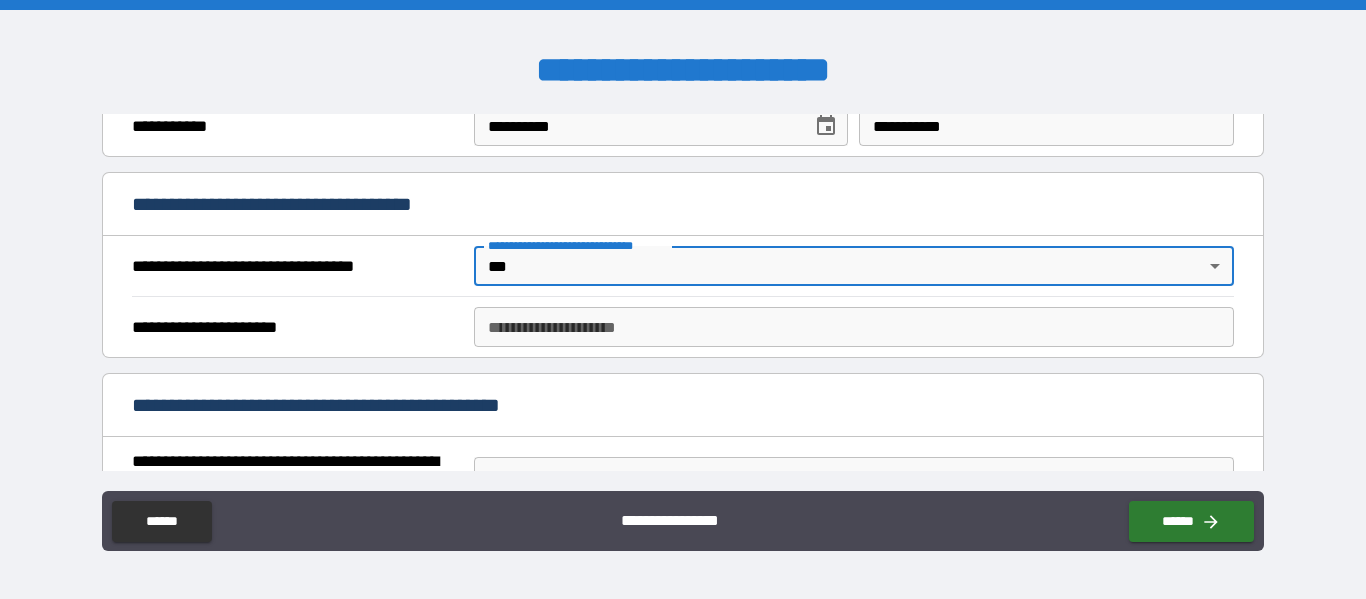 click on "**********" at bounding box center [854, 327] 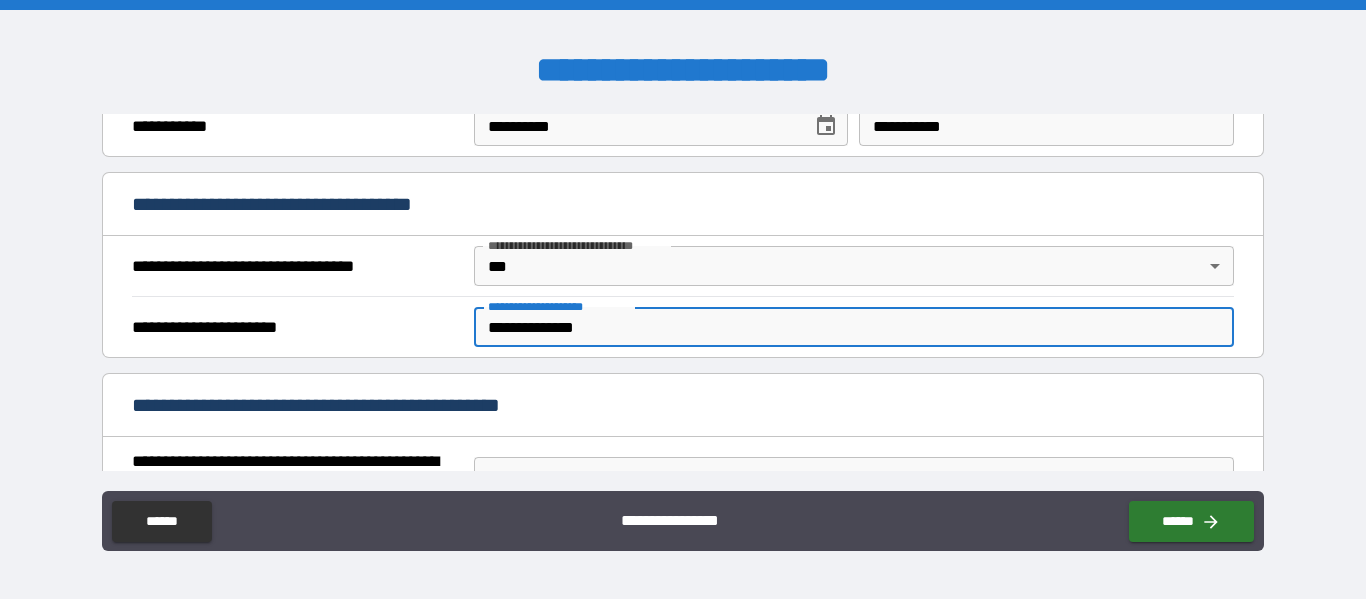 type on "**********" 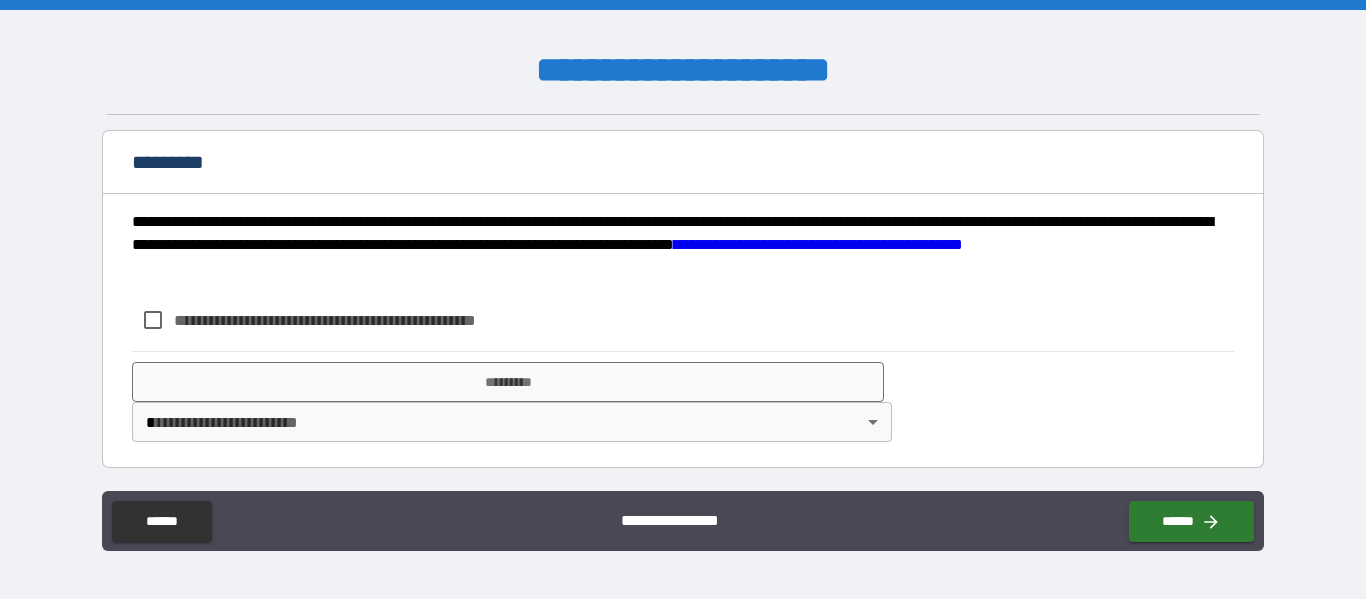 scroll, scrollTop: 1680, scrollLeft: 0, axis: vertical 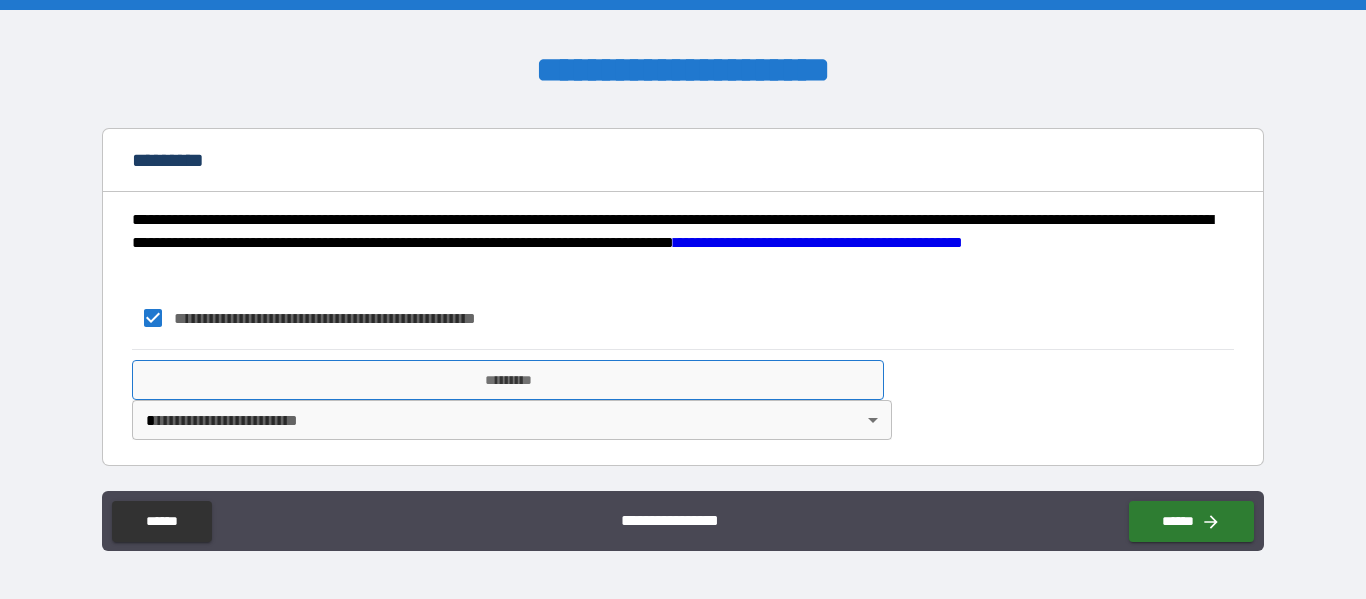 click on "*********" at bounding box center [508, 380] 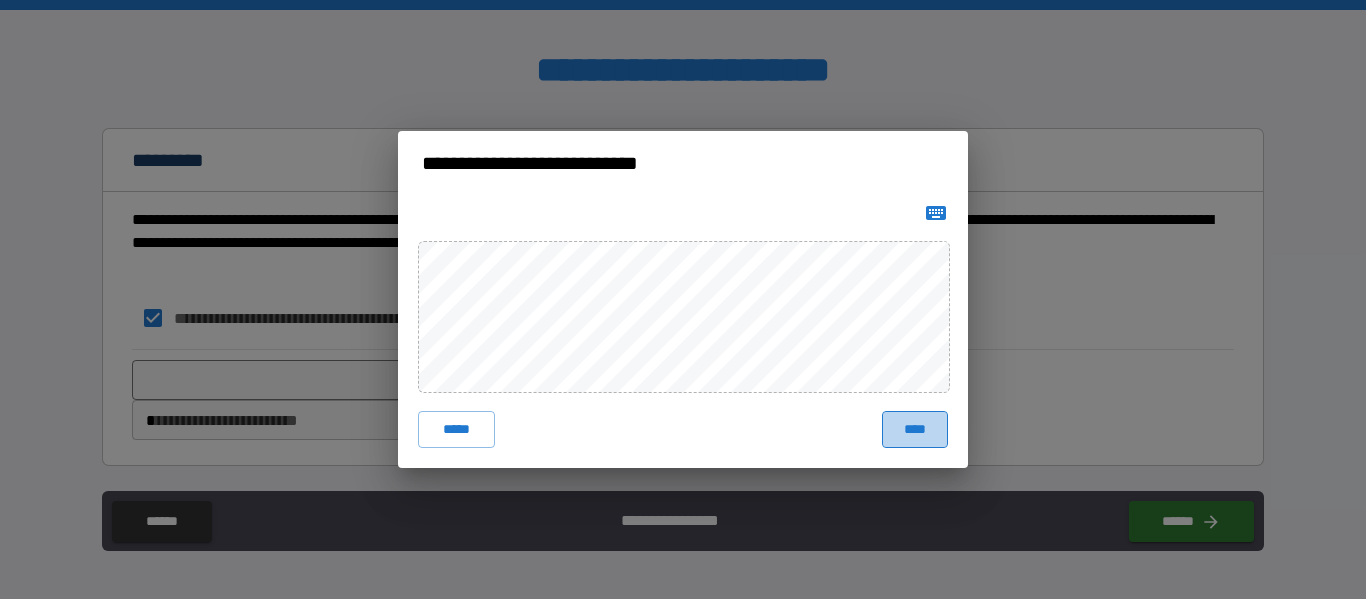 click on "****" at bounding box center [915, 429] 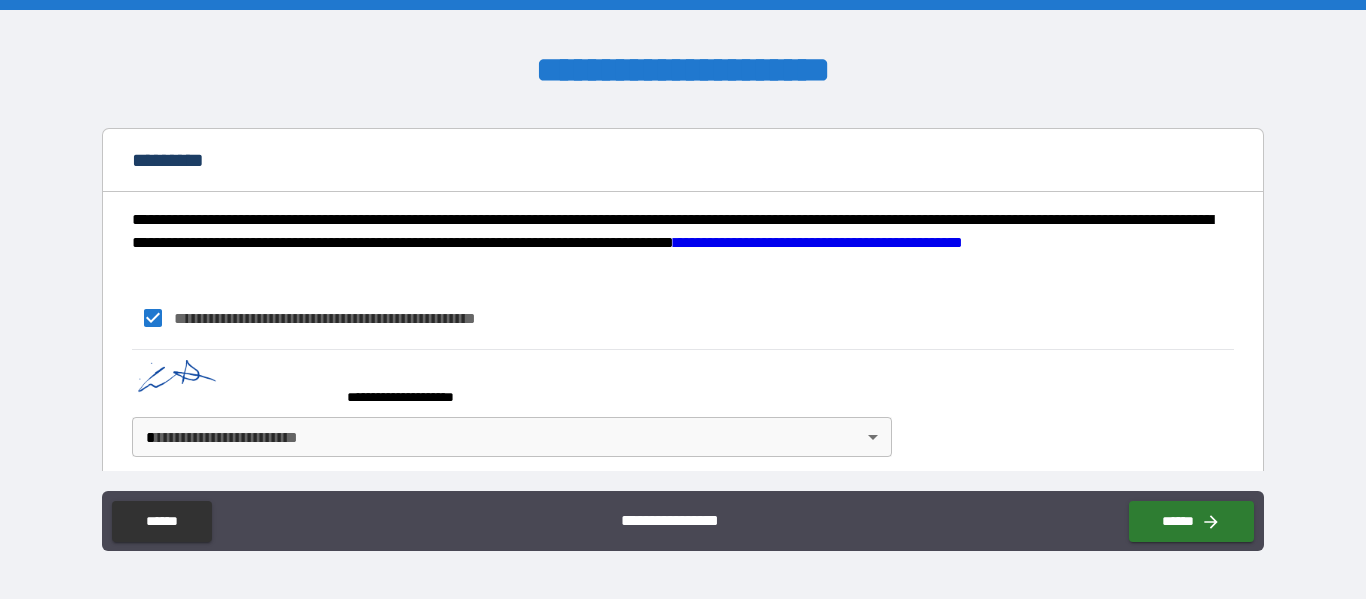 scroll, scrollTop: 1697, scrollLeft: 0, axis: vertical 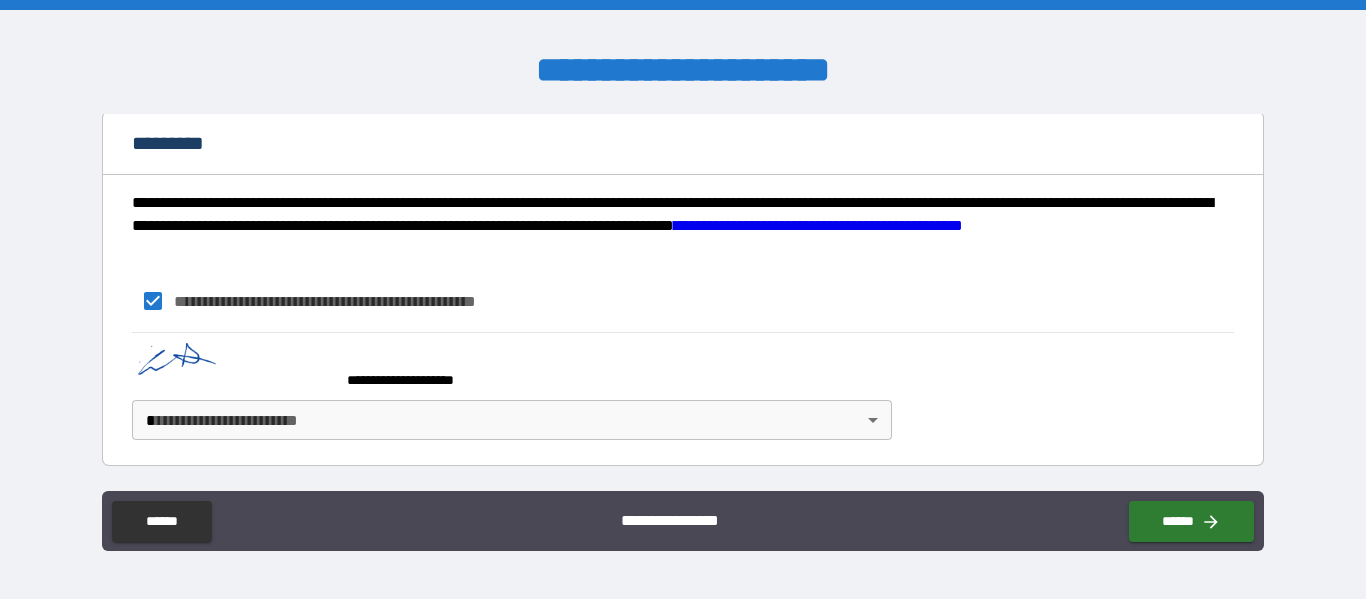 click on "**********" at bounding box center [683, 299] 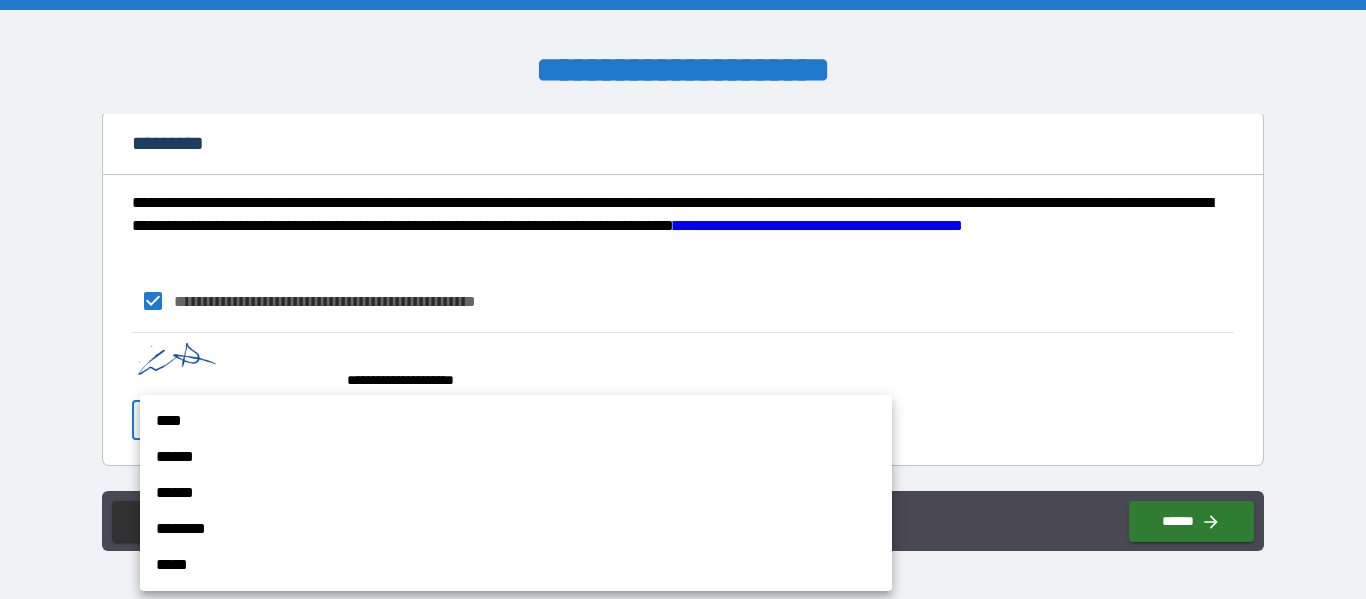 click on "******" at bounding box center [516, 457] 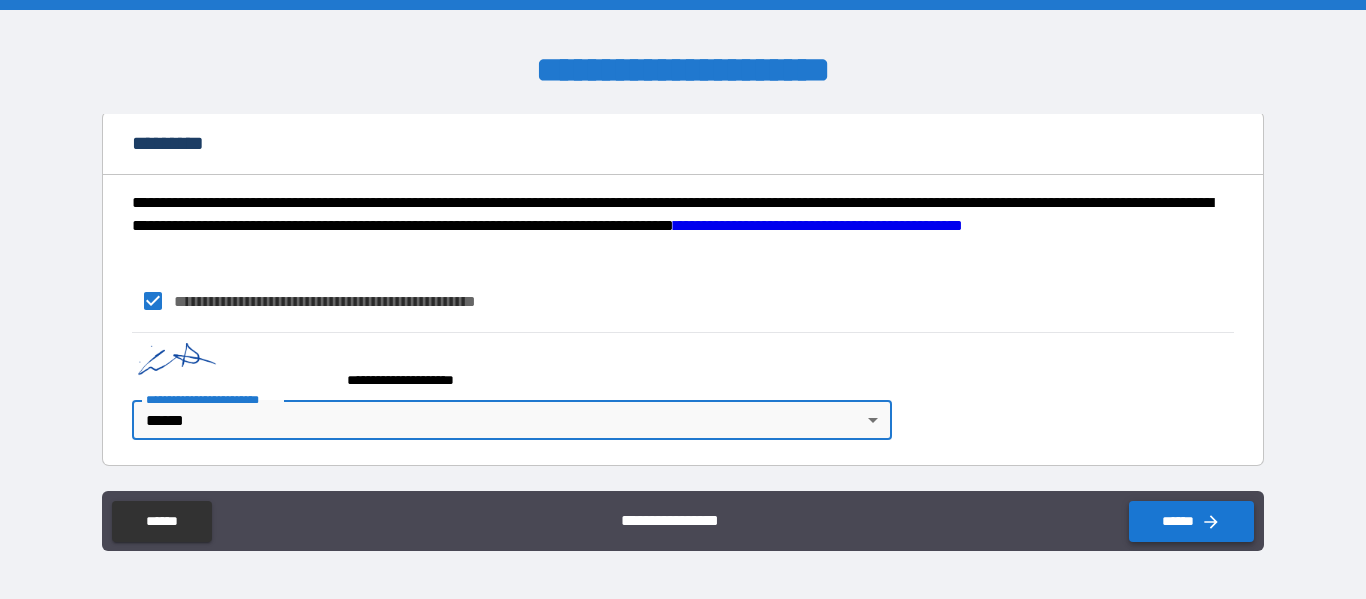 click on "******" at bounding box center (1191, 521) 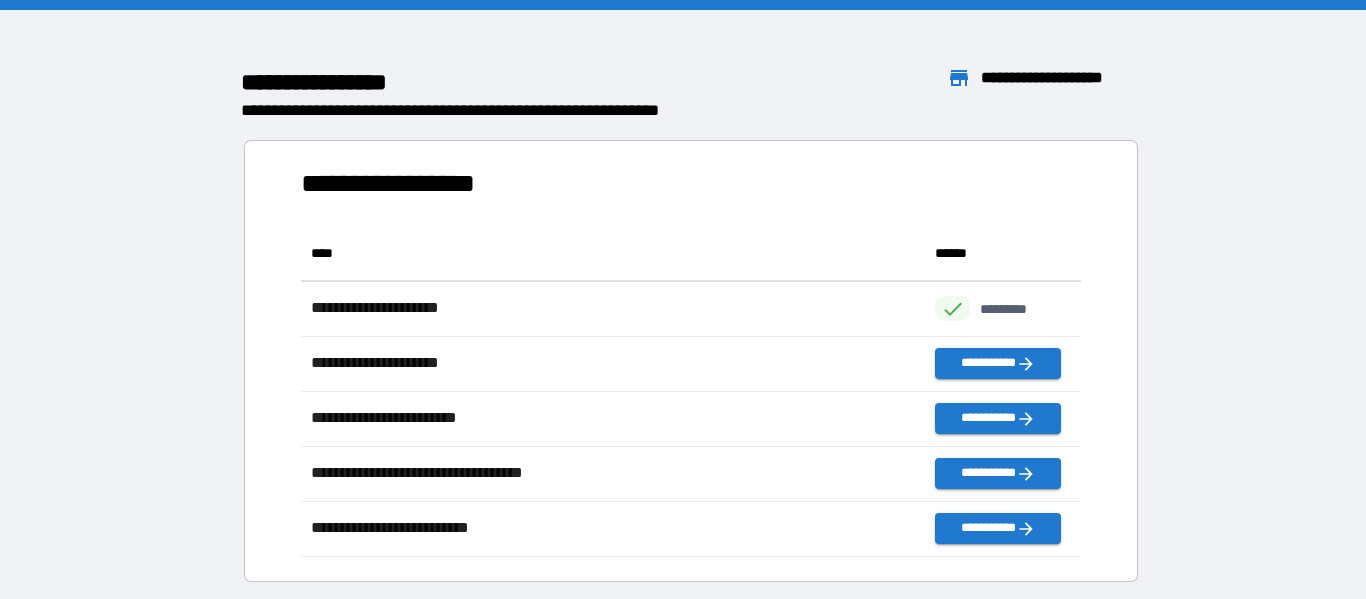 scroll, scrollTop: 1, scrollLeft: 1, axis: both 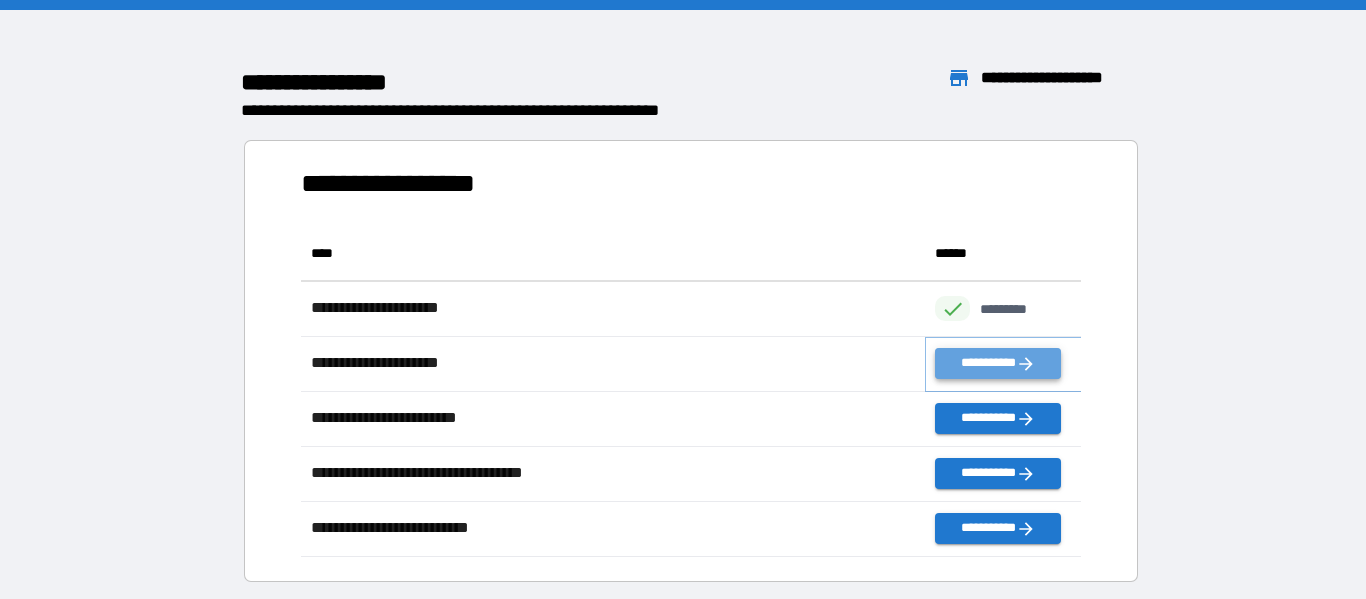 click on "**********" at bounding box center [997, 363] 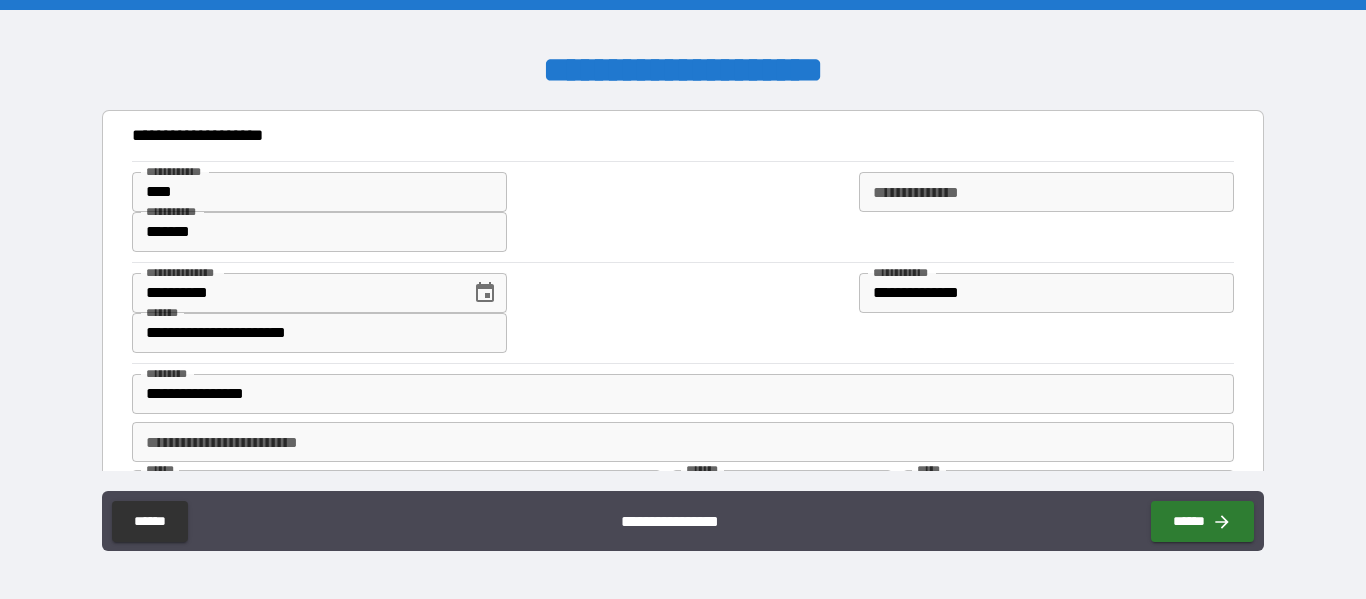 type on "*" 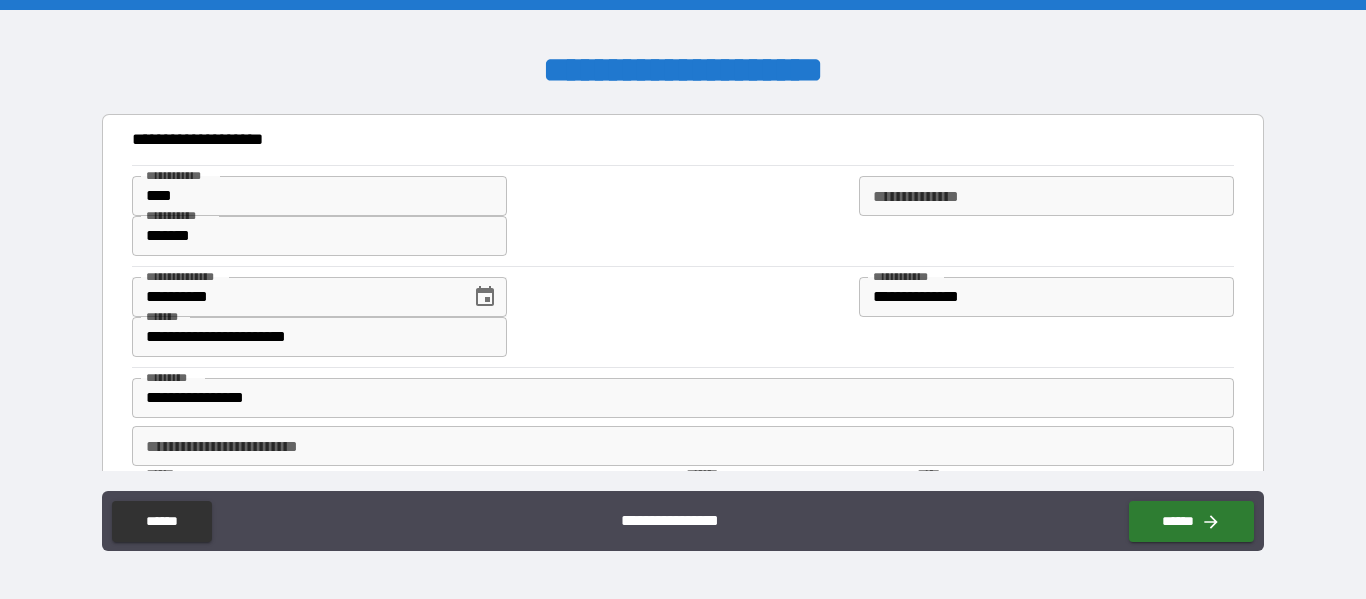 click on "**********" at bounding box center [683, 302] 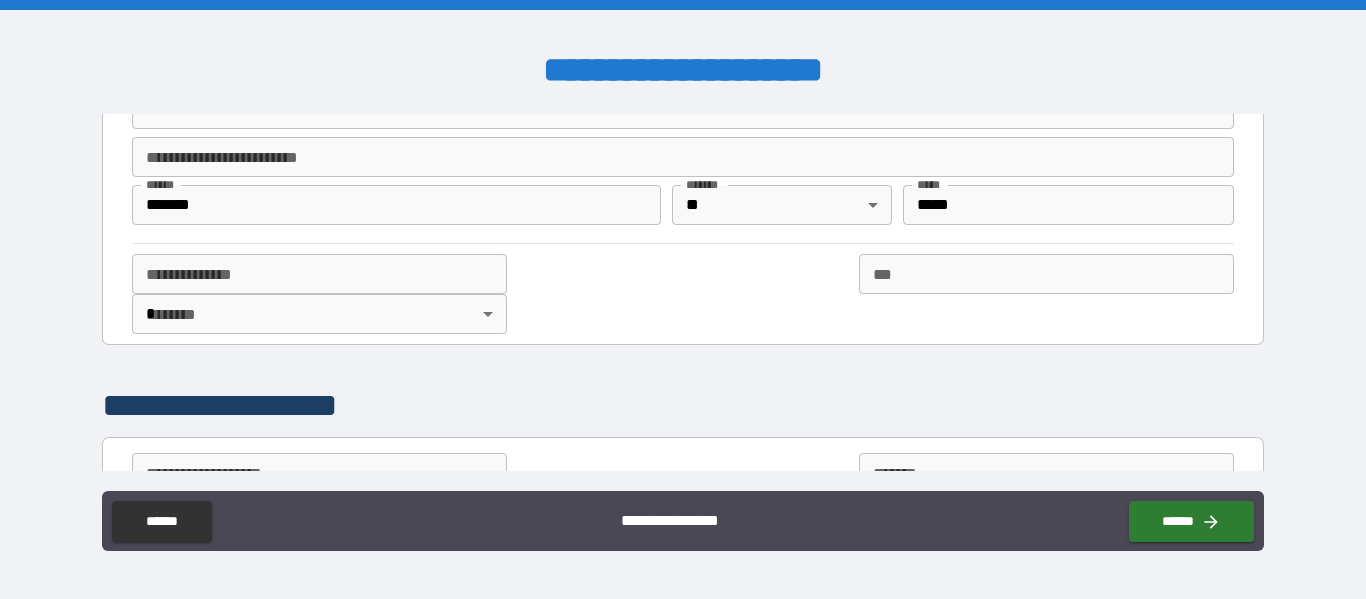 scroll, scrollTop: 293, scrollLeft: 0, axis: vertical 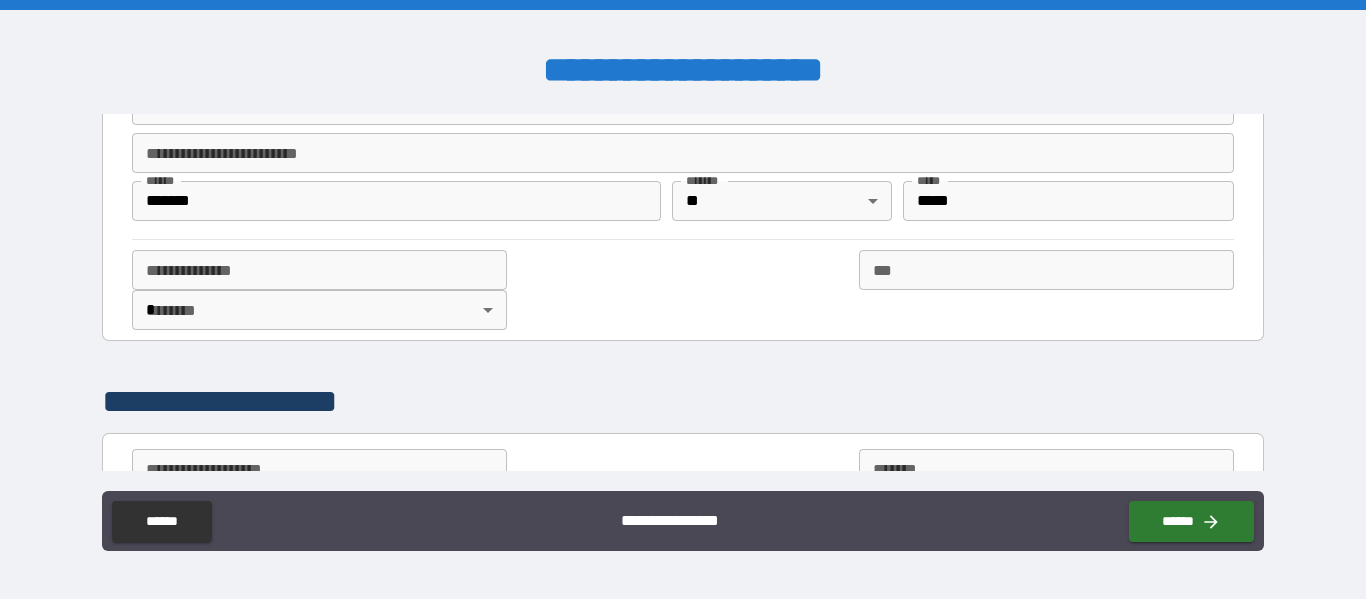 click on "**********" at bounding box center [683, 299] 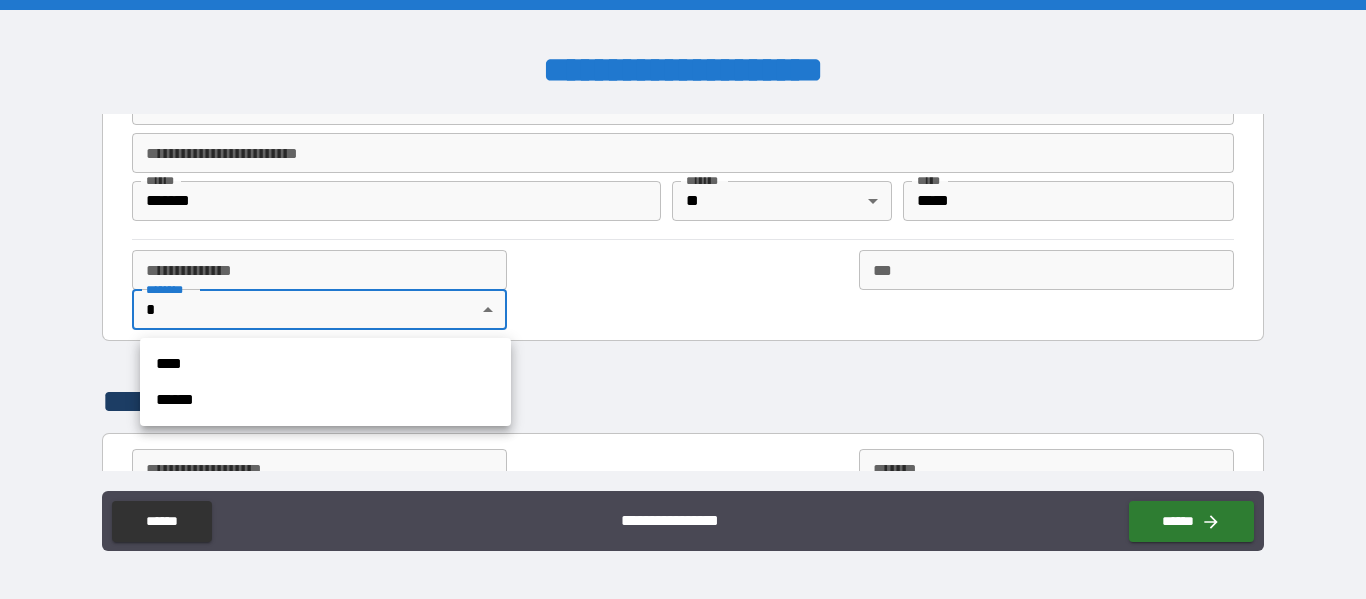 click on "******" at bounding box center [325, 400] 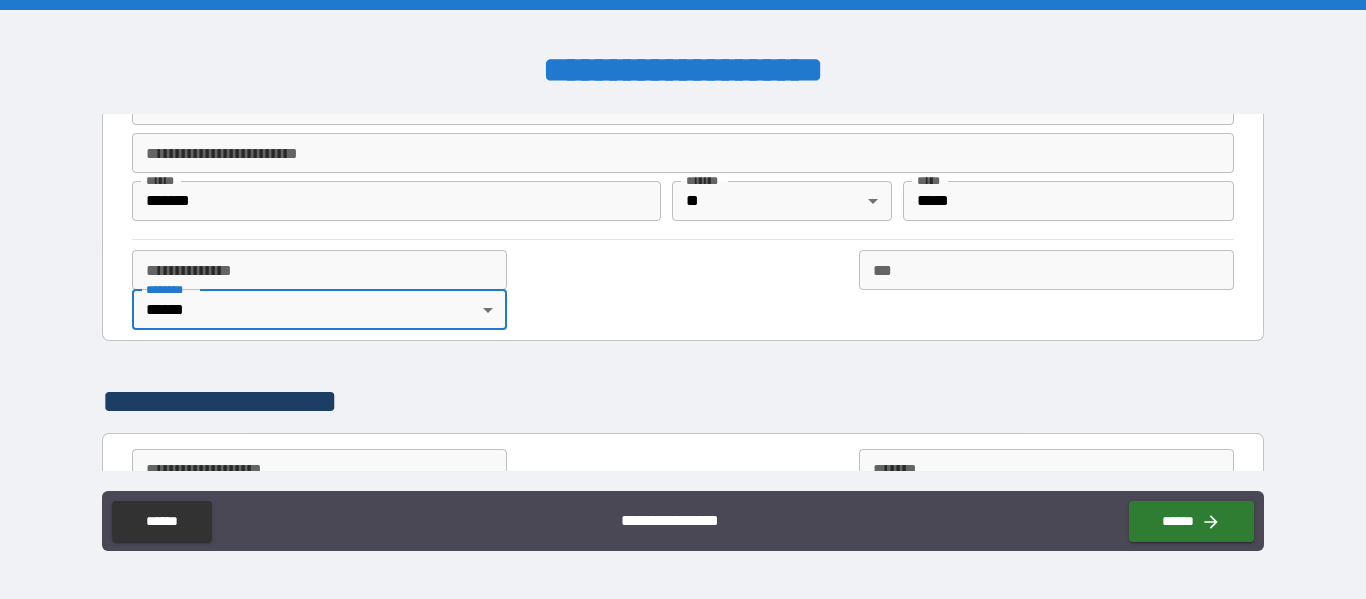 type on "*" 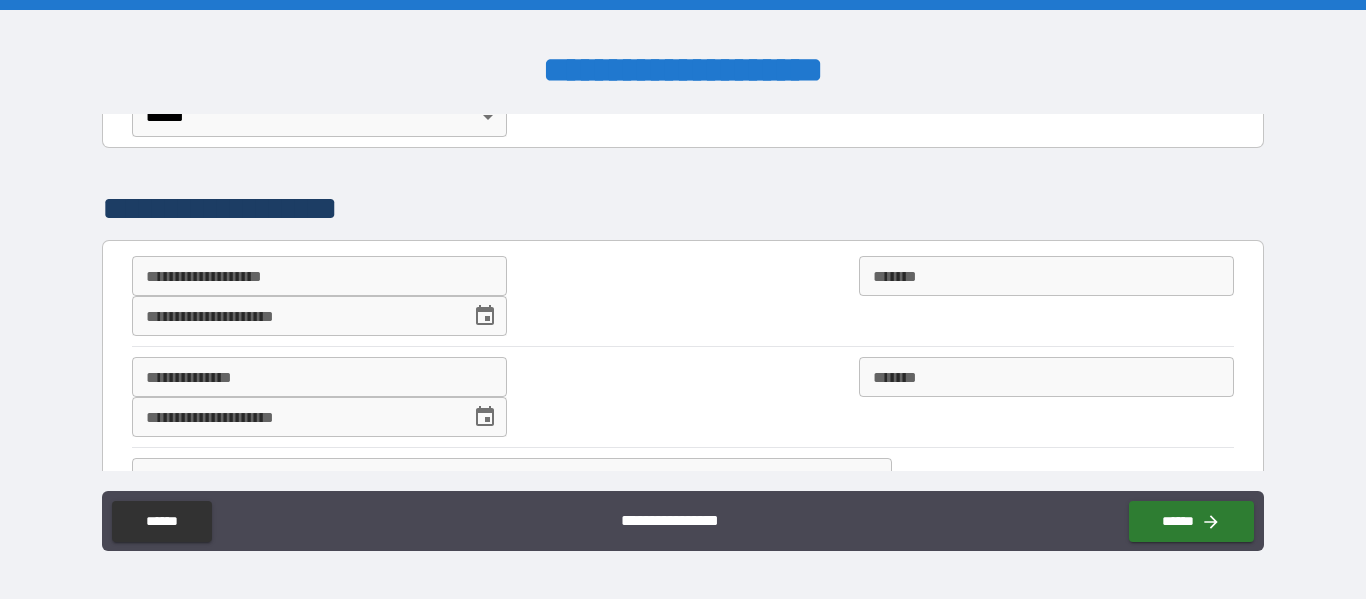 scroll, scrollTop: 488, scrollLeft: 0, axis: vertical 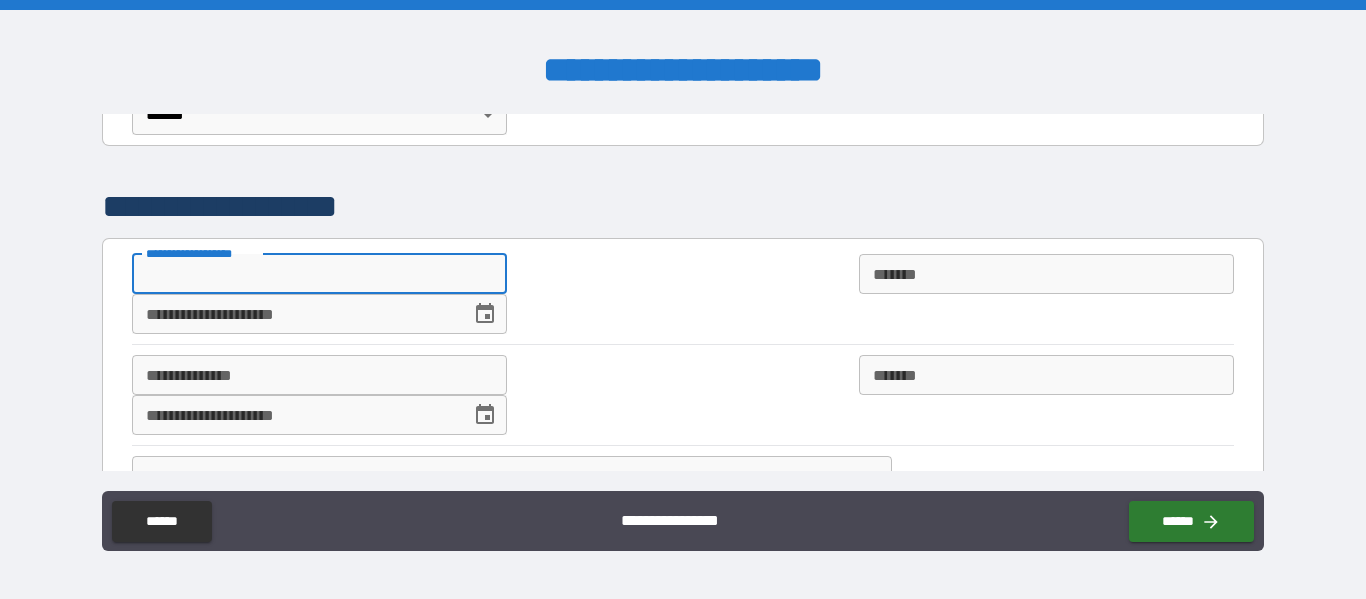 click on "**********" at bounding box center (319, 274) 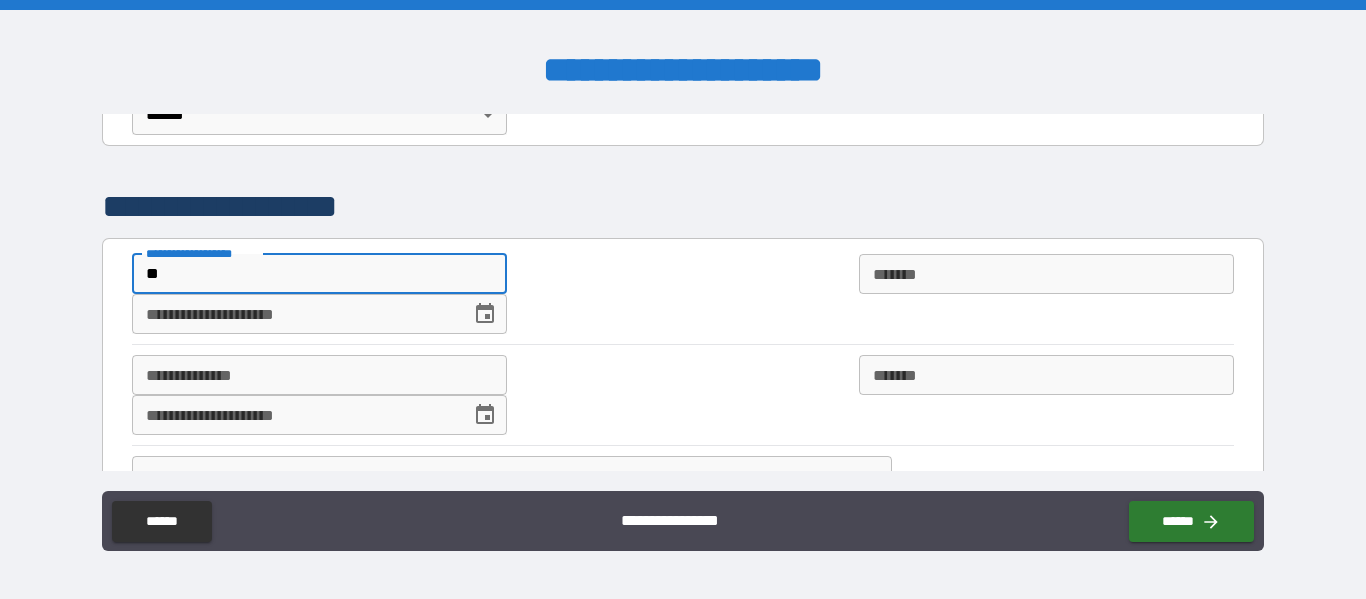 type on "***" 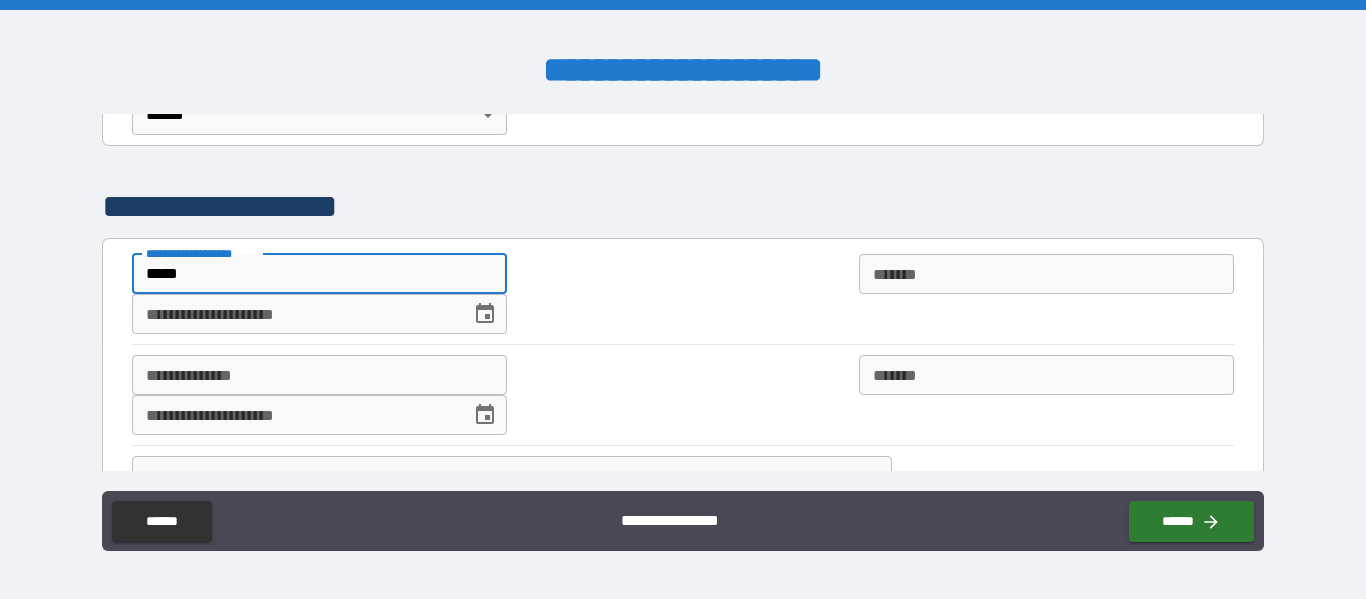 type on "*****" 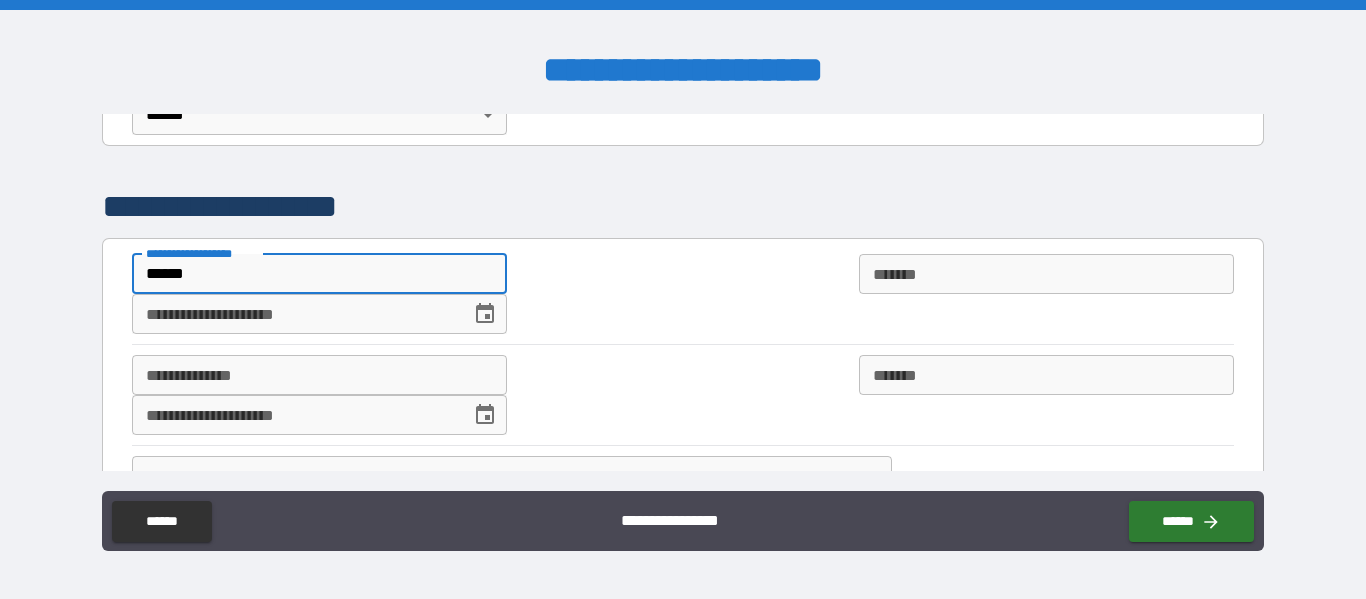 type on "*" 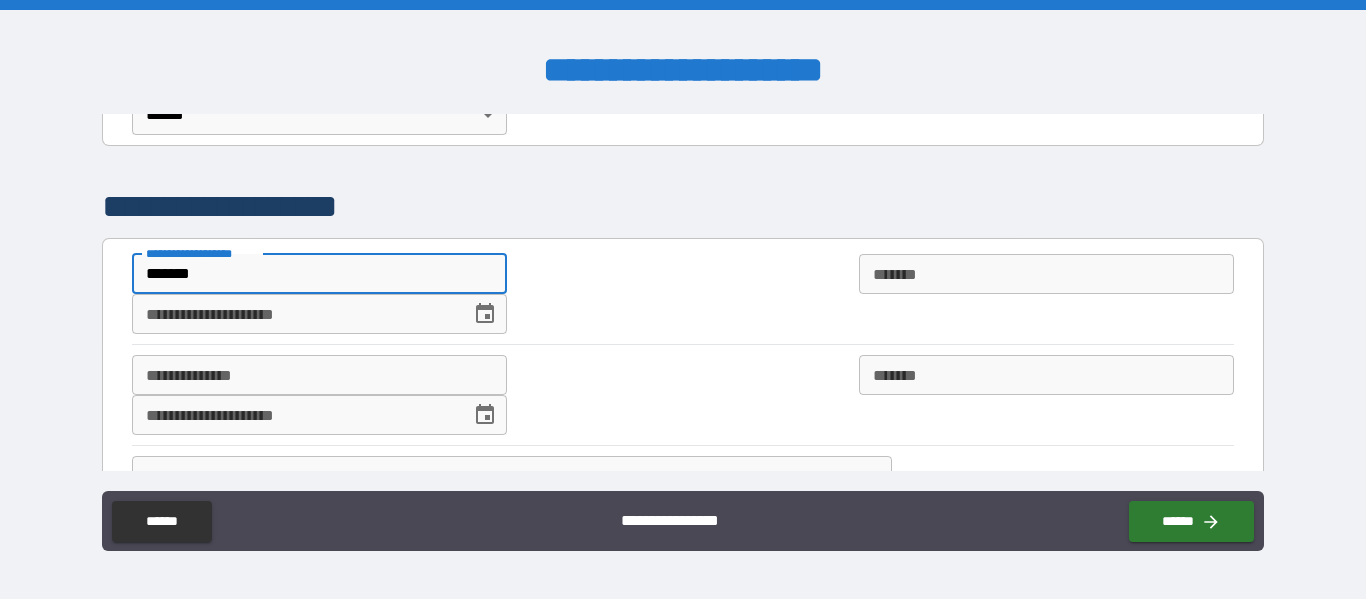 type on "*" 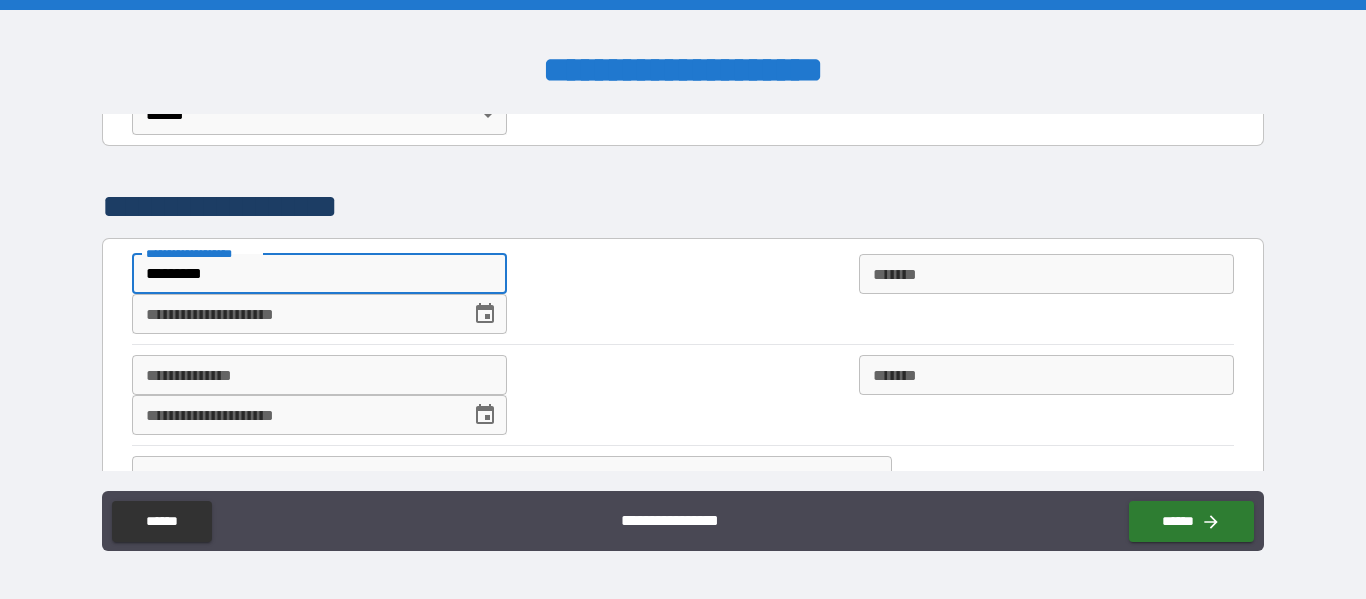 type on "**********" 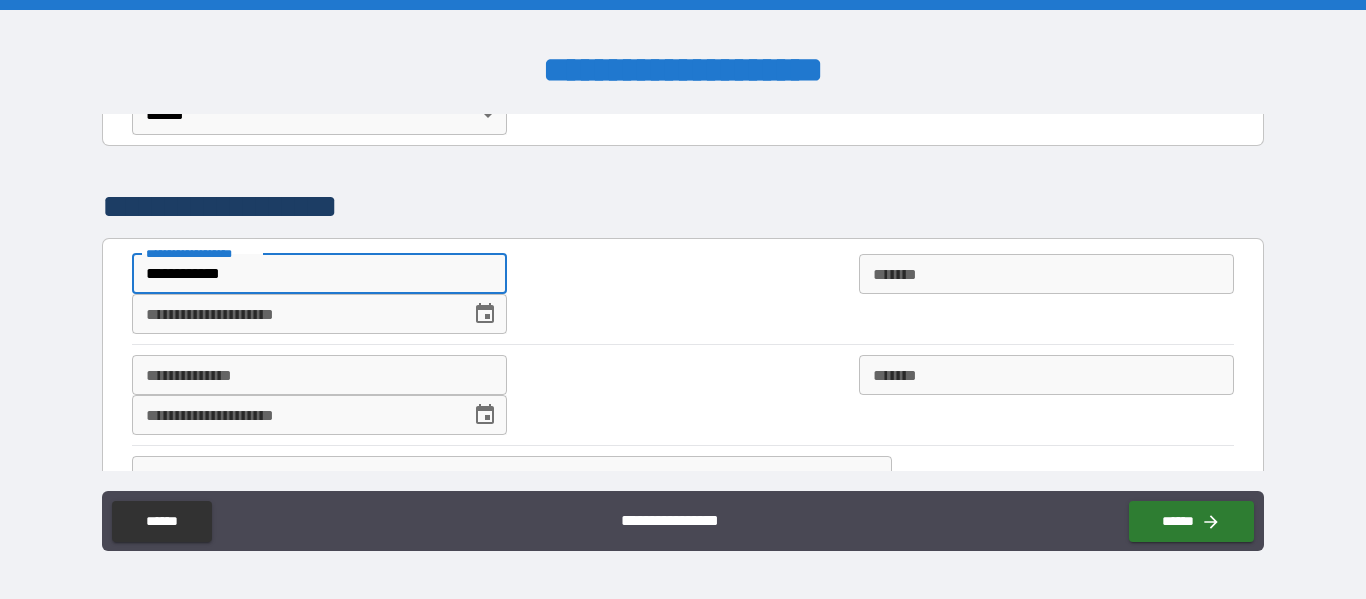 type on "**********" 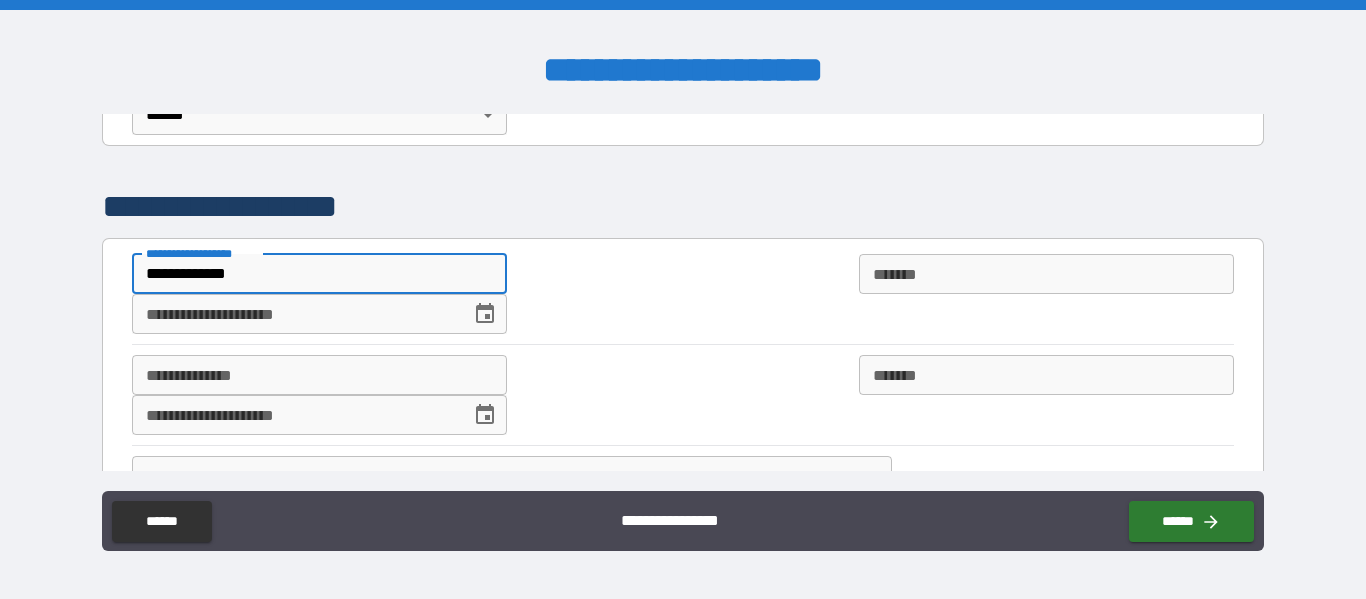 type on "*" 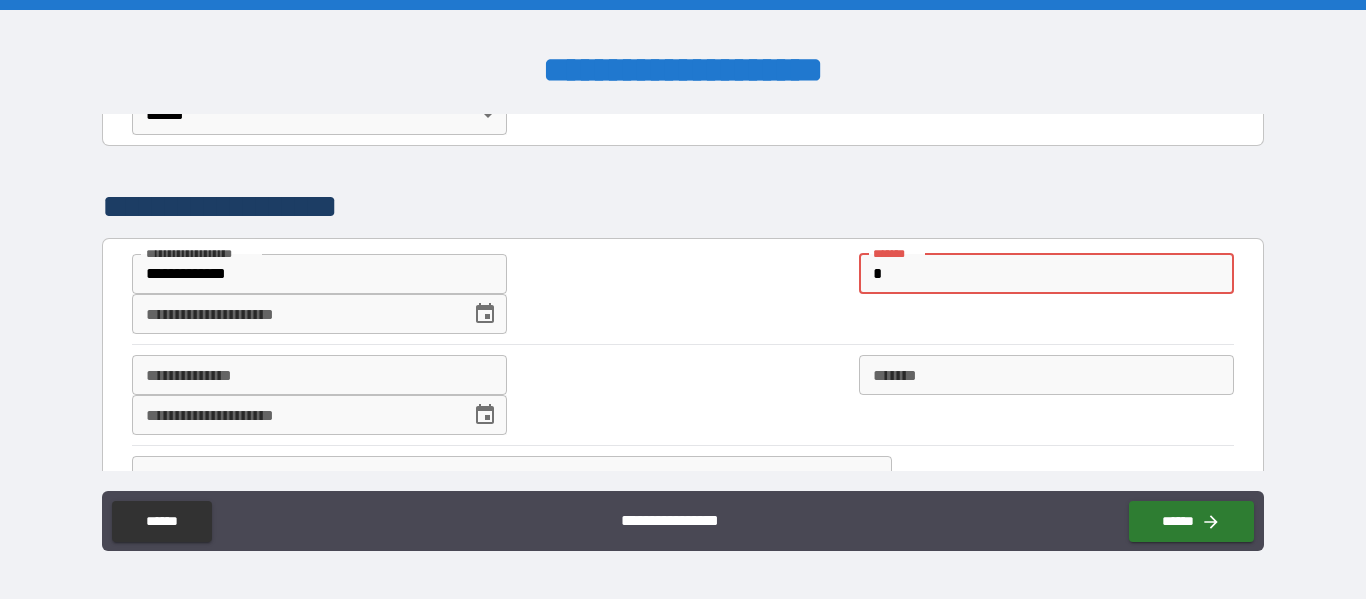 type on "*" 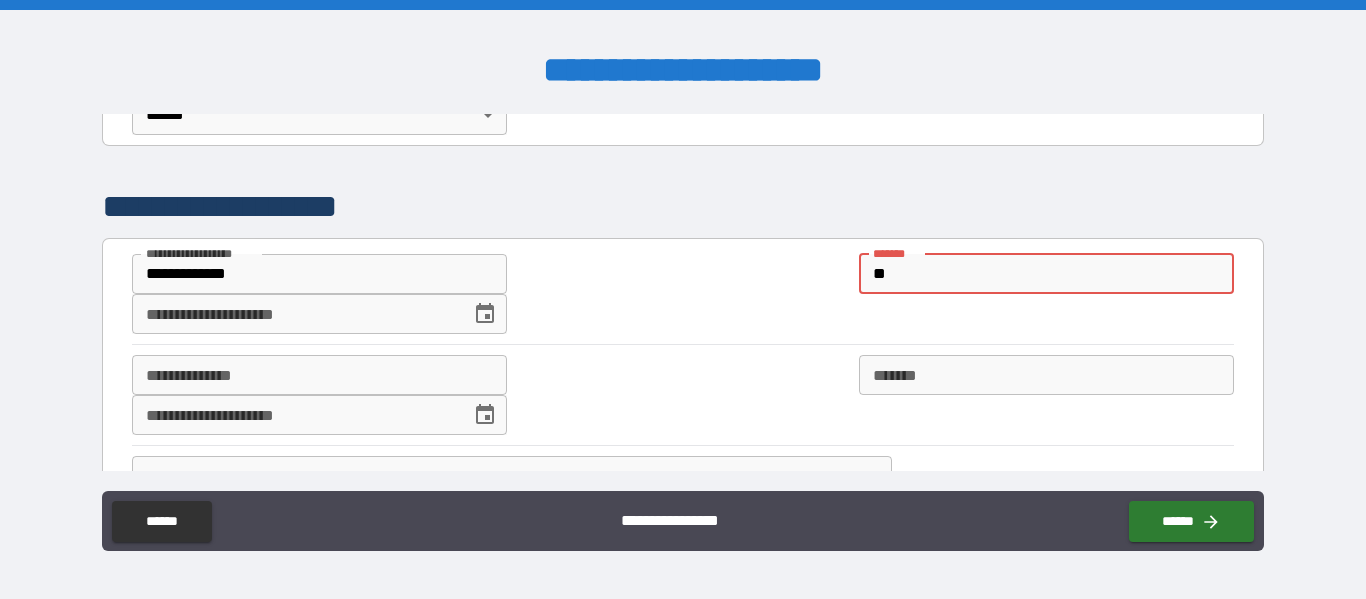 type on "***" 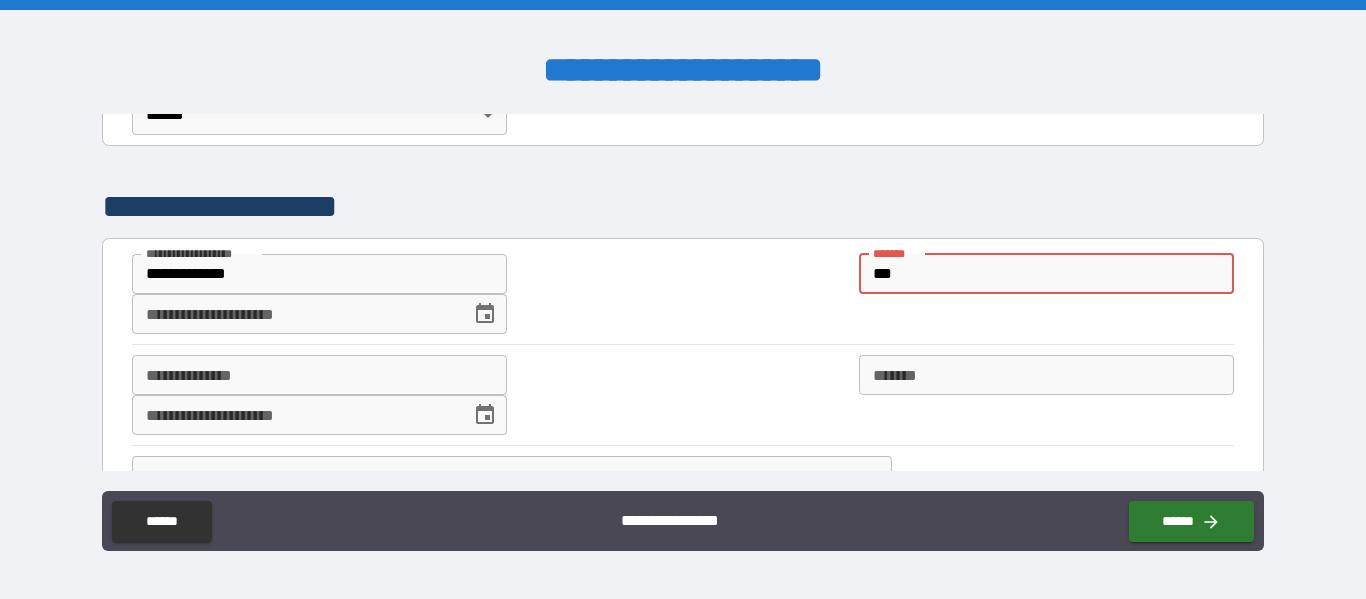 type on "*" 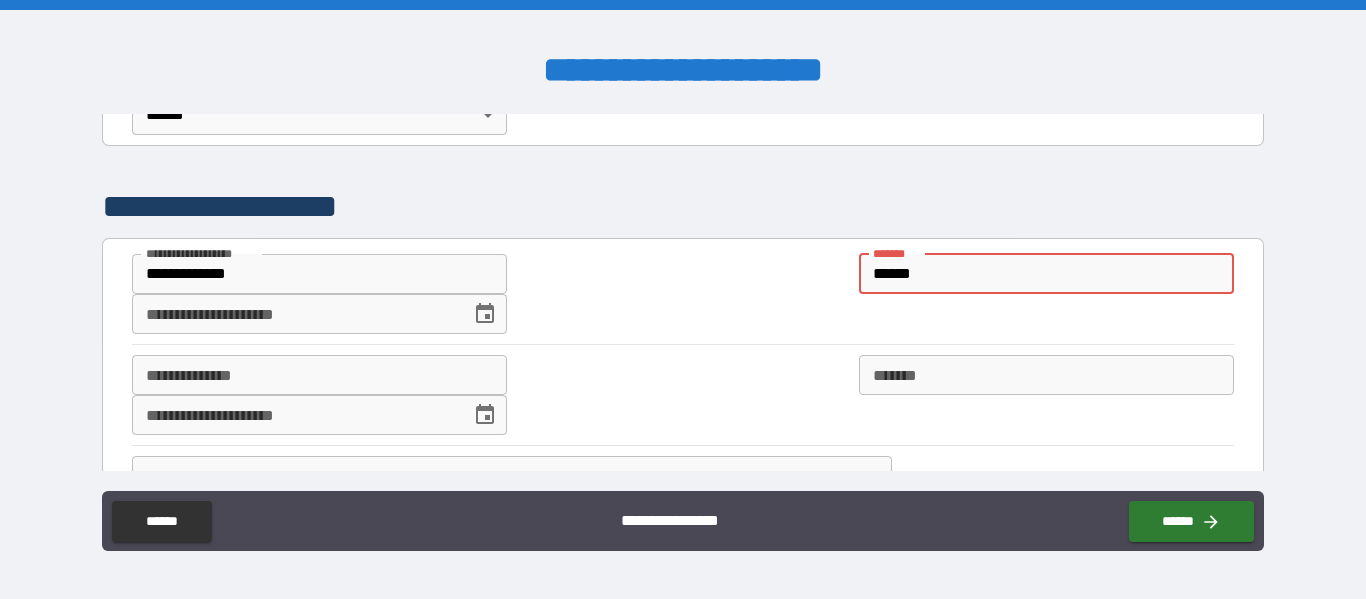 type on "*" 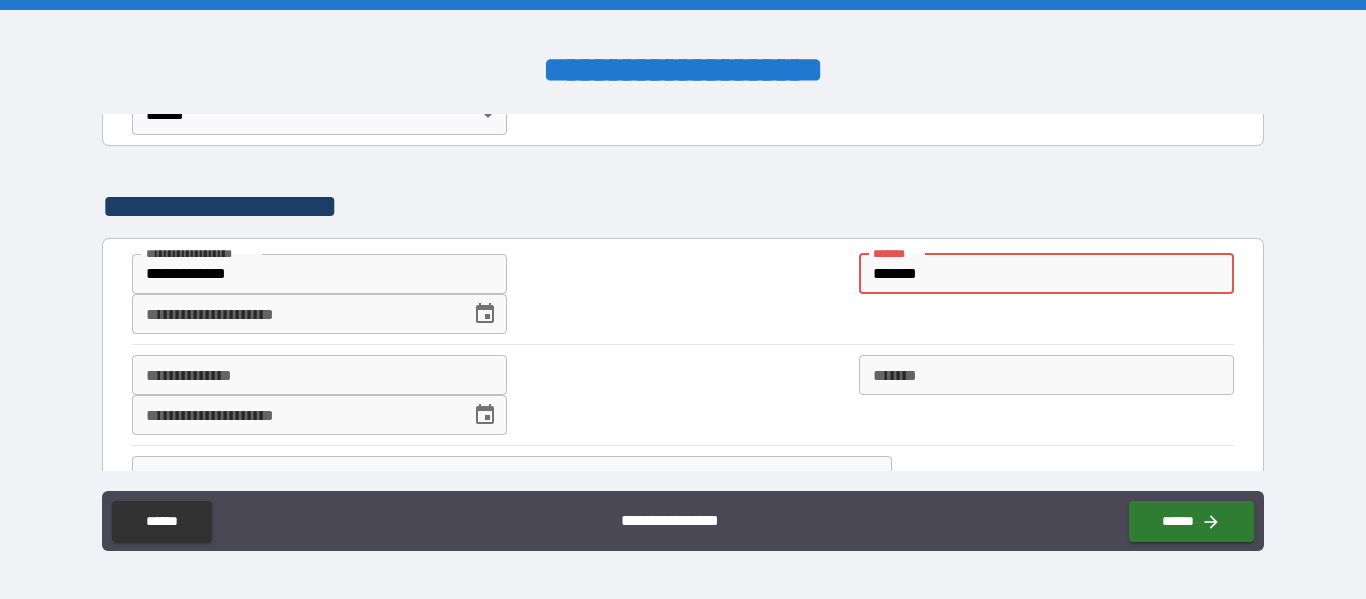 type on "*" 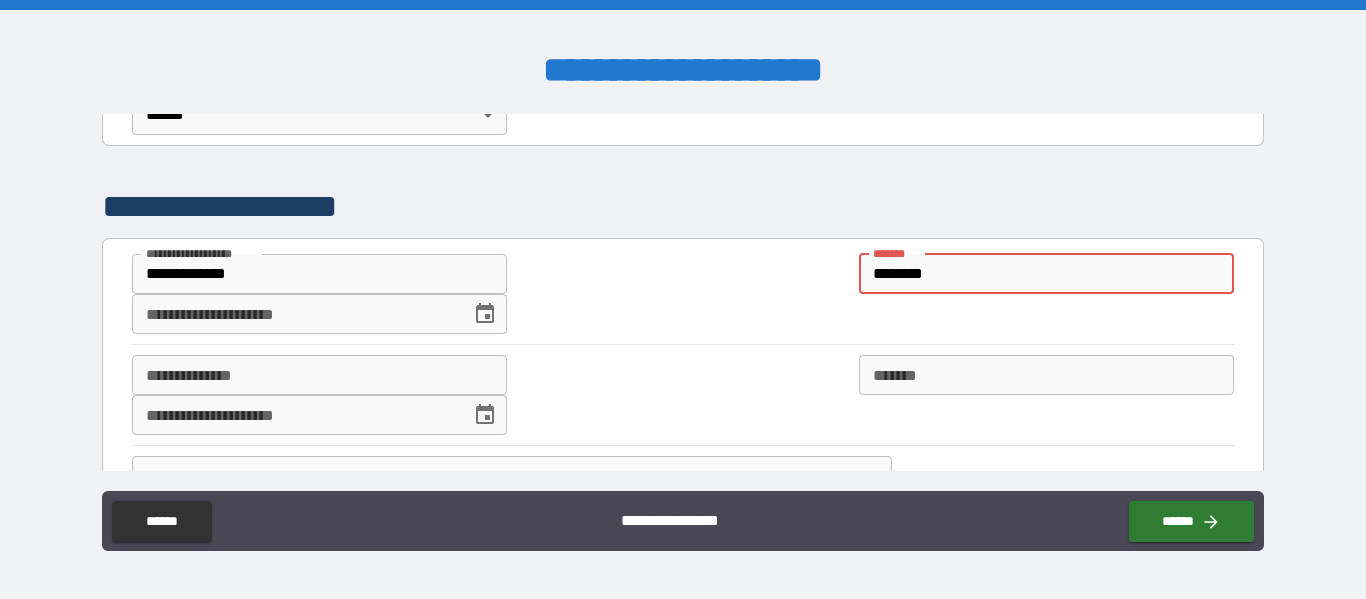 type on "**********" 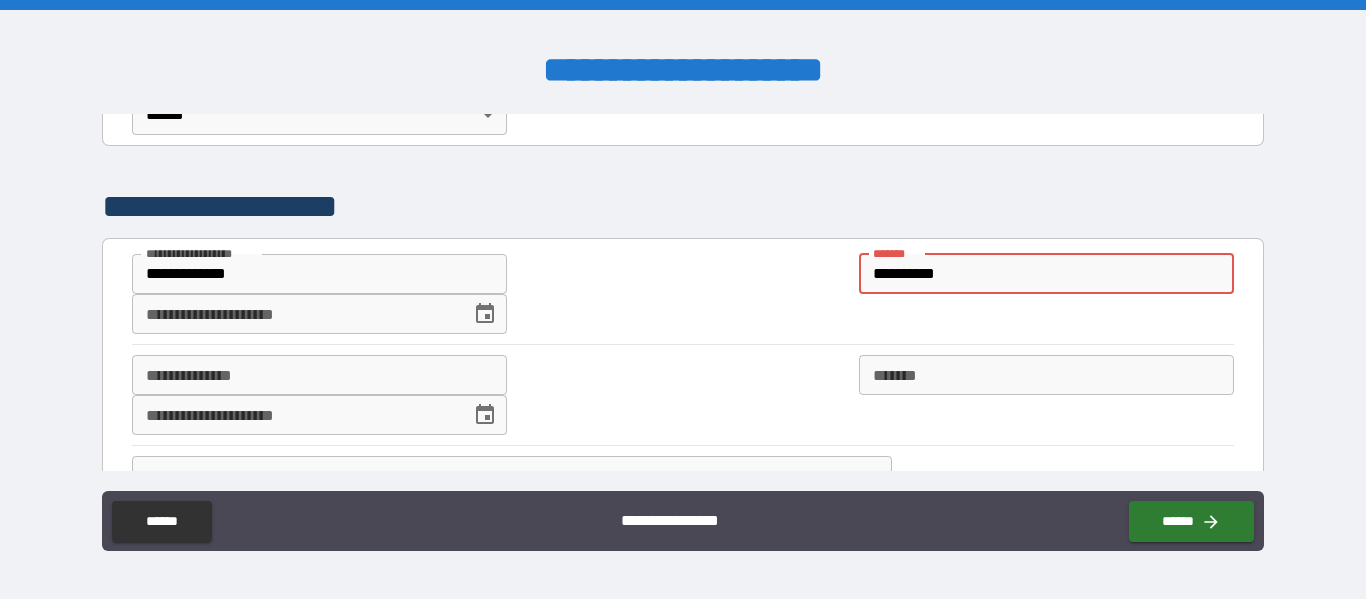 type on "*" 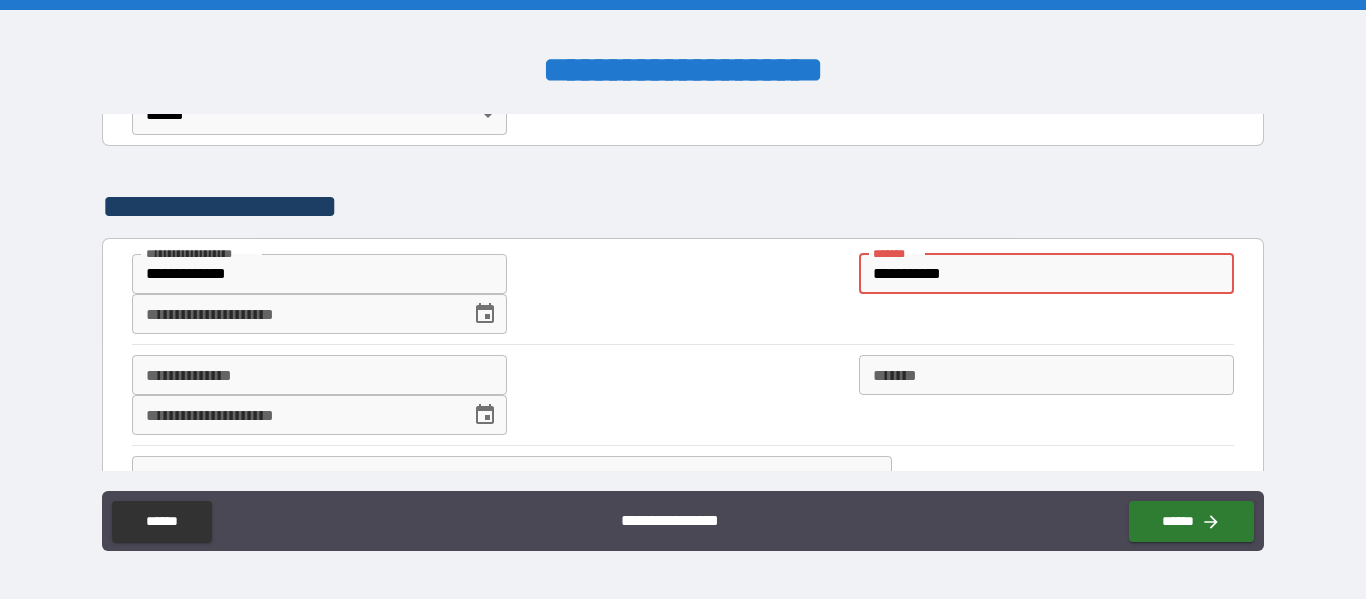 type on "**********" 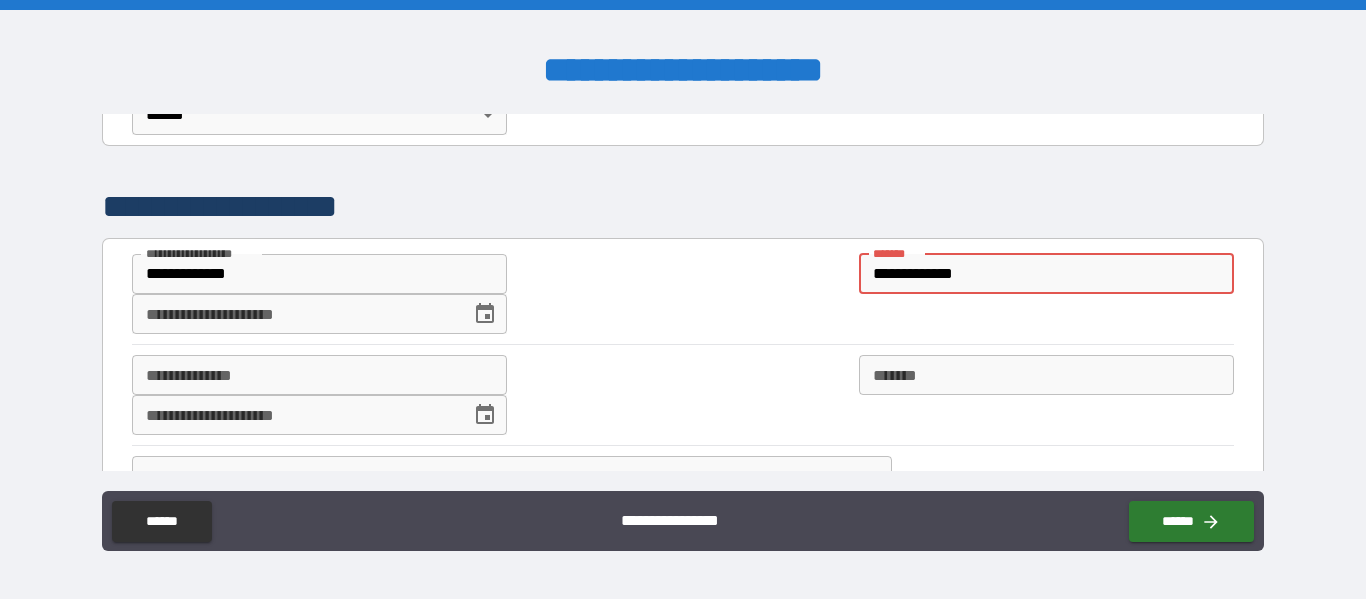 type on "**********" 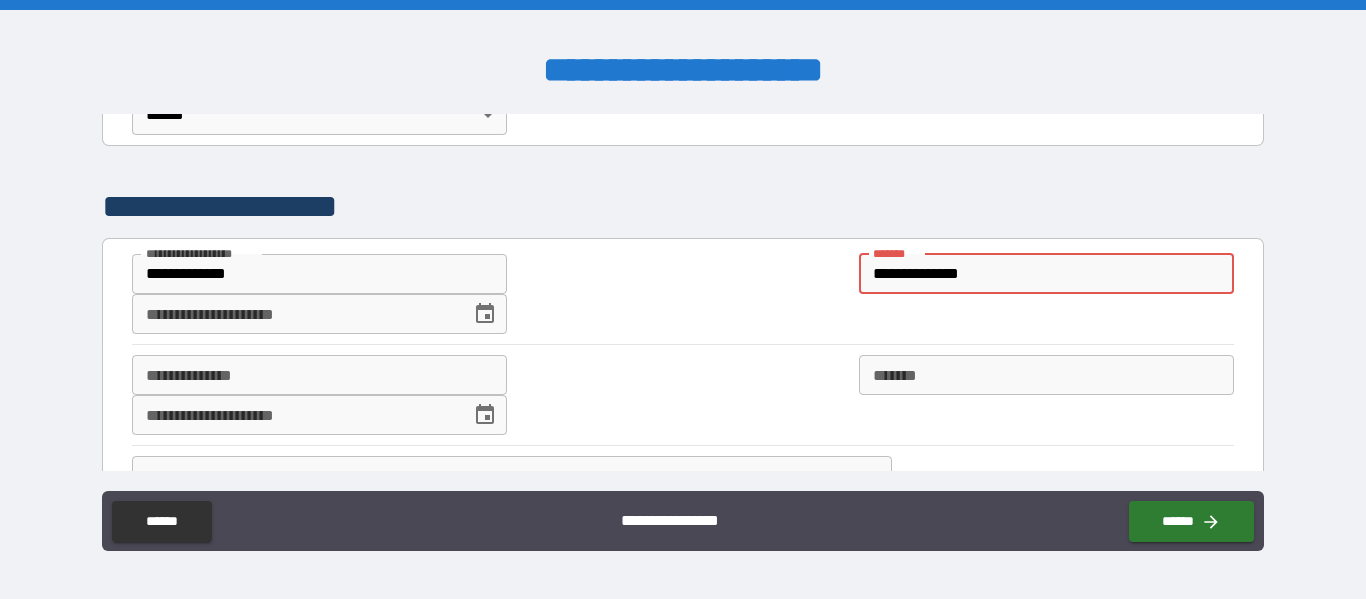 type on "*" 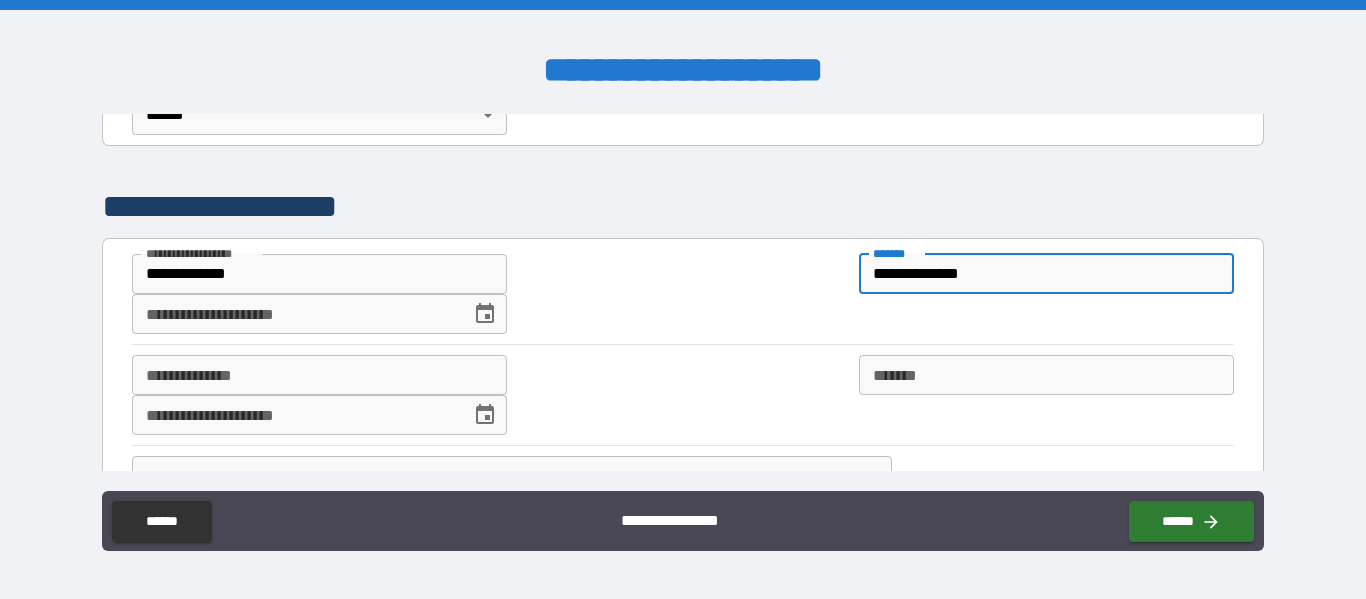 type on "*" 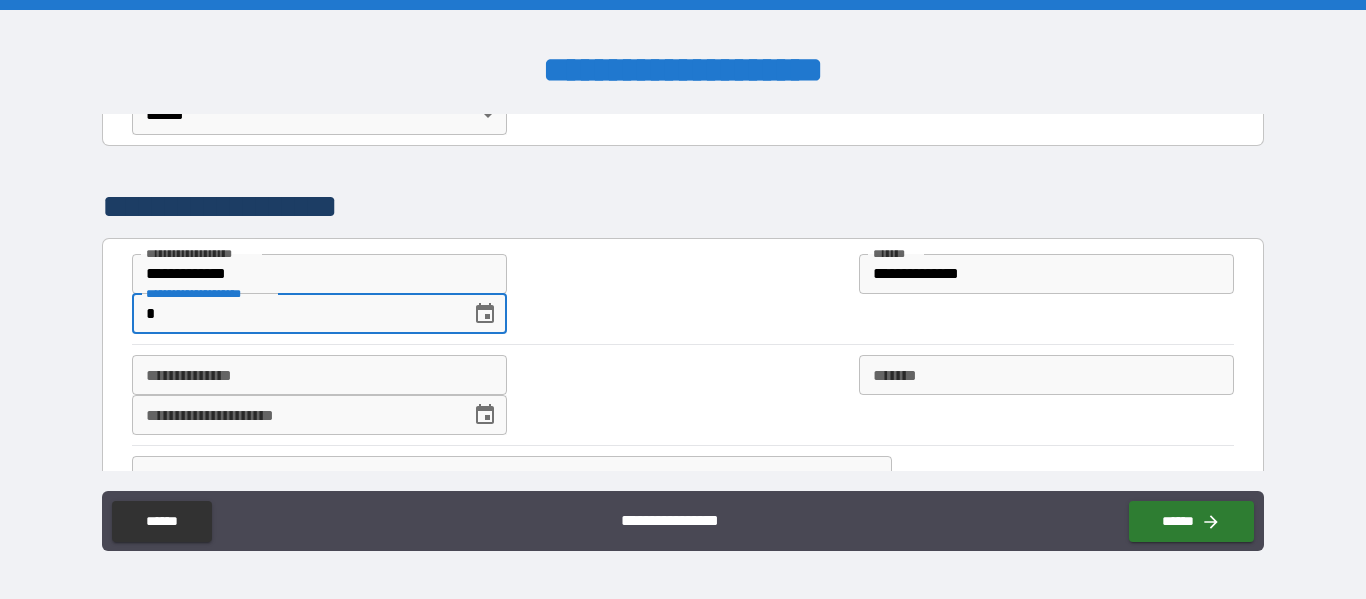 type on "***" 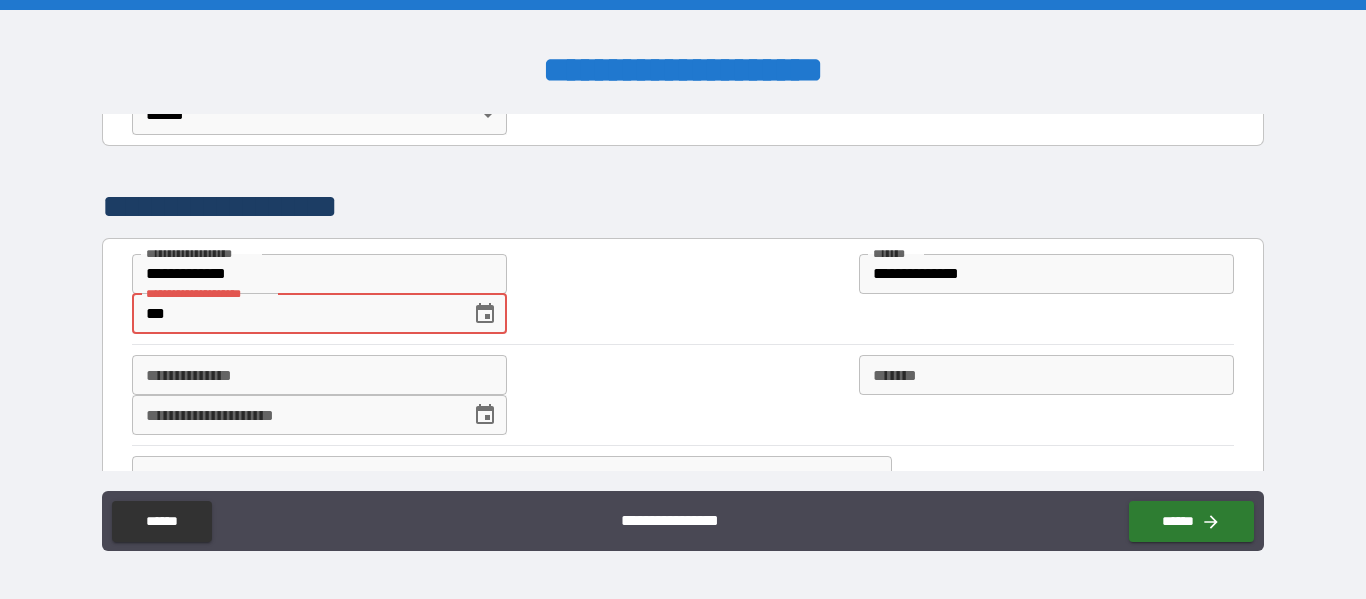 type on "*" 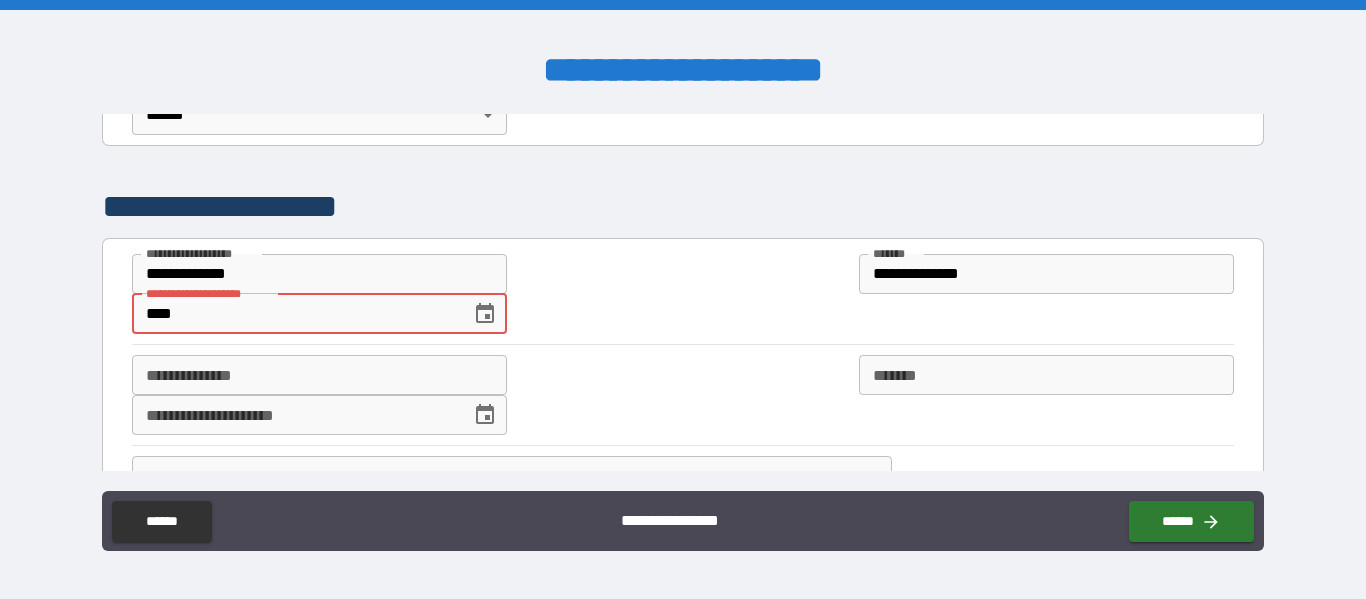 type on "******" 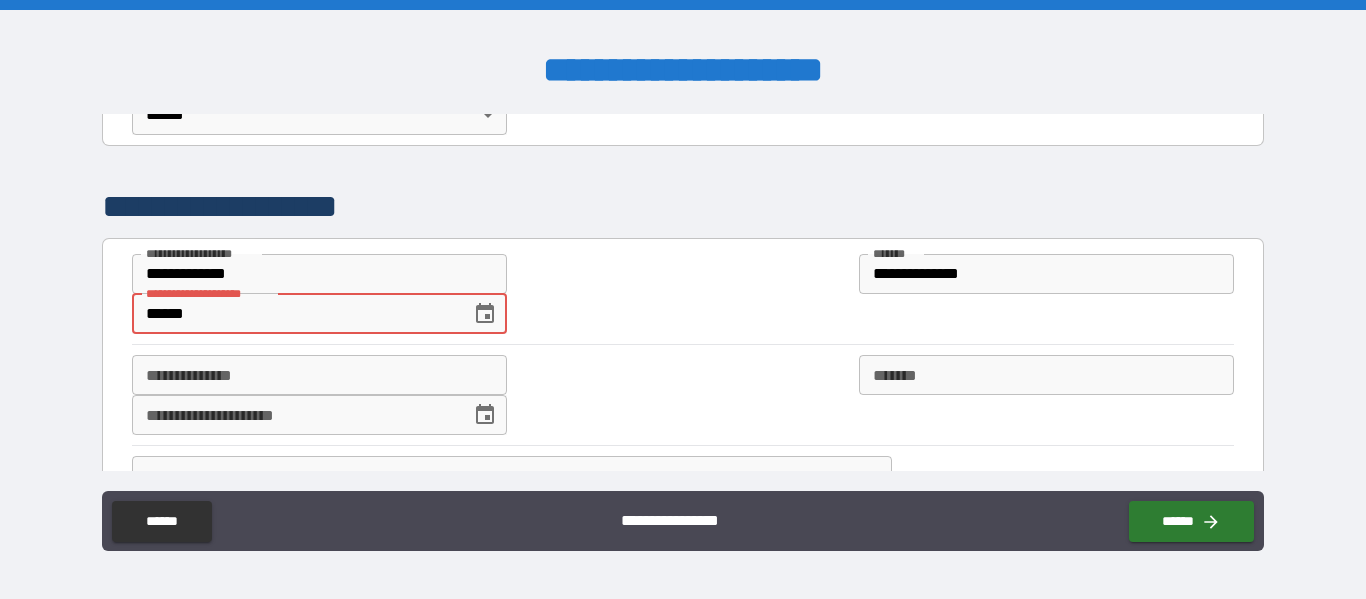 type on "*" 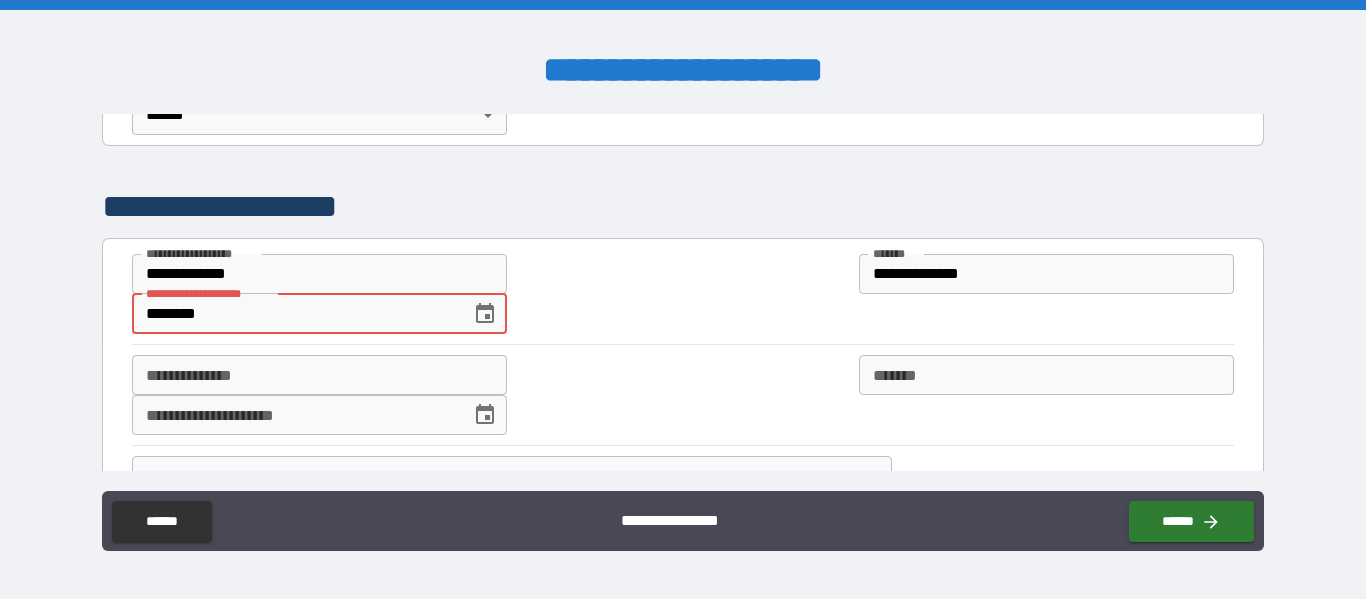type on "*********" 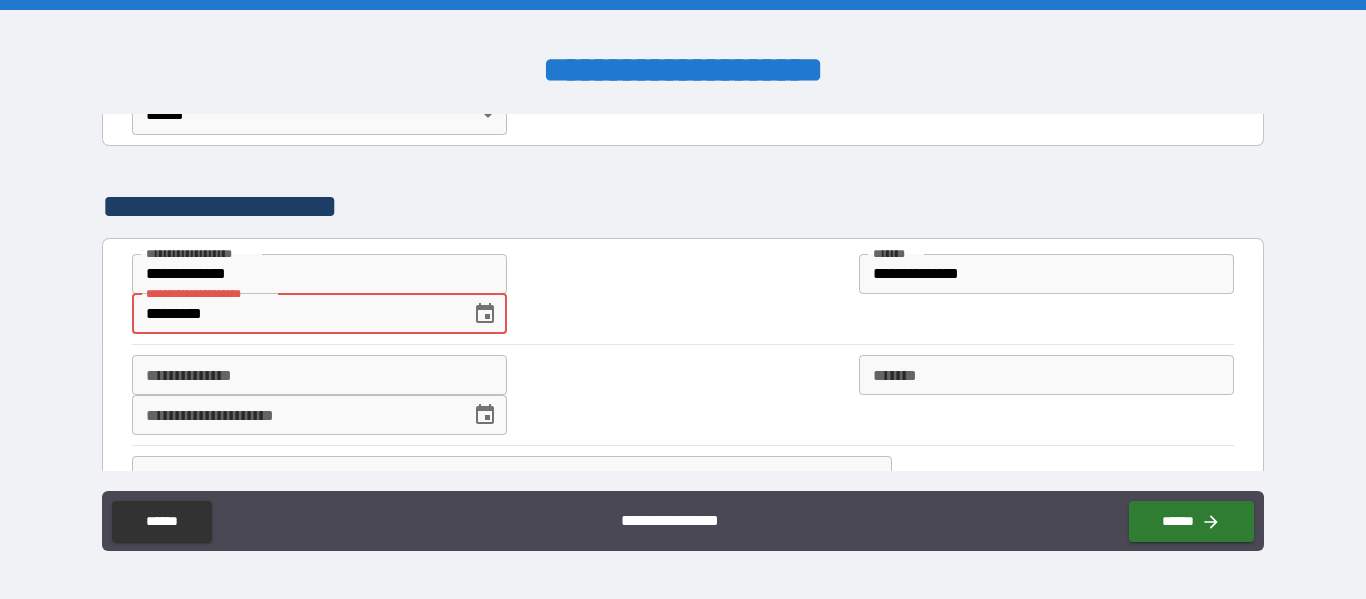 type on "**********" 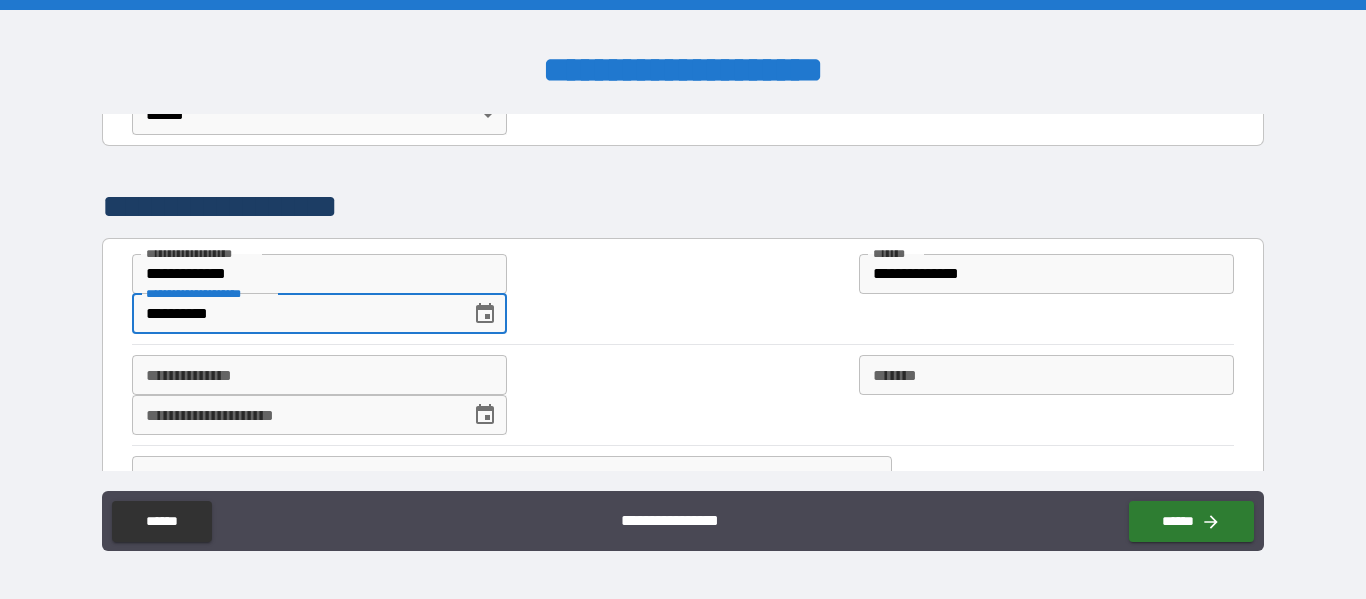 type on "*" 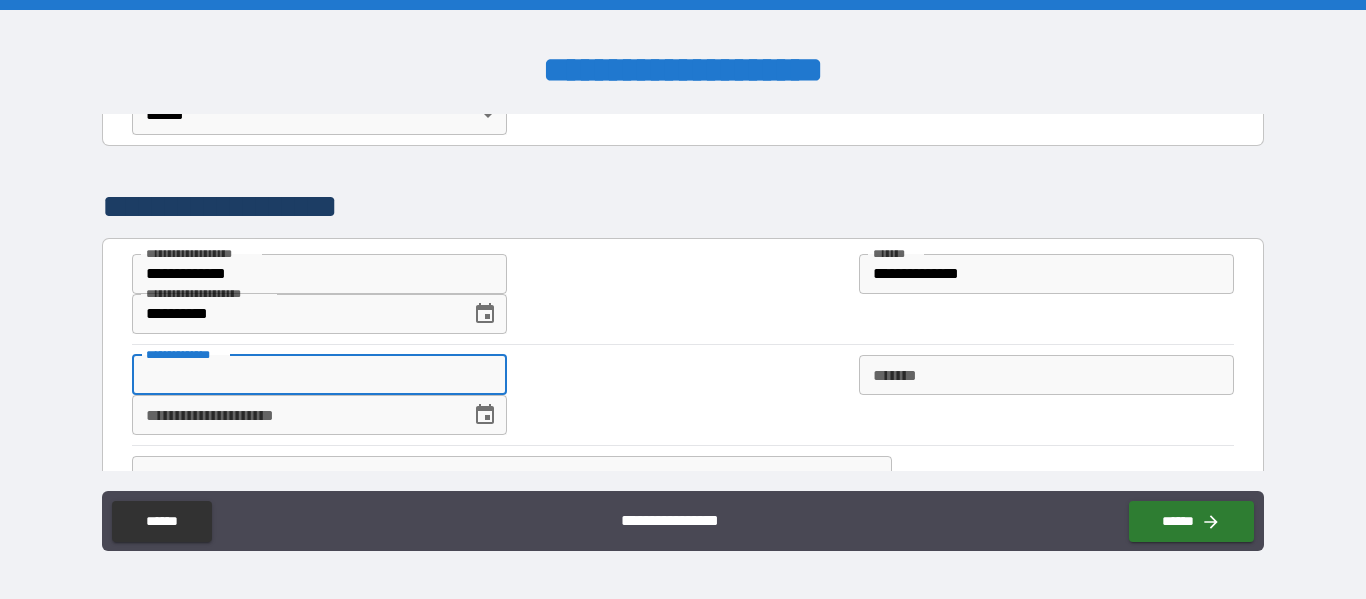 click on "**********" at bounding box center (294, 415) 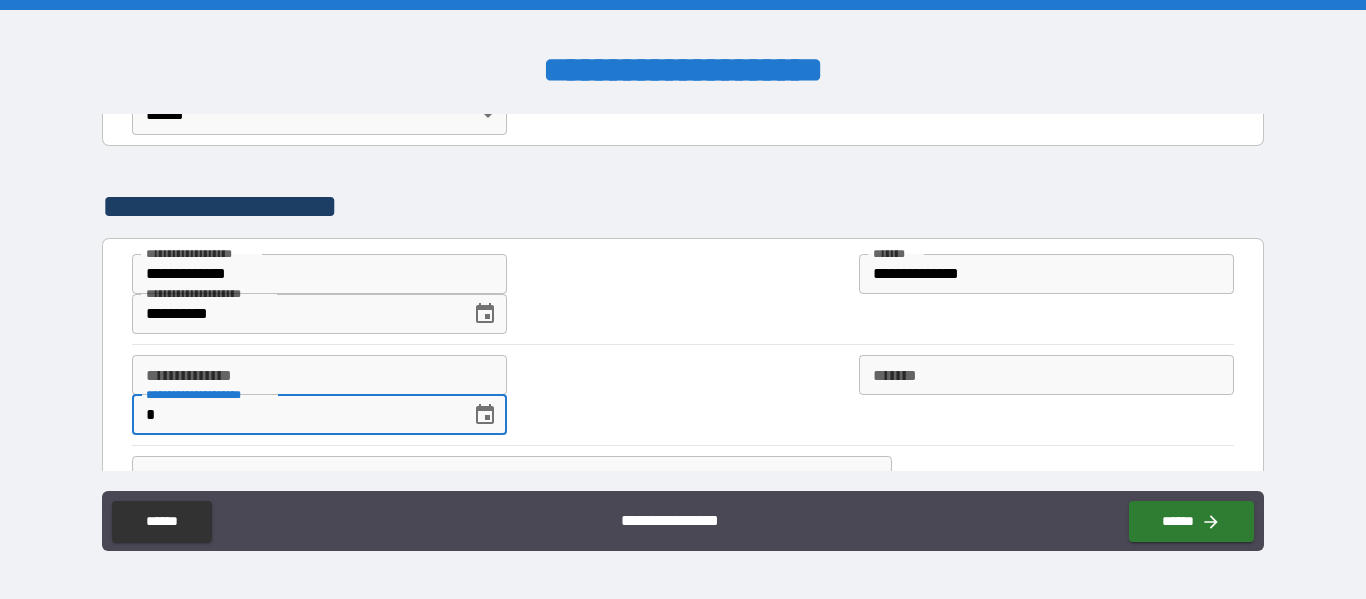 type on "***" 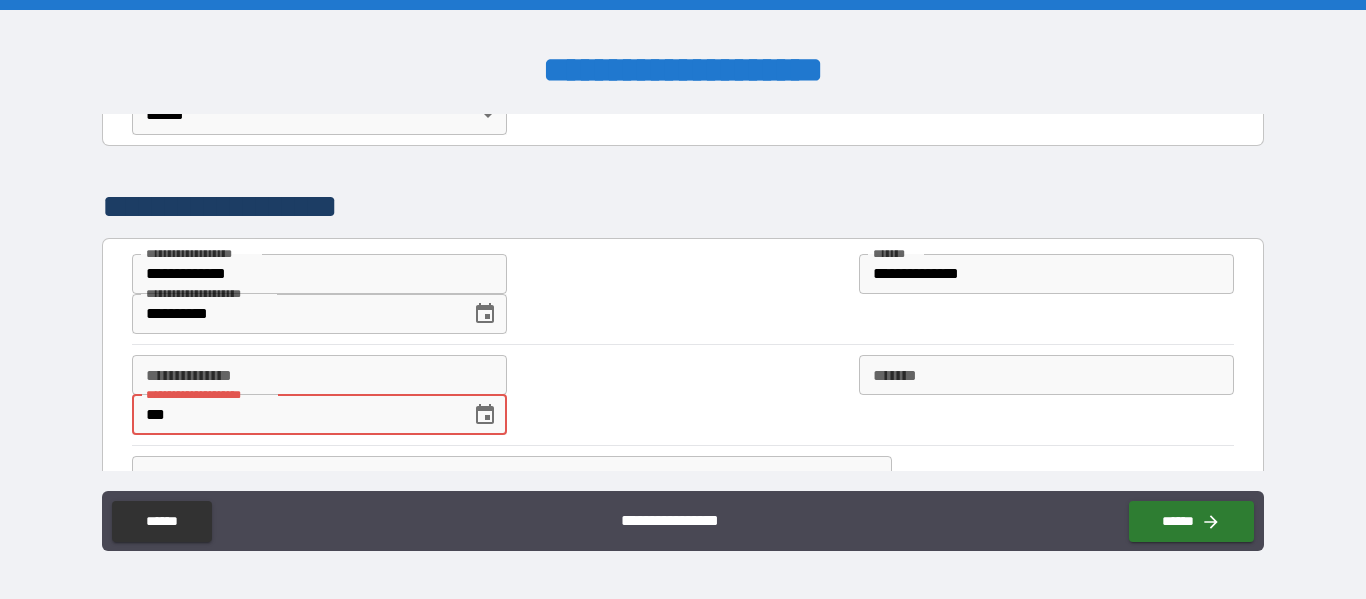 type on "*" 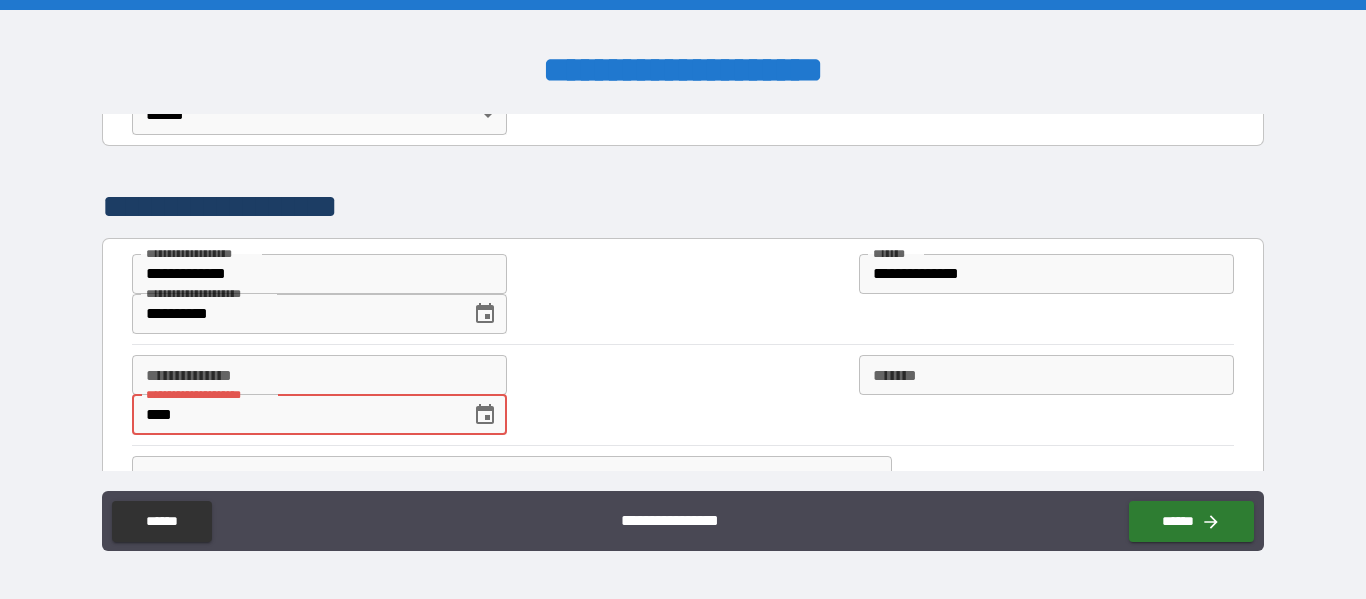 type on "******" 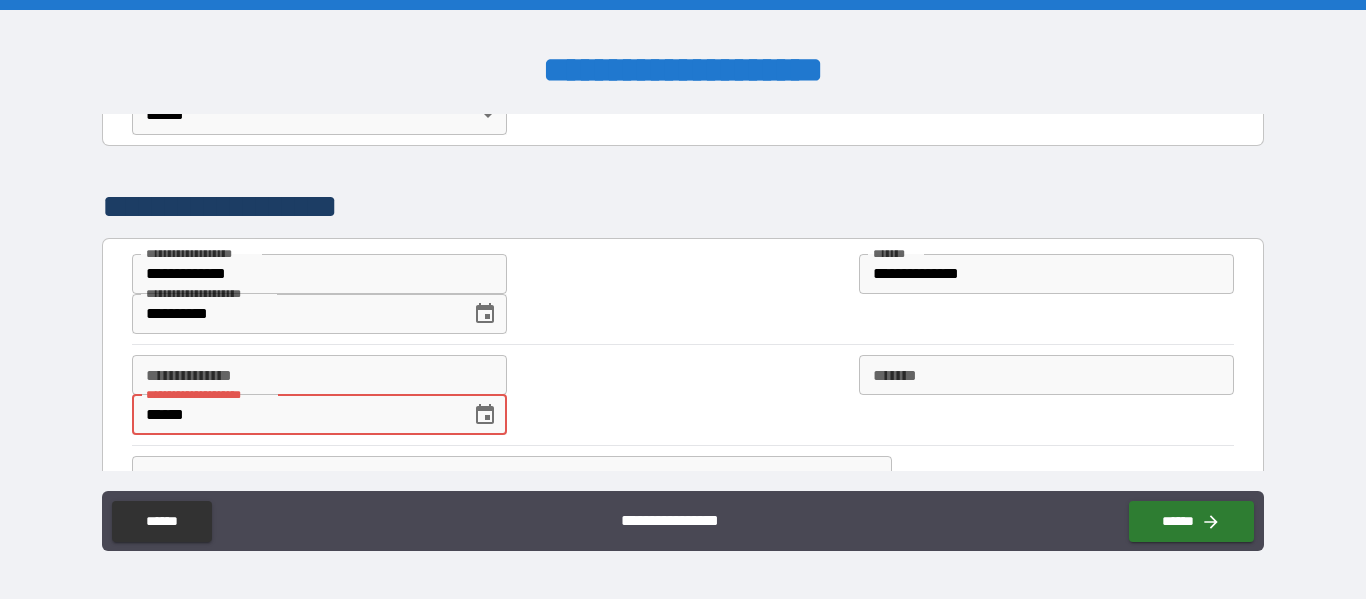 type on "*" 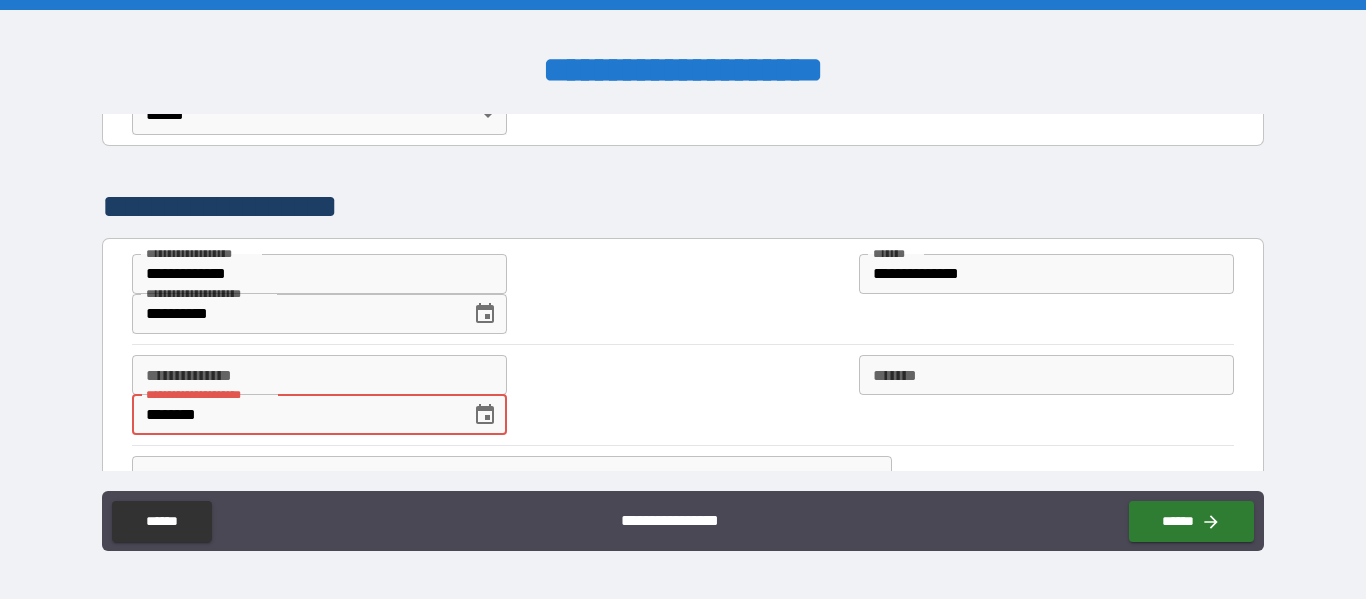 type on "*********" 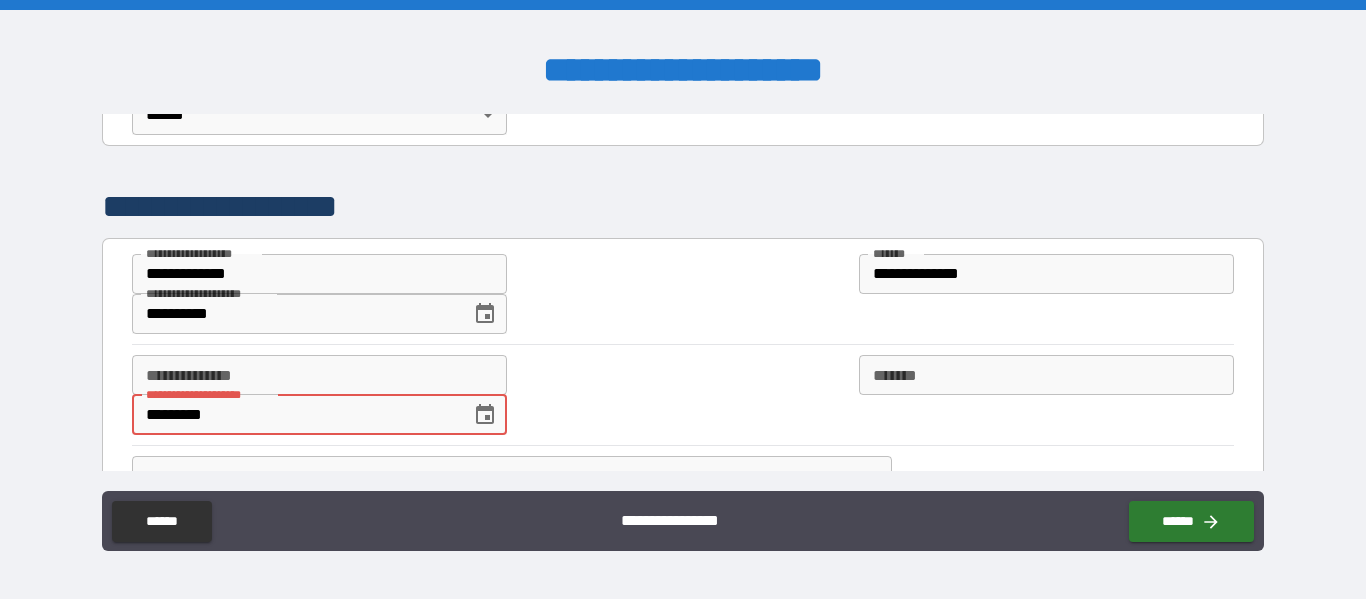 type on "*" 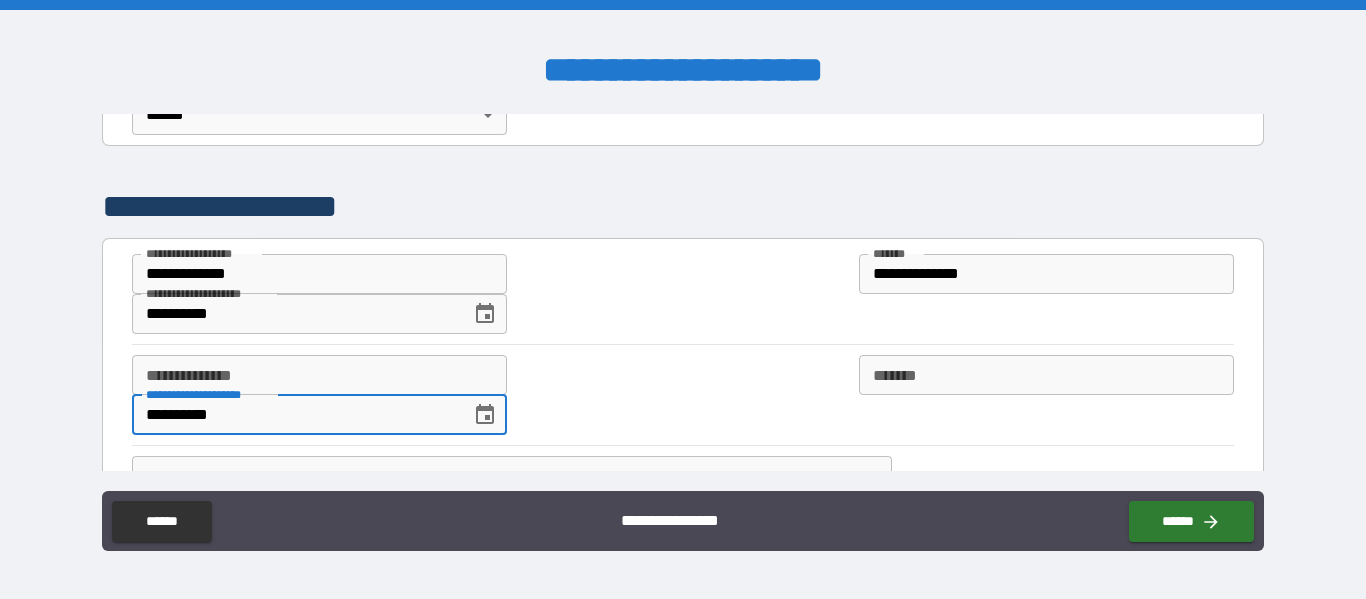 type on "*" 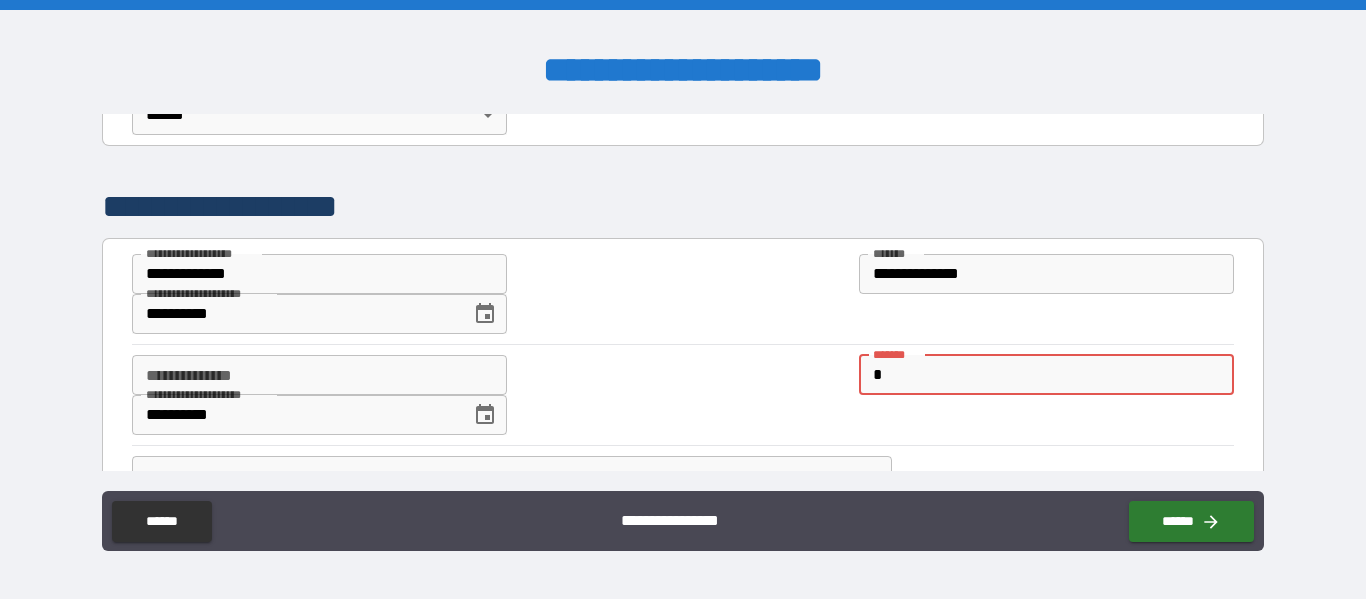 type on "*" 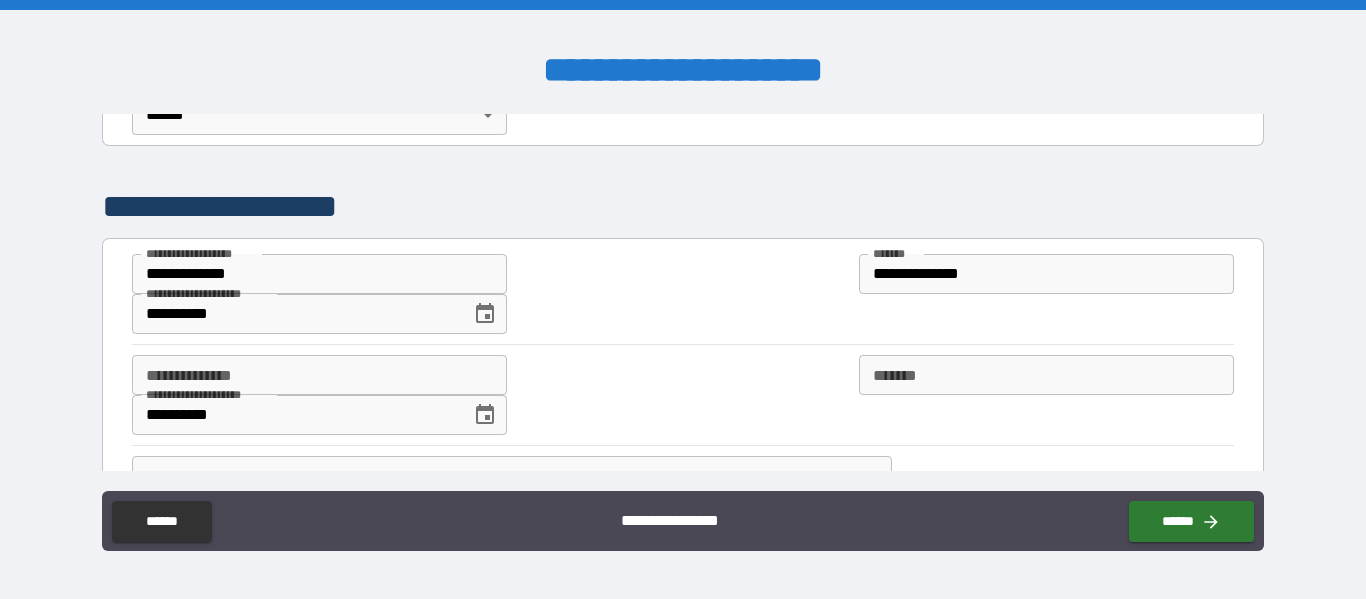 type on "*" 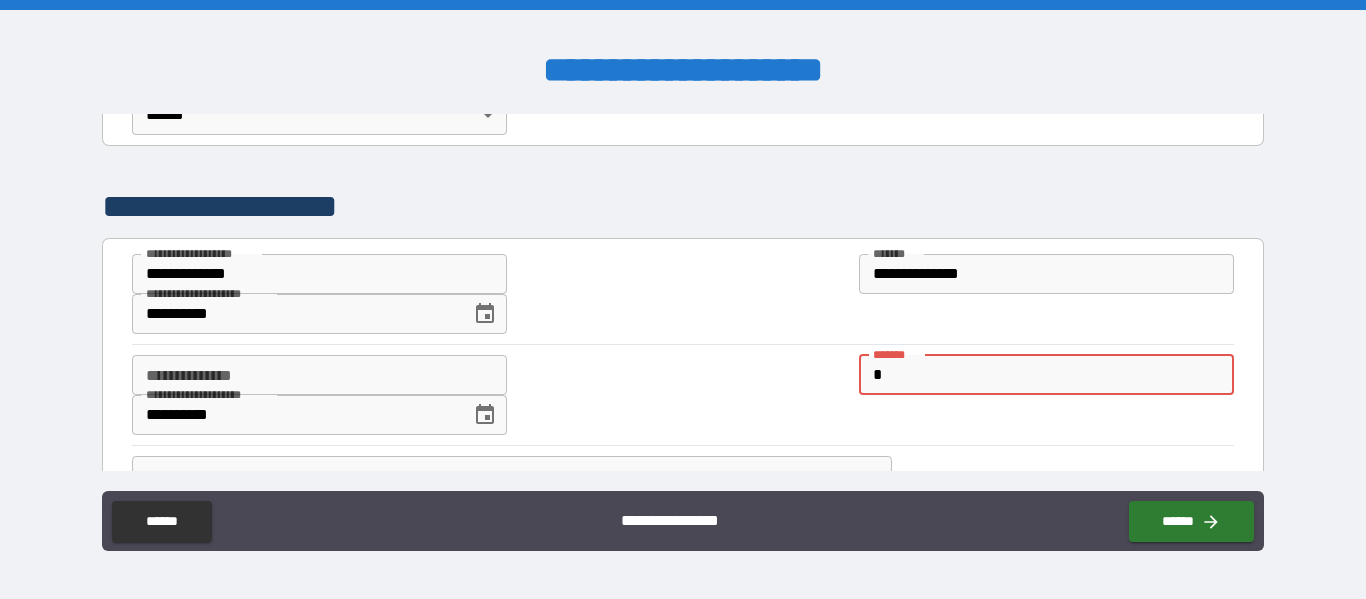 type on "*" 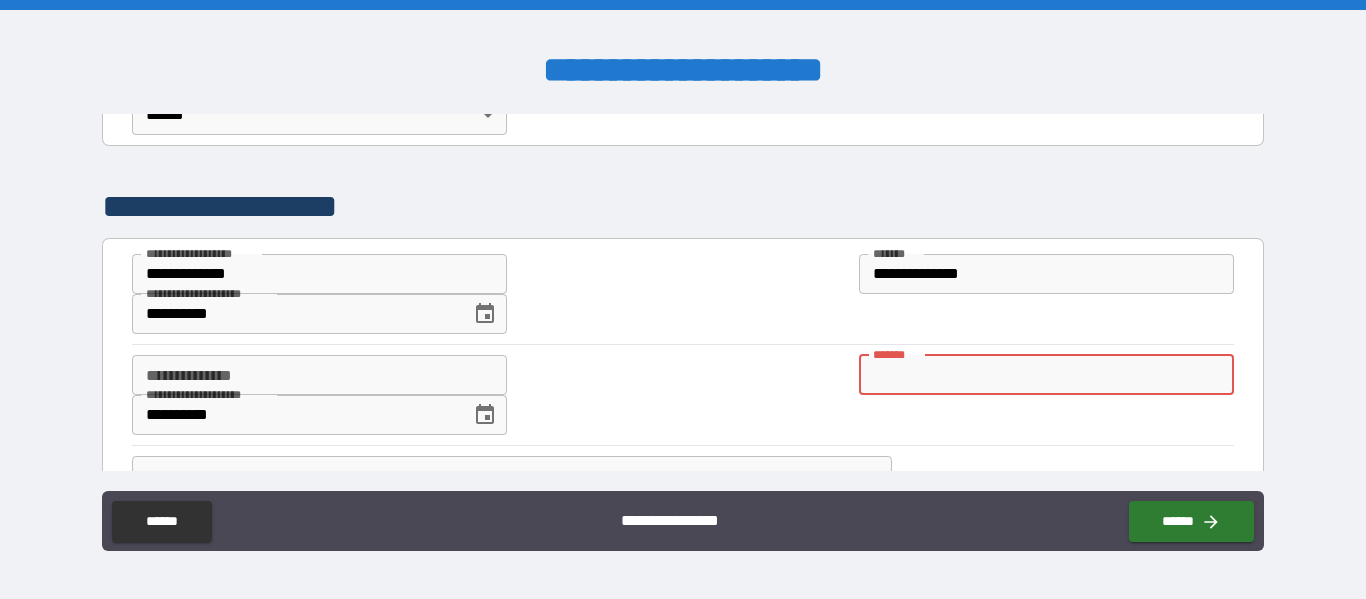 type on "*" 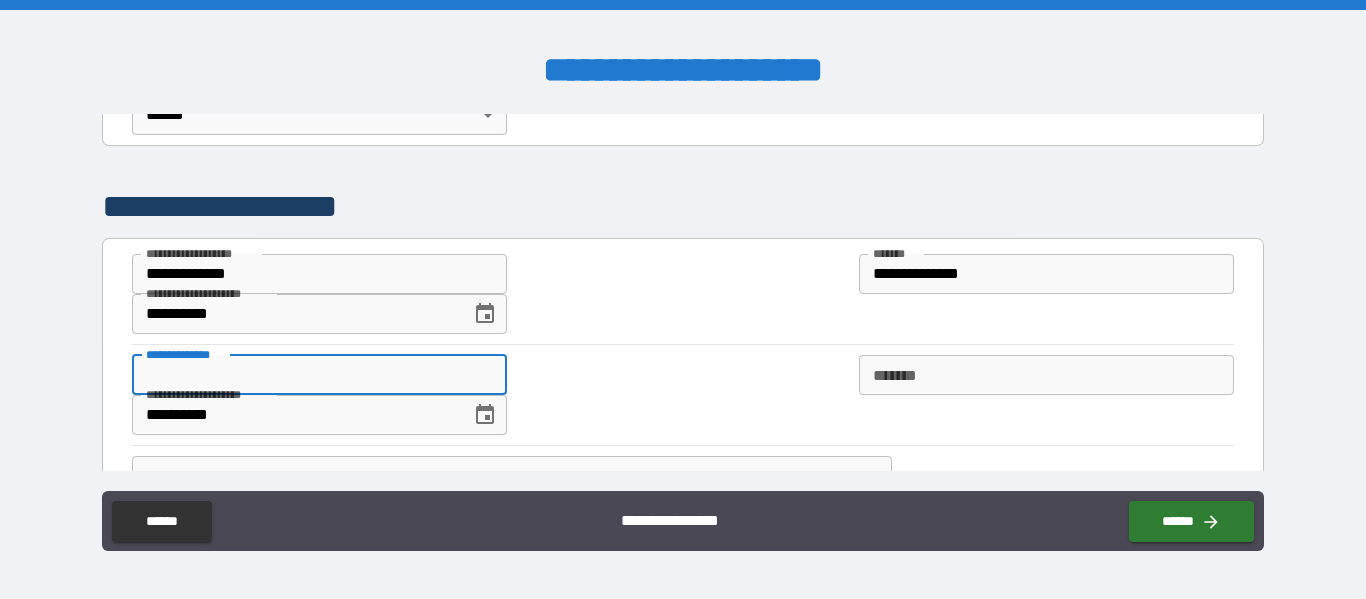 type on "*" 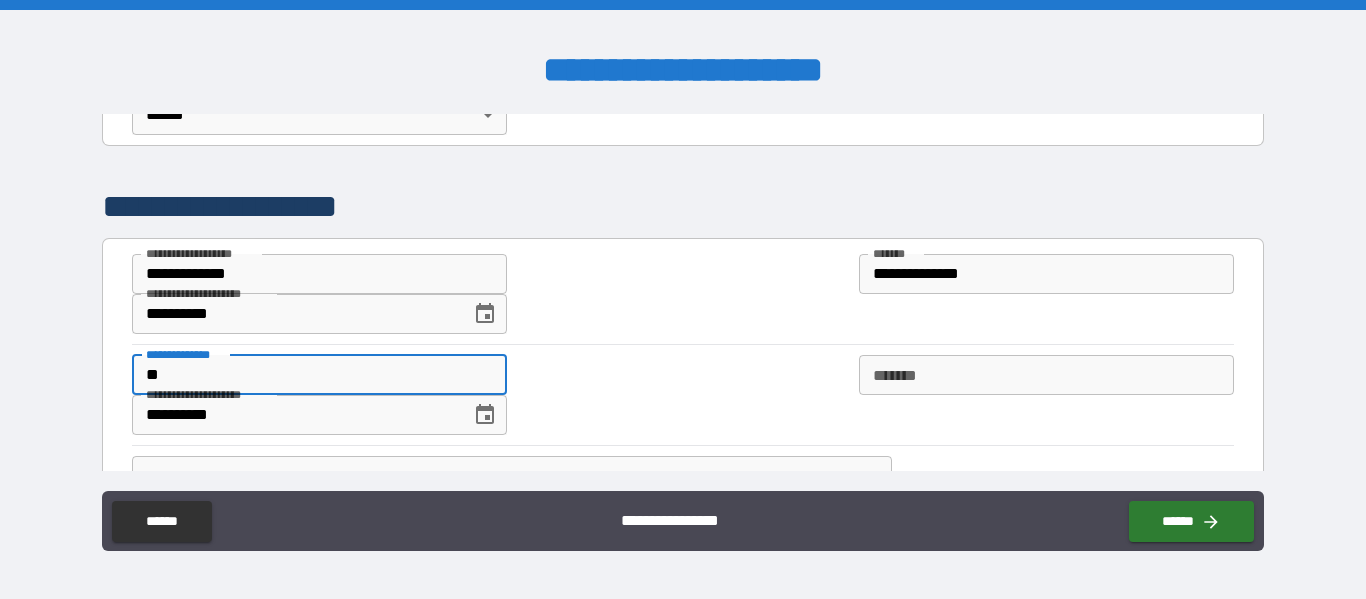 type on "***" 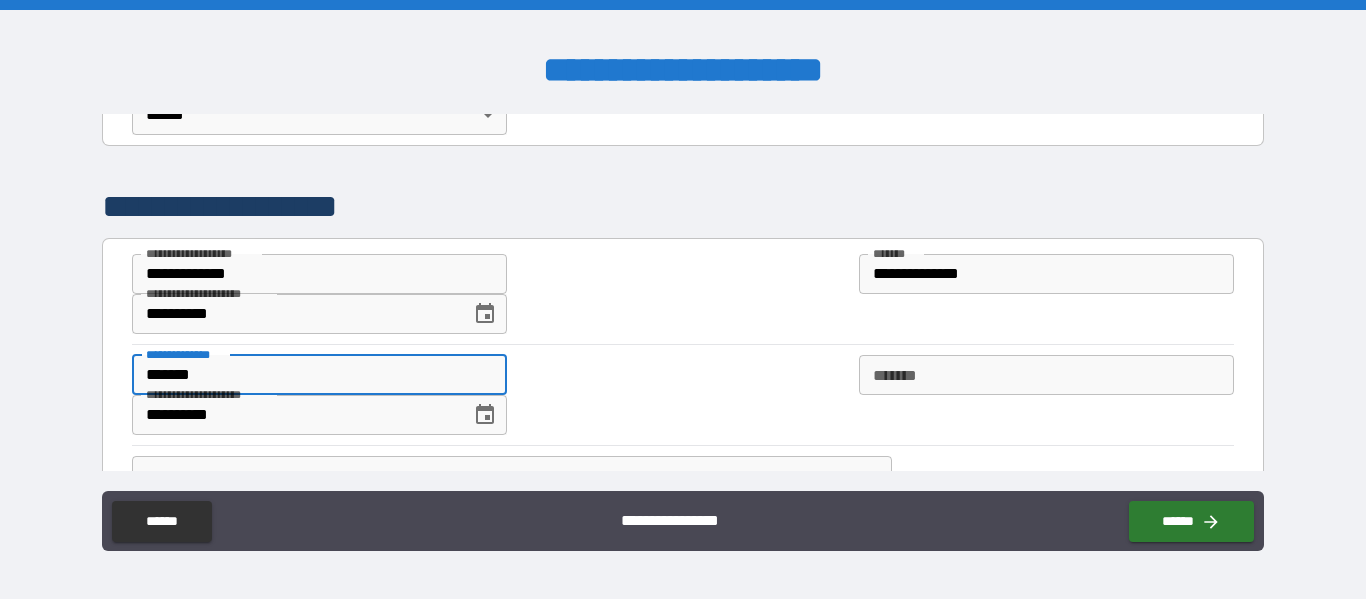 type on "********" 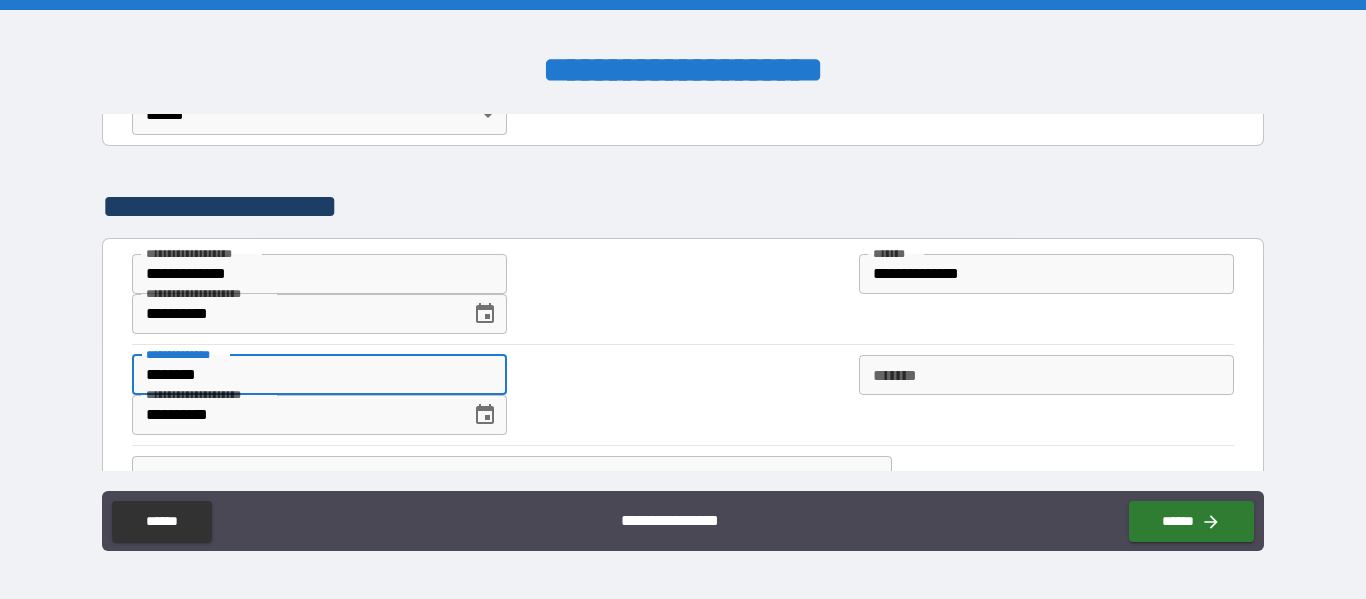 type on "*" 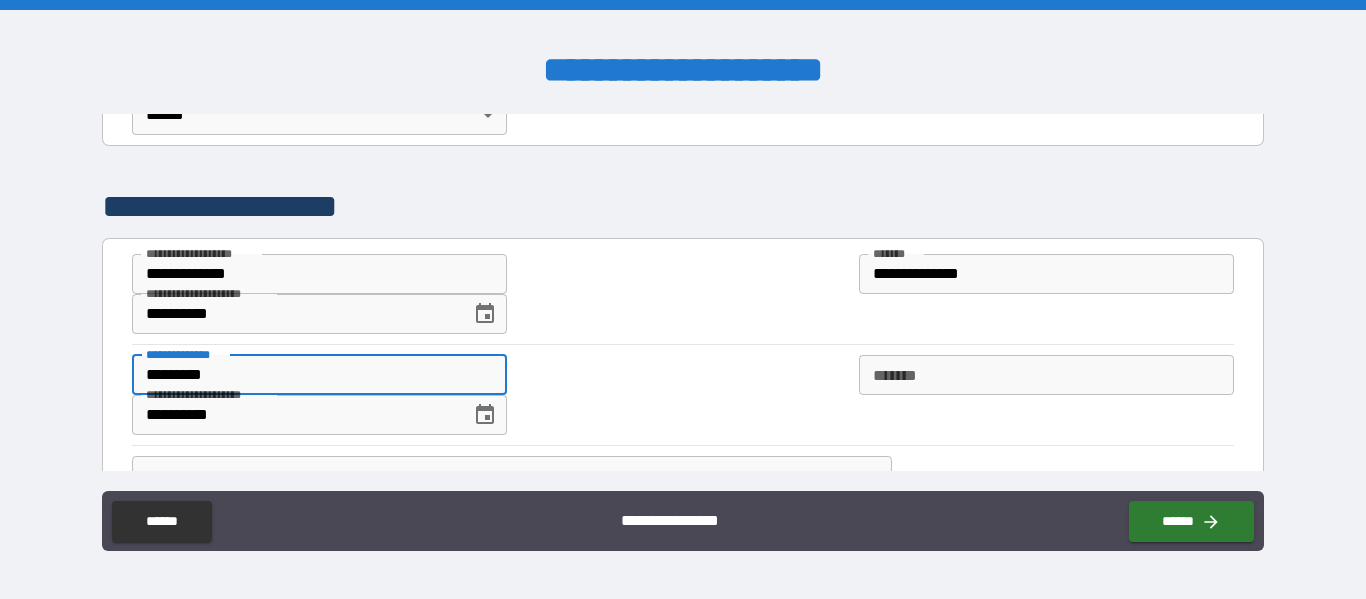 type on "**********" 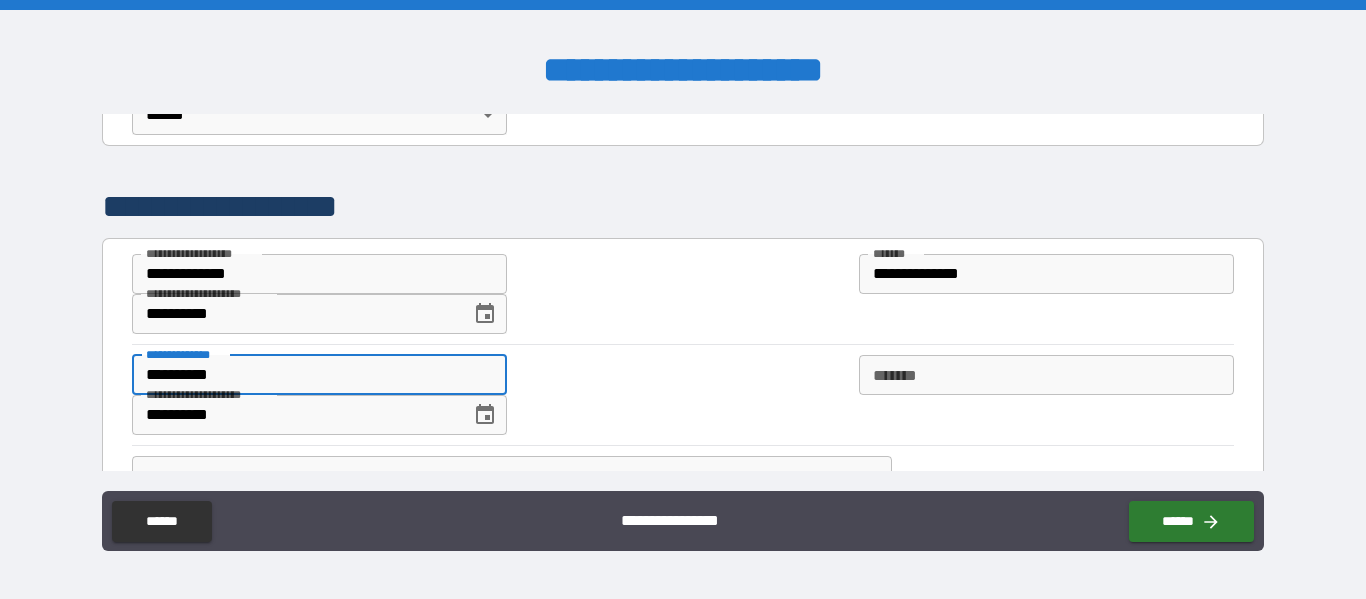 type on "*" 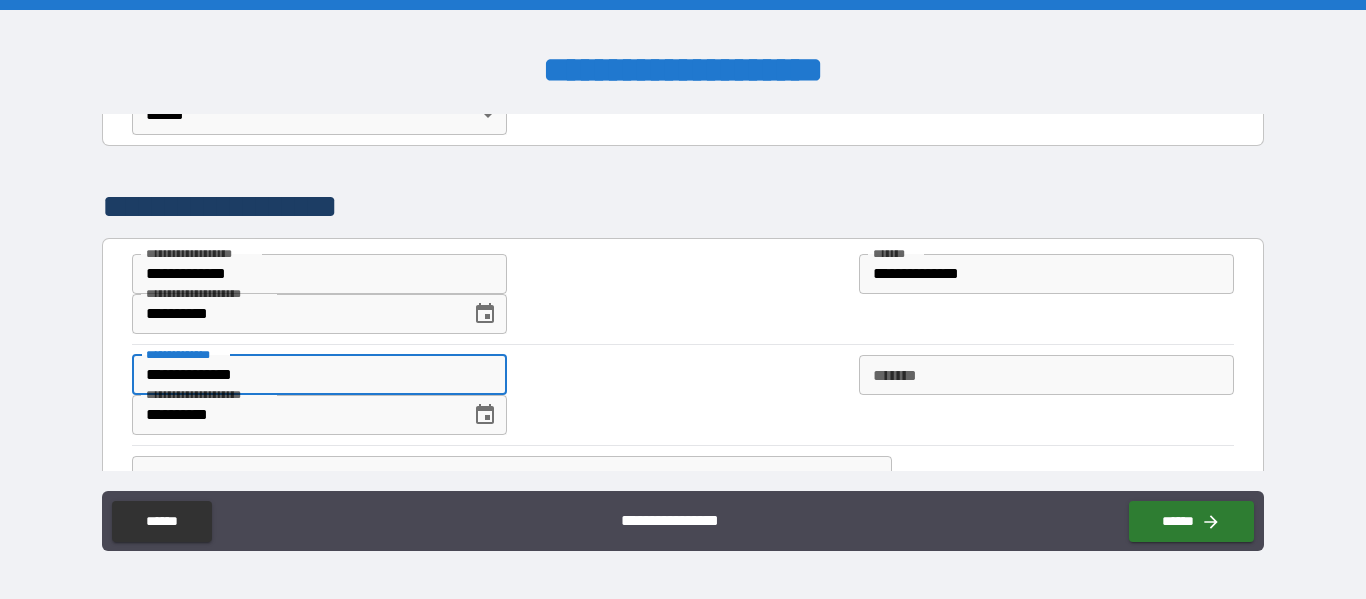 type on "**********" 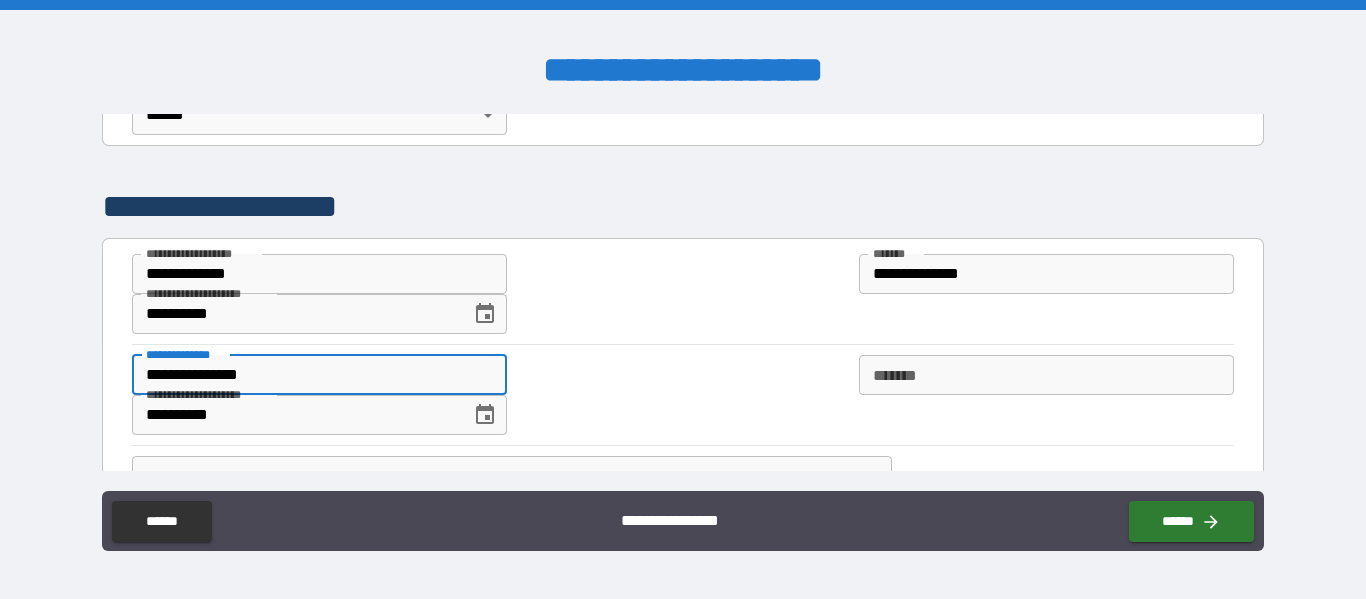 type on "*" 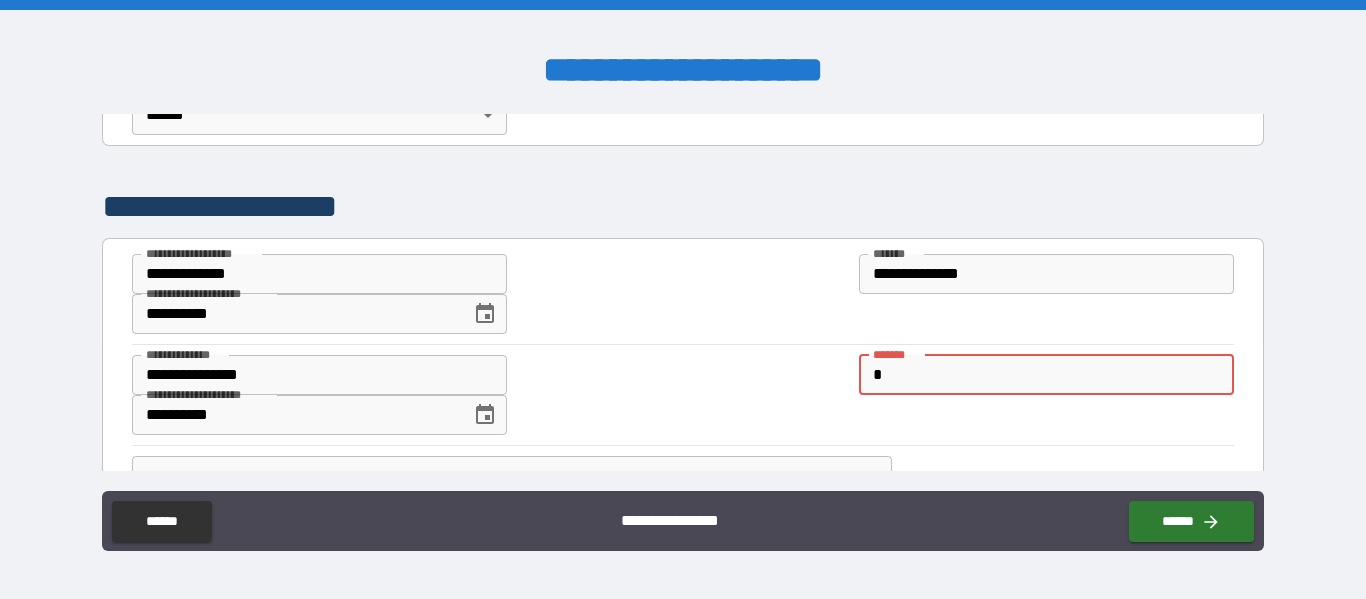 type on "*" 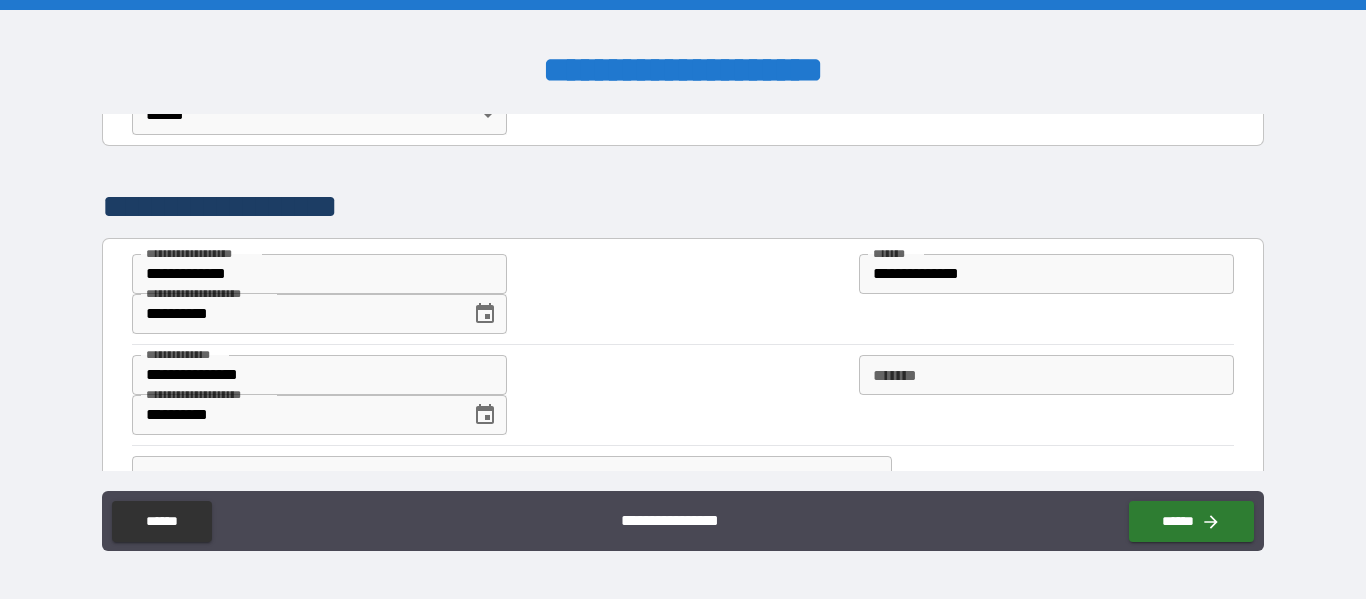 type on "*" 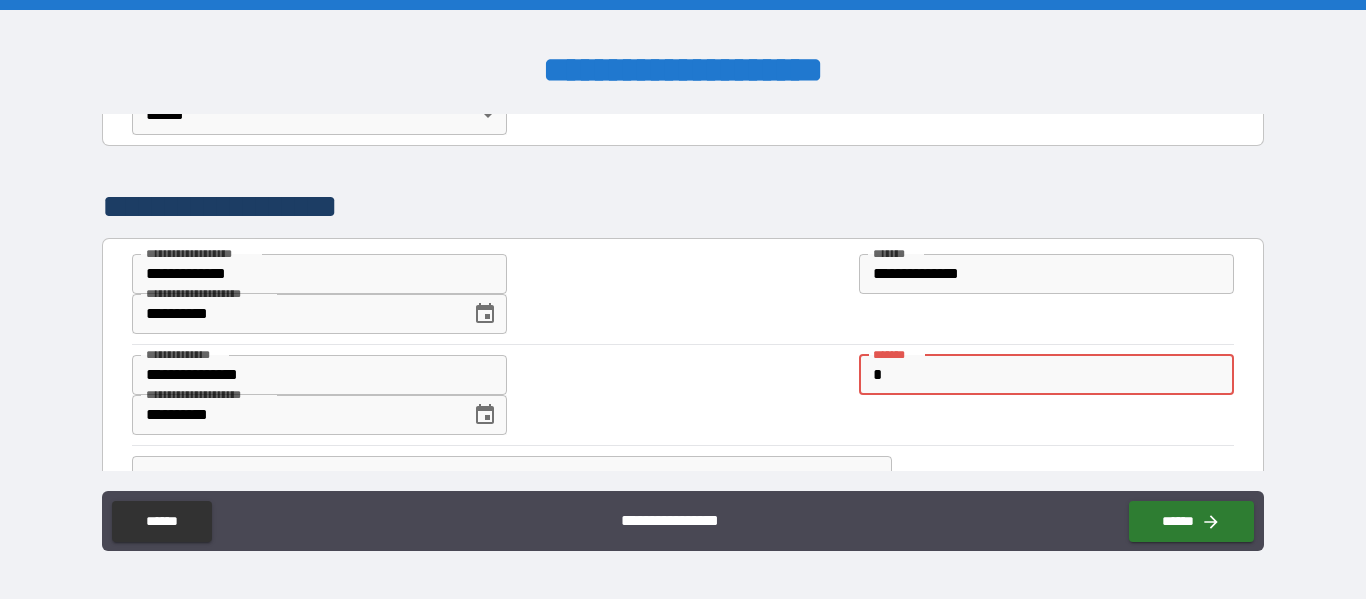 type on "*" 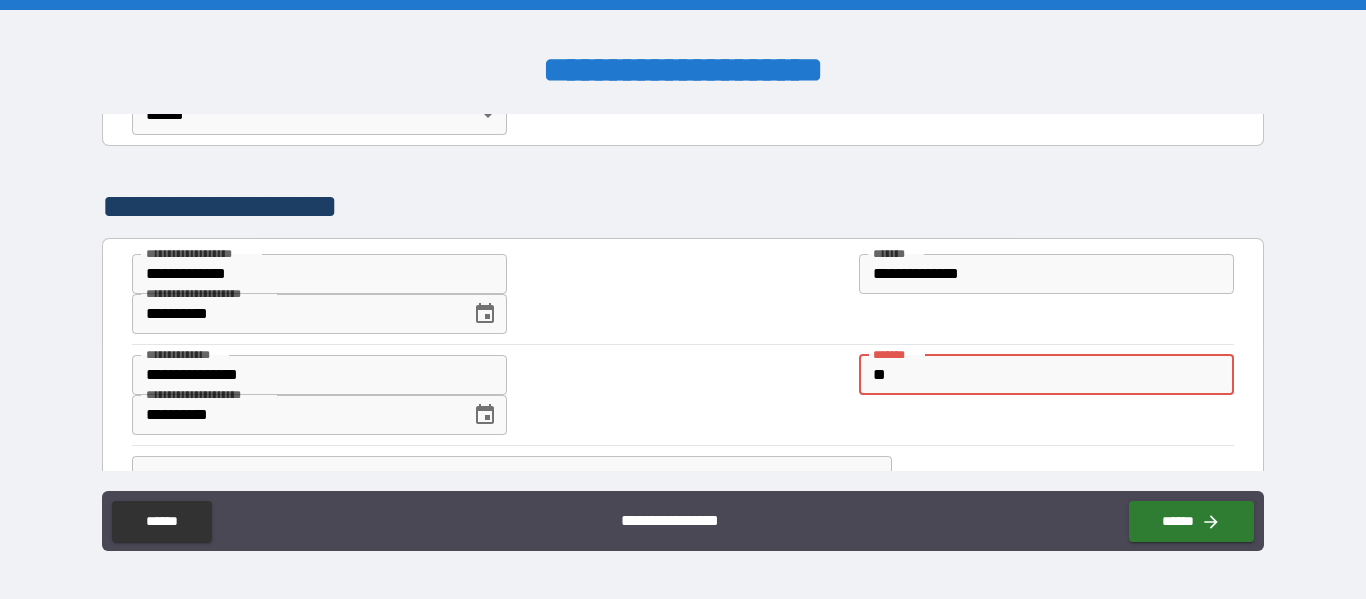 type on "***" 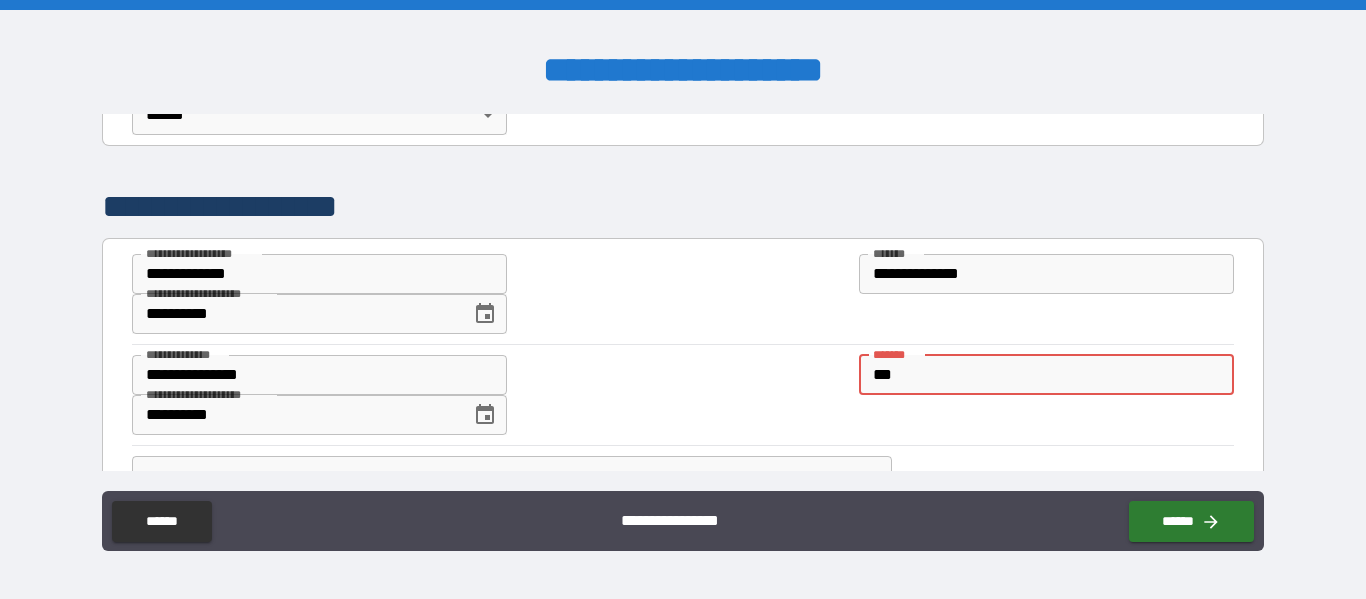 type on "*" 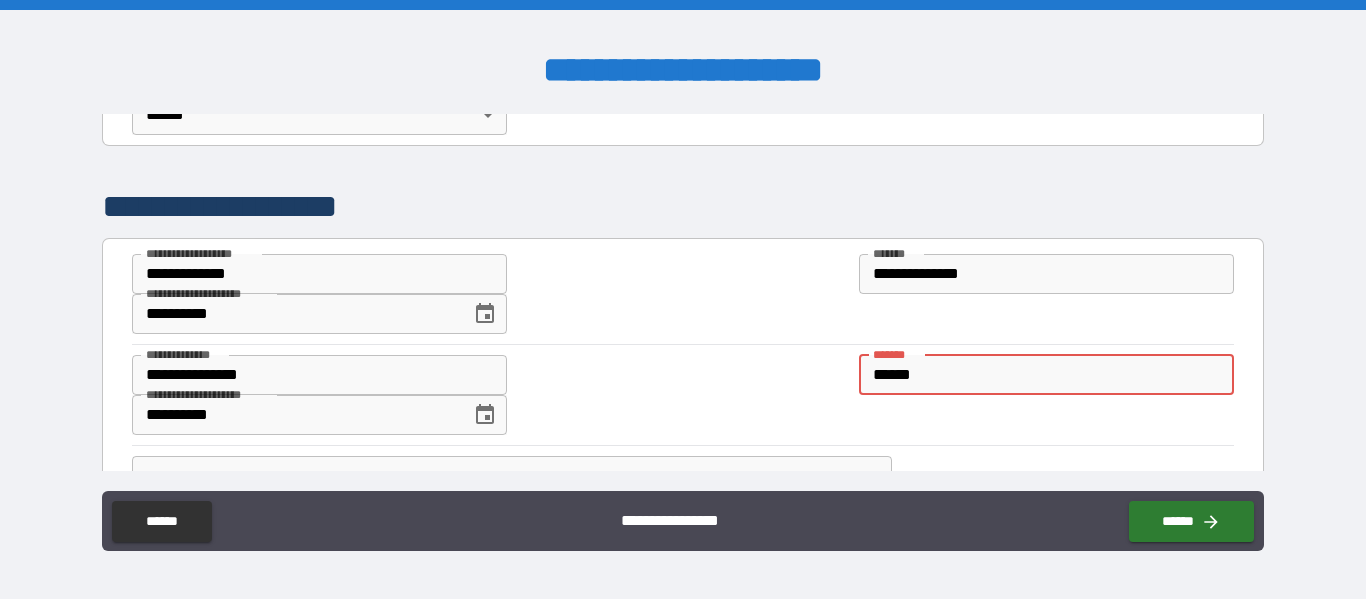type on "*" 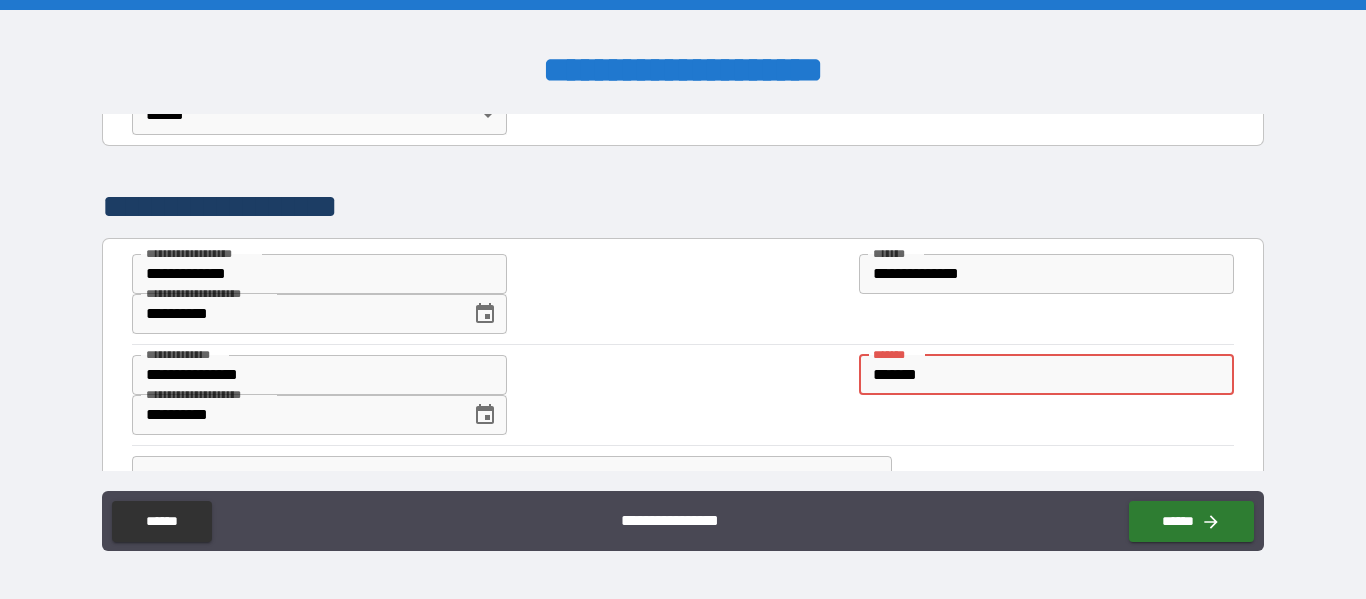 type on "*" 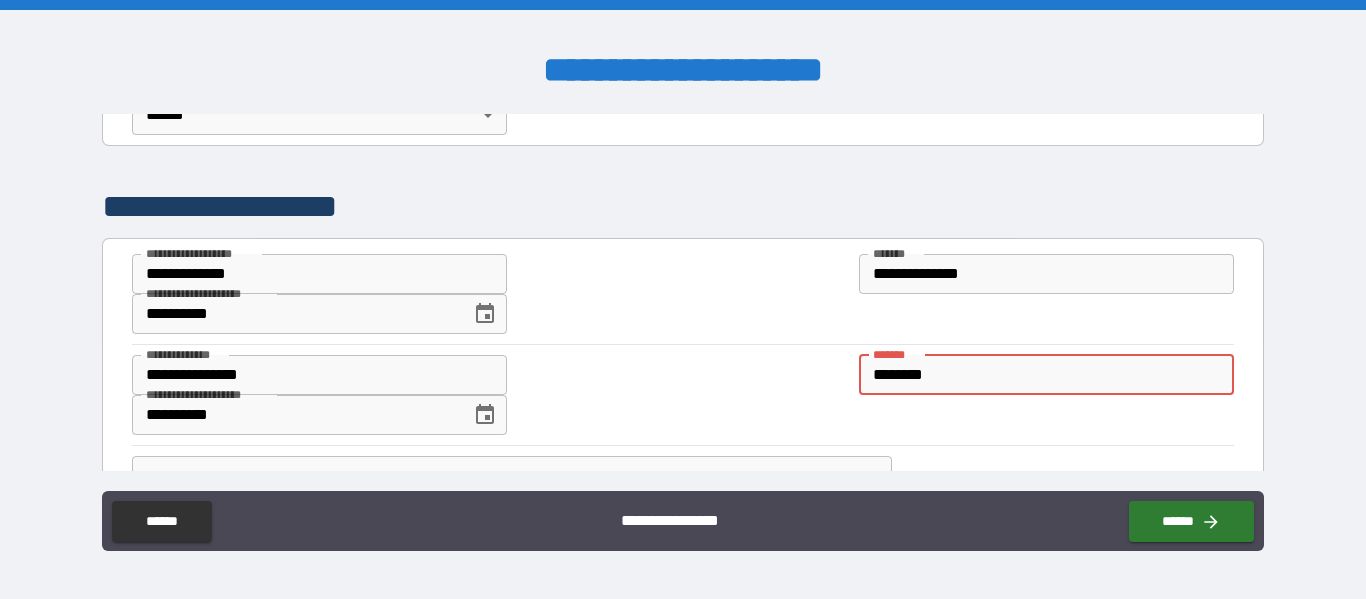 type on "**********" 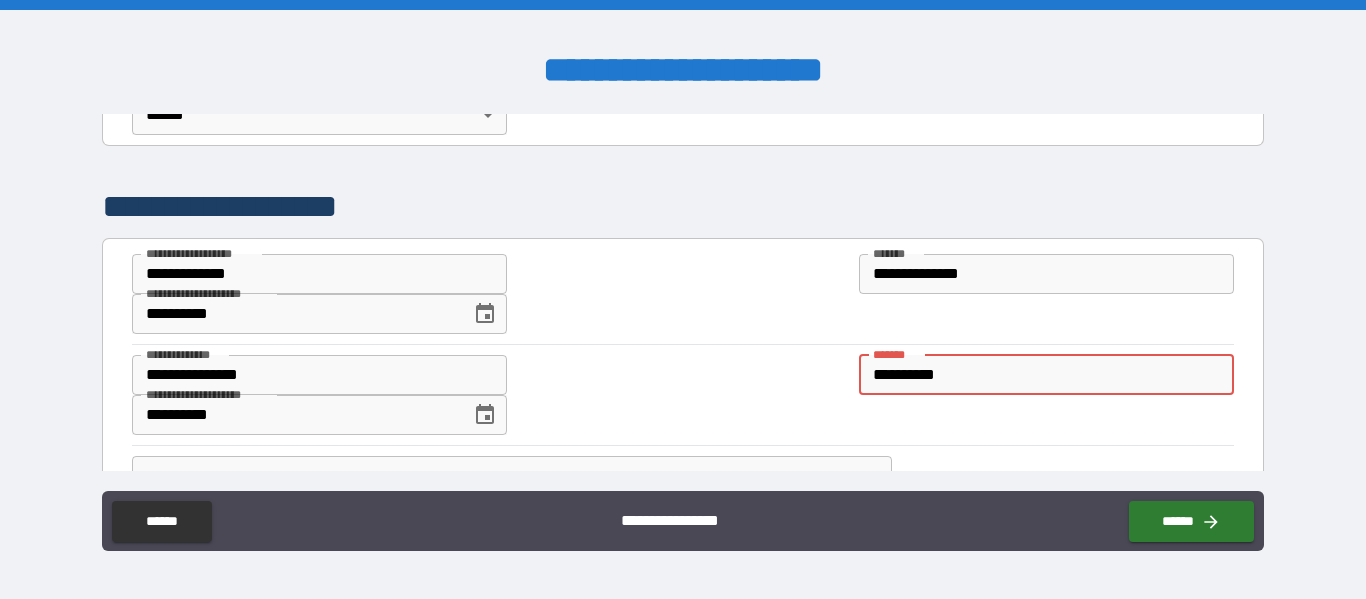 type on "*" 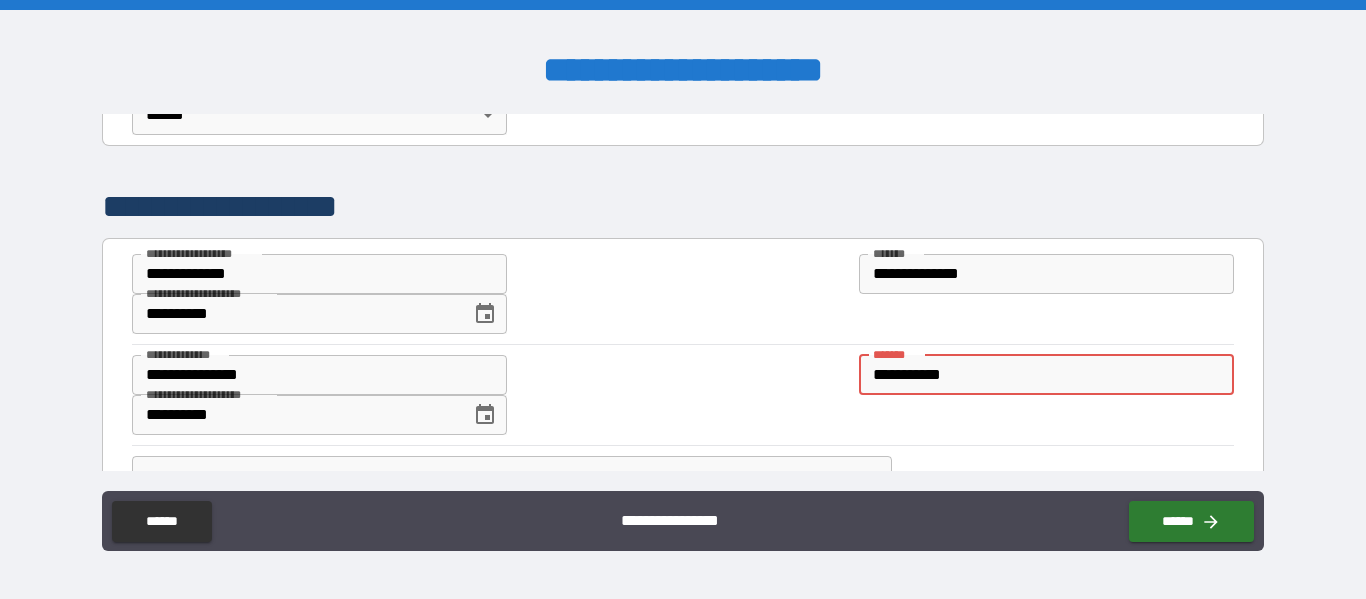 type on "**********" 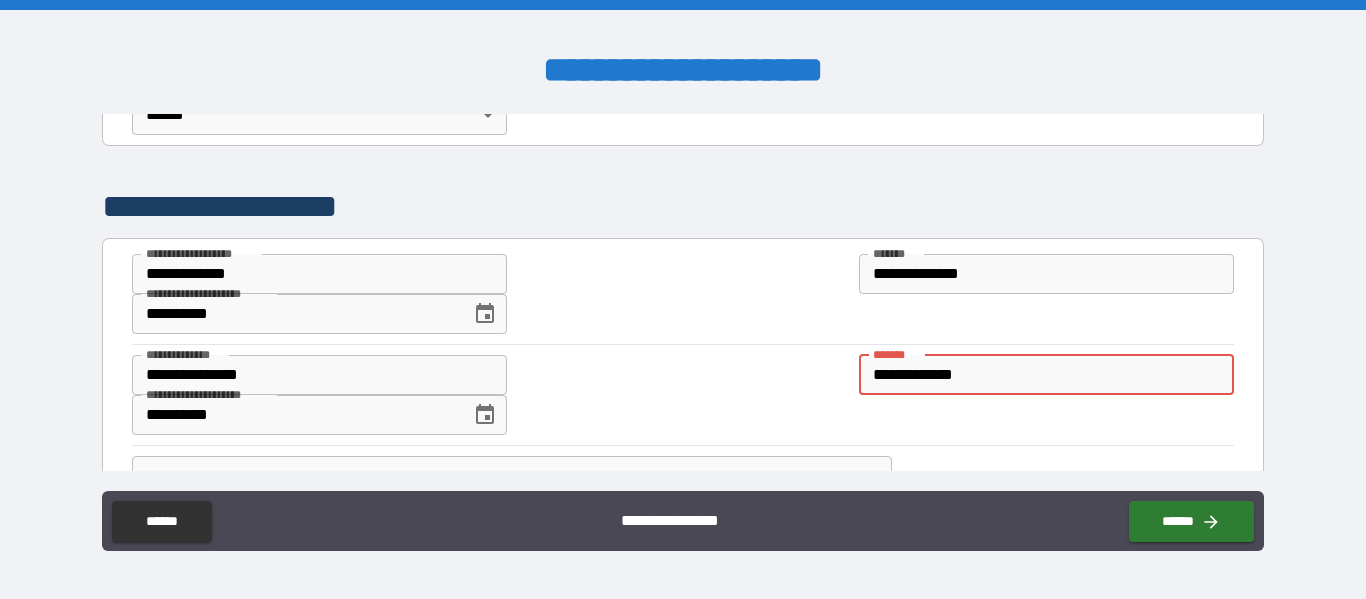 type on "**********" 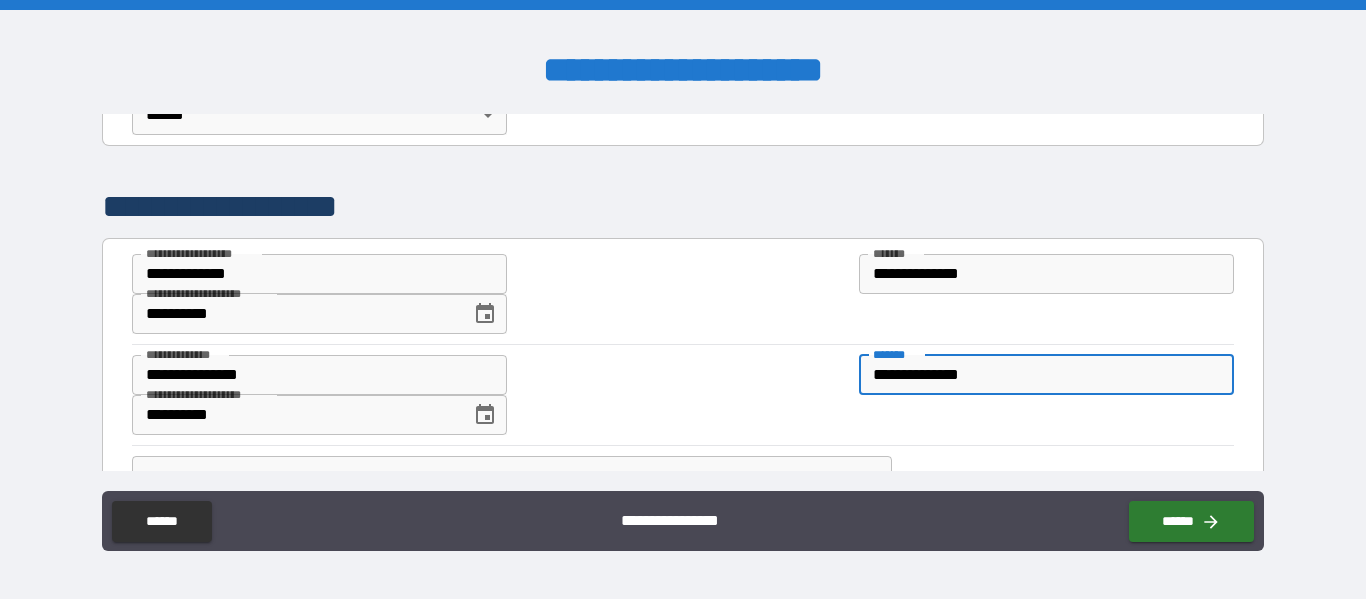 type on "*" 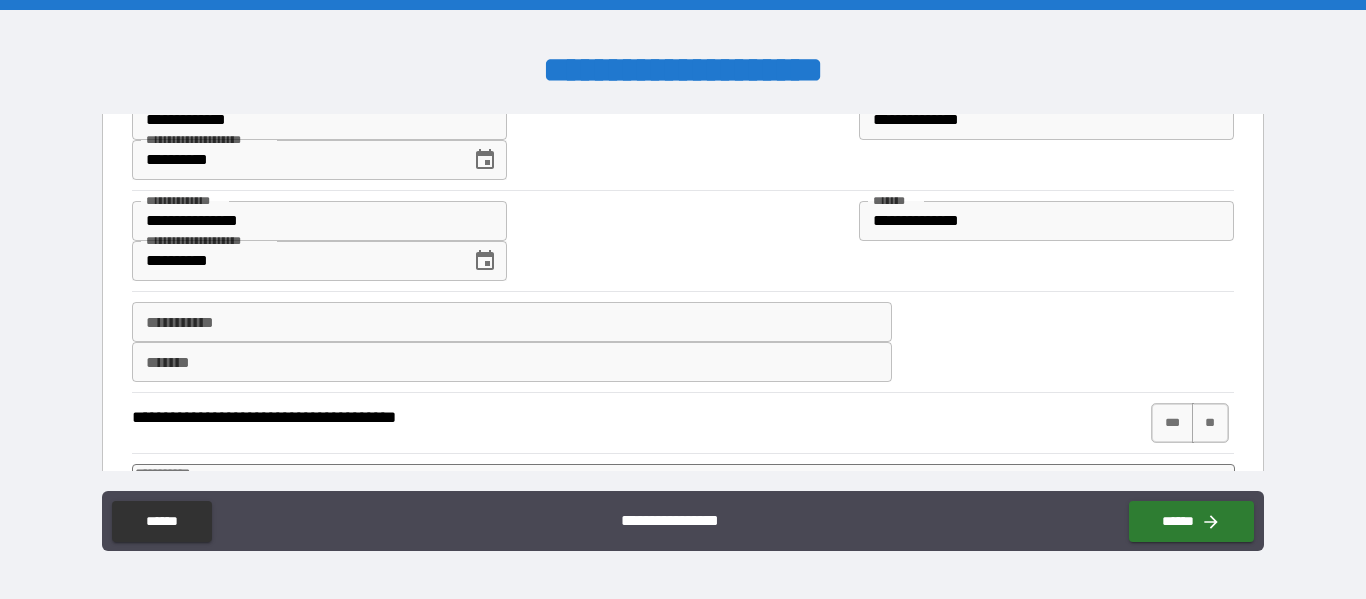 scroll, scrollTop: 644, scrollLeft: 0, axis: vertical 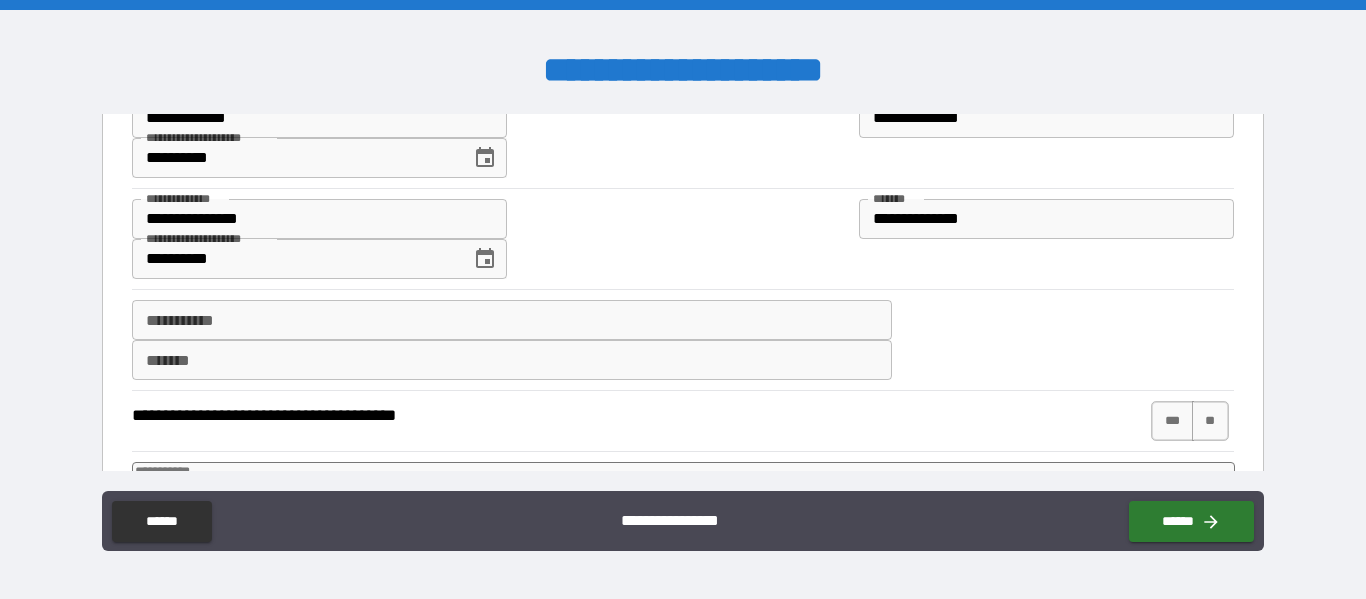 click on "**********" at bounding box center [512, 320] 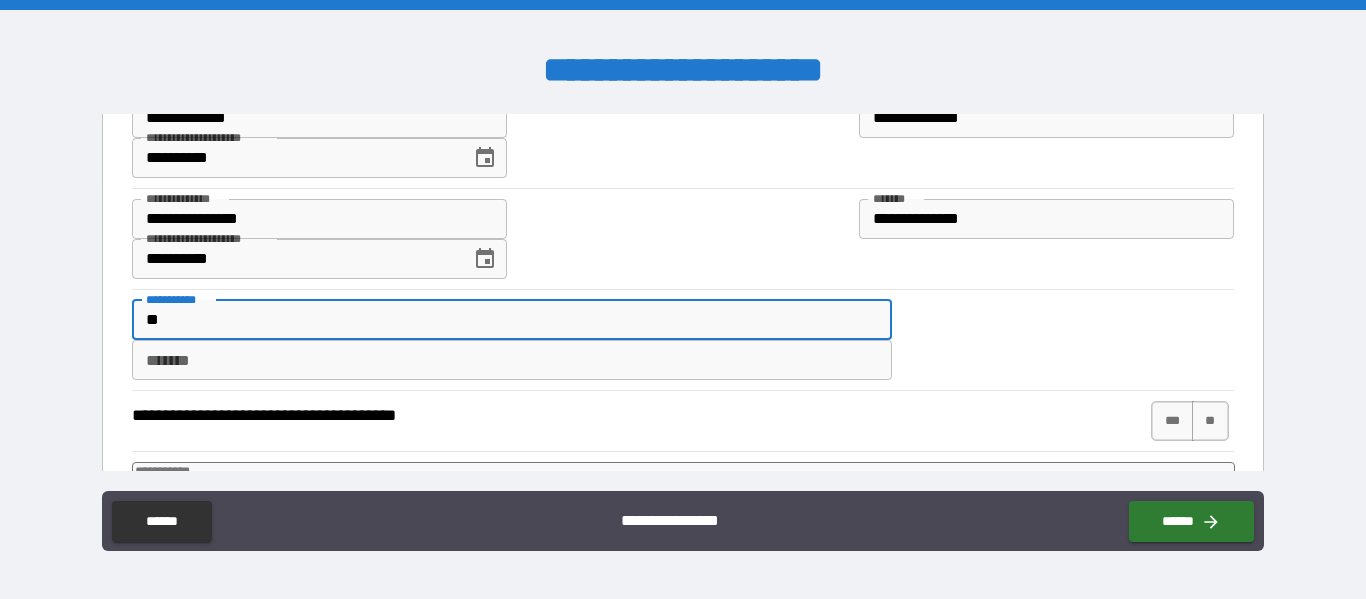 type on "***" 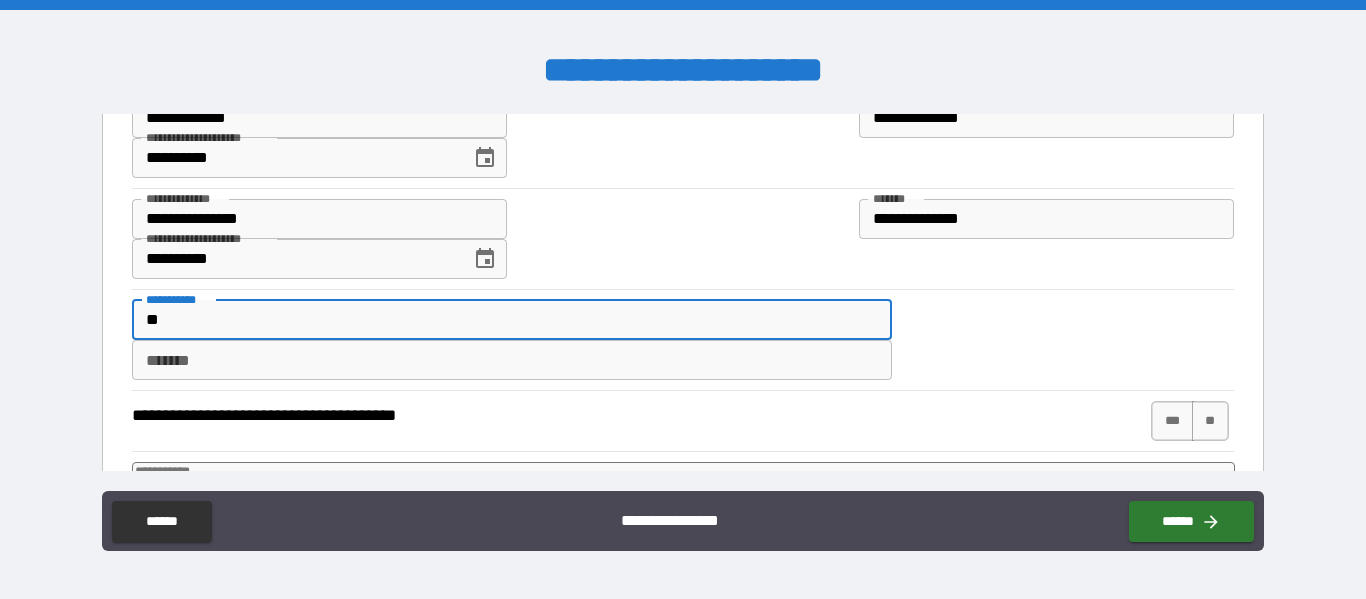 type on "*" 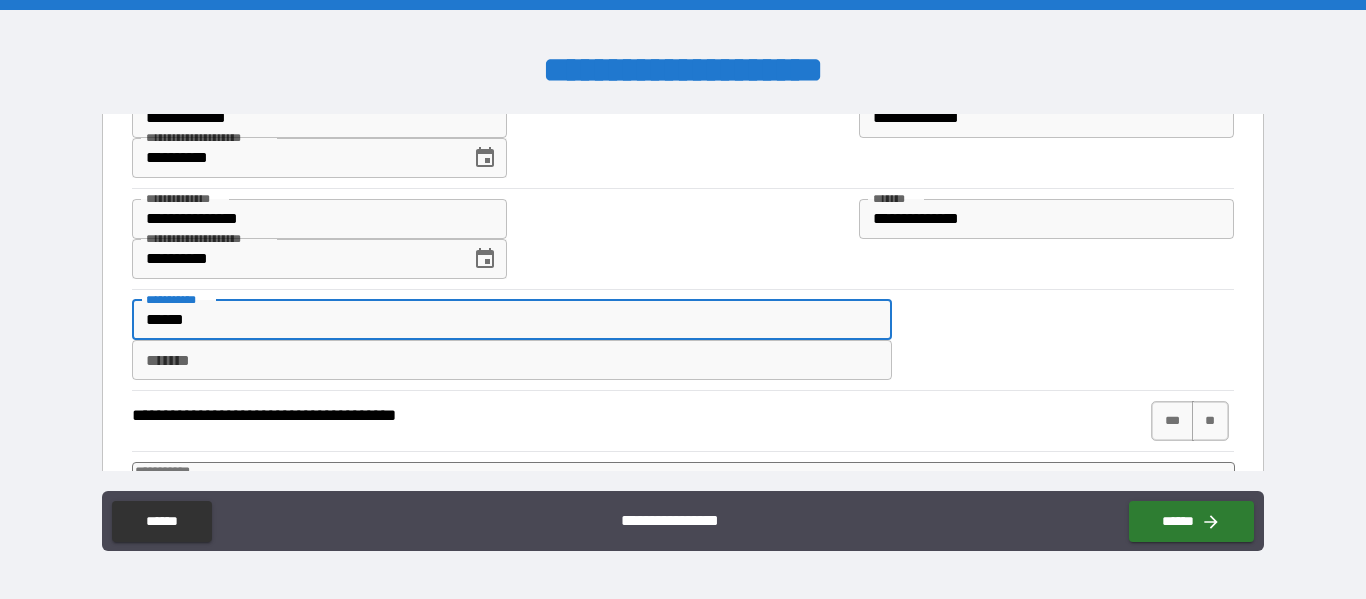 type on "******" 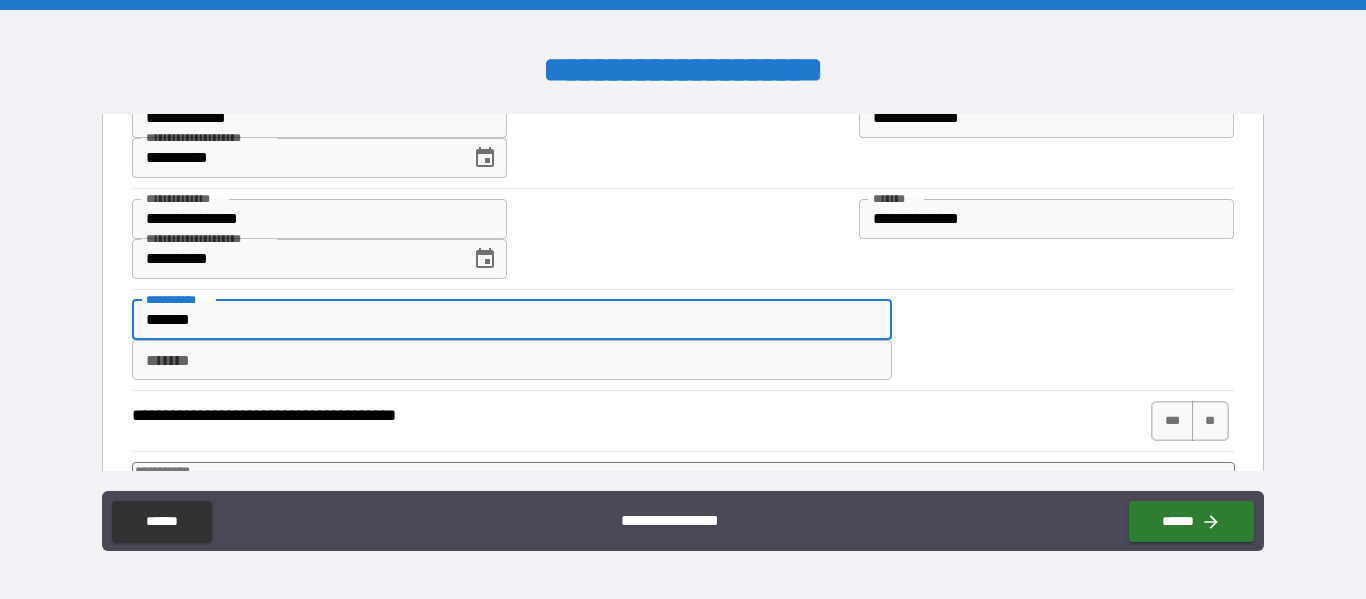 type on "*" 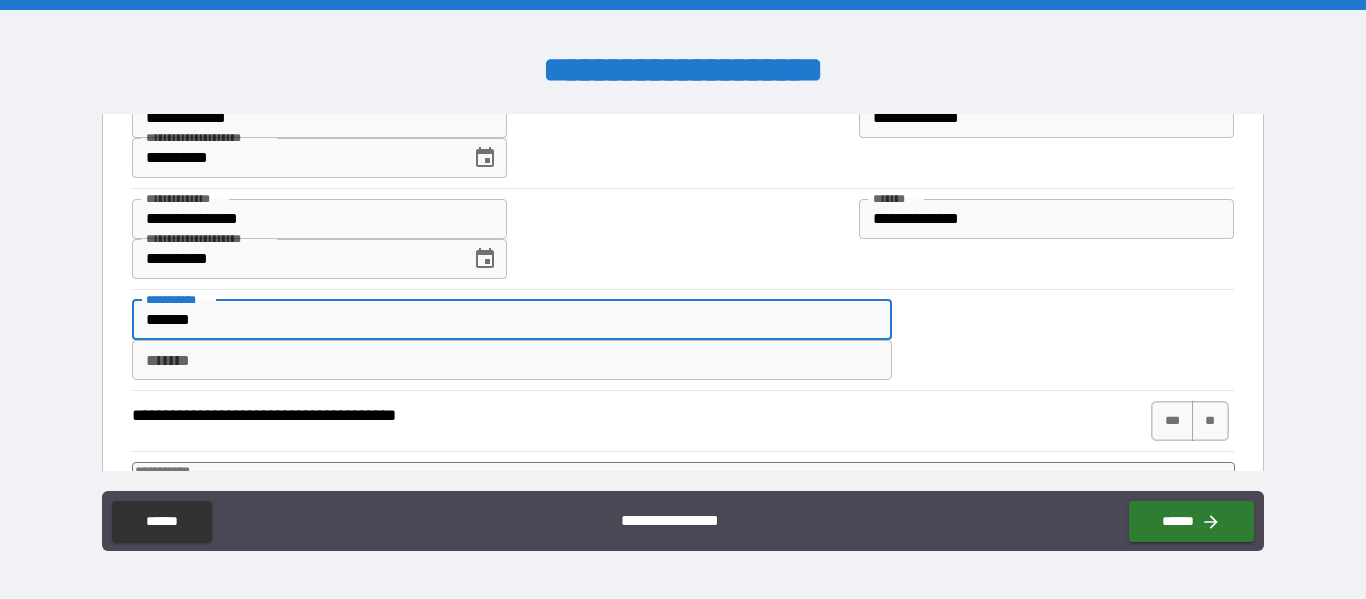 type on "*" 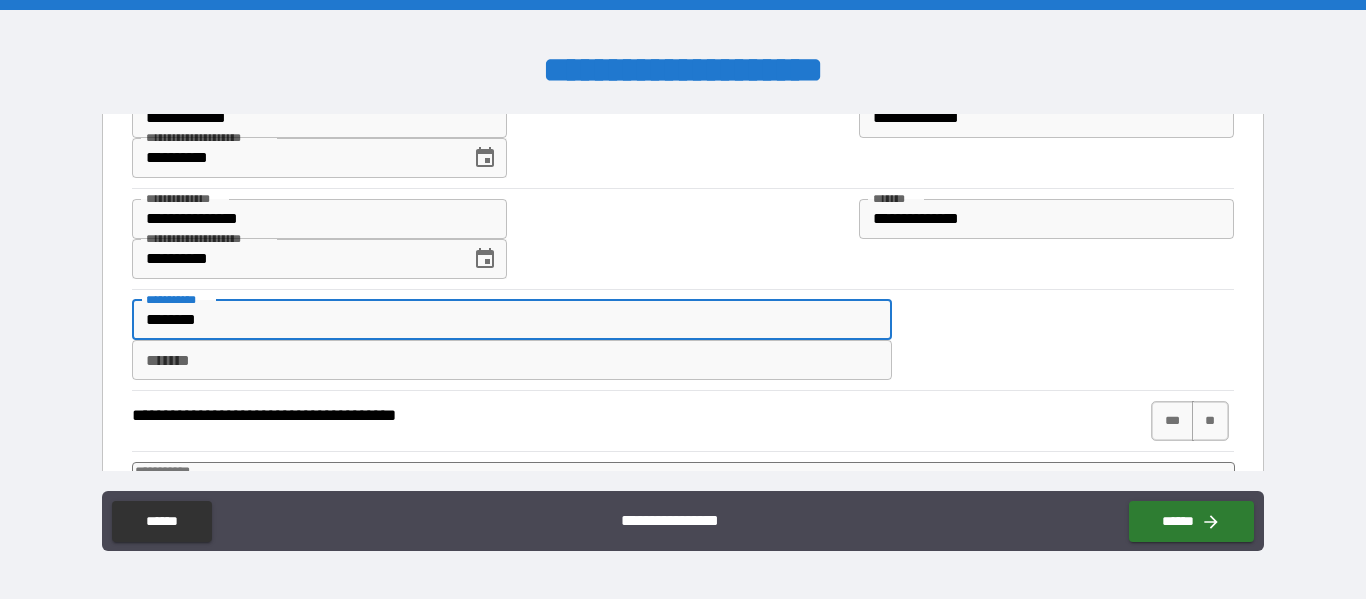 type on "*********" 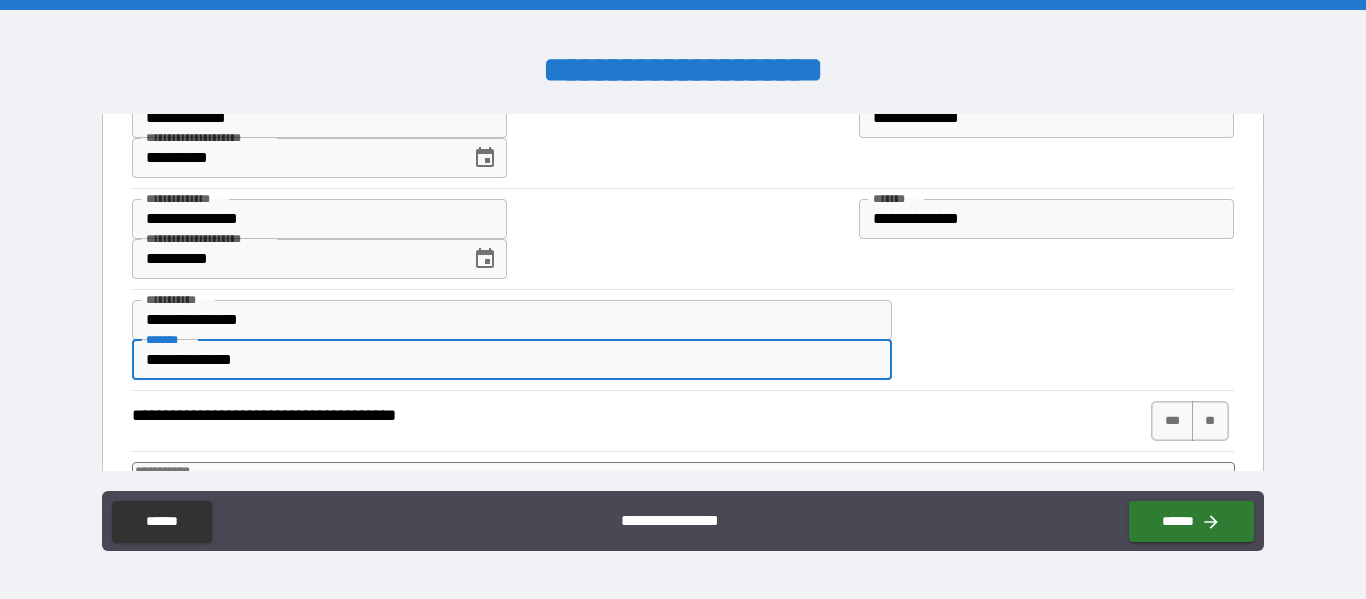 click on "**********" at bounding box center (682, 340) 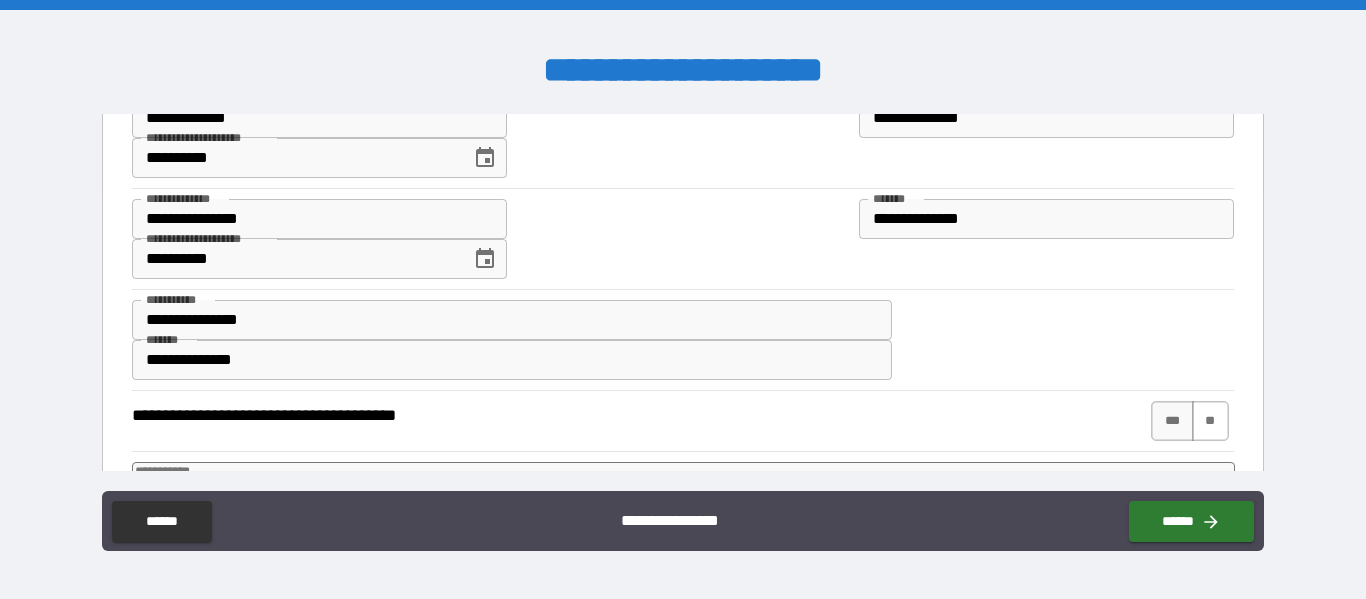 click on "**" at bounding box center (1210, 421) 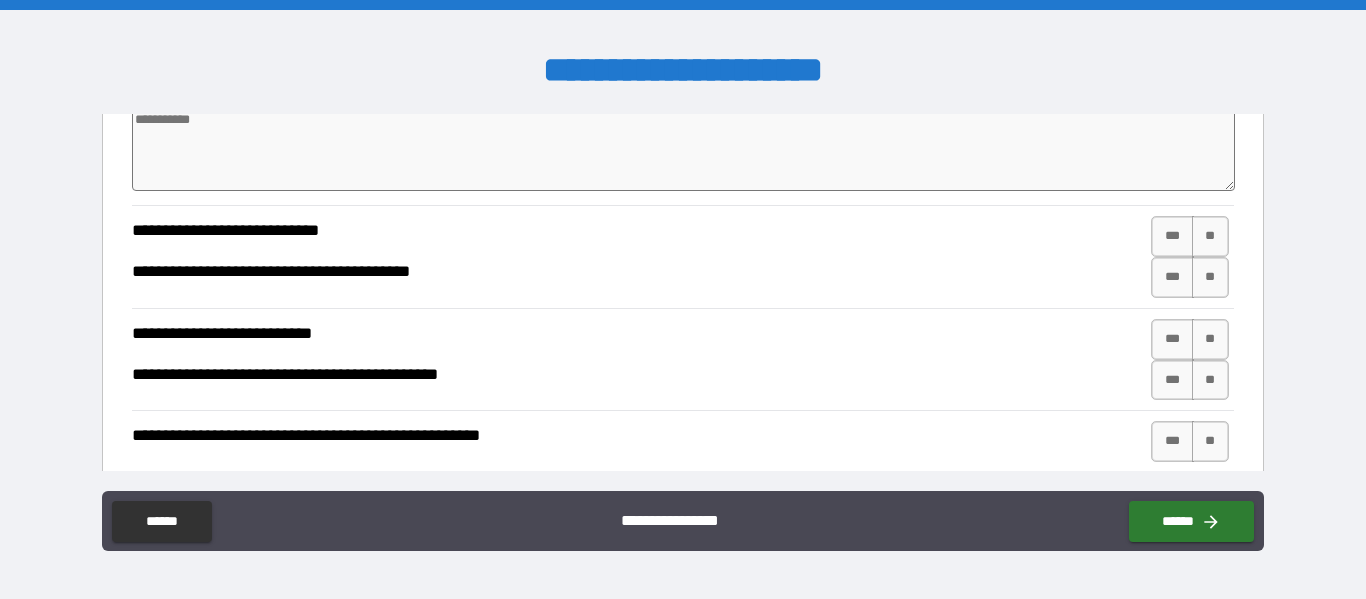 scroll, scrollTop: 1001, scrollLeft: 0, axis: vertical 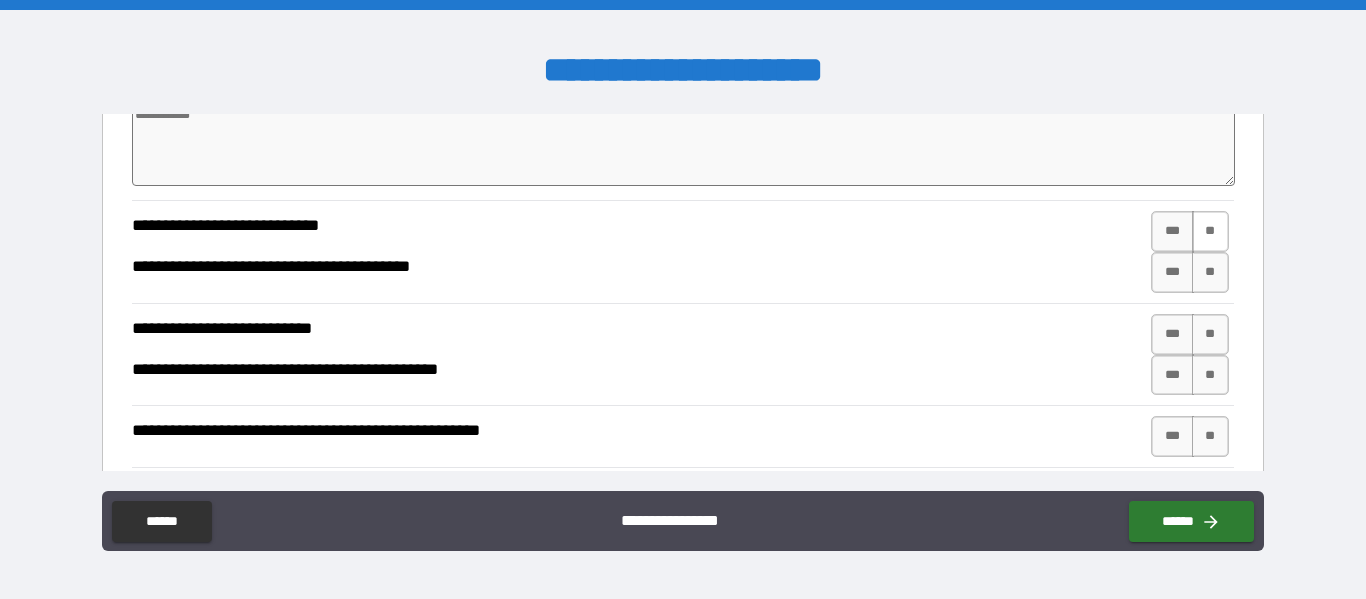 click on "**" at bounding box center (1210, 231) 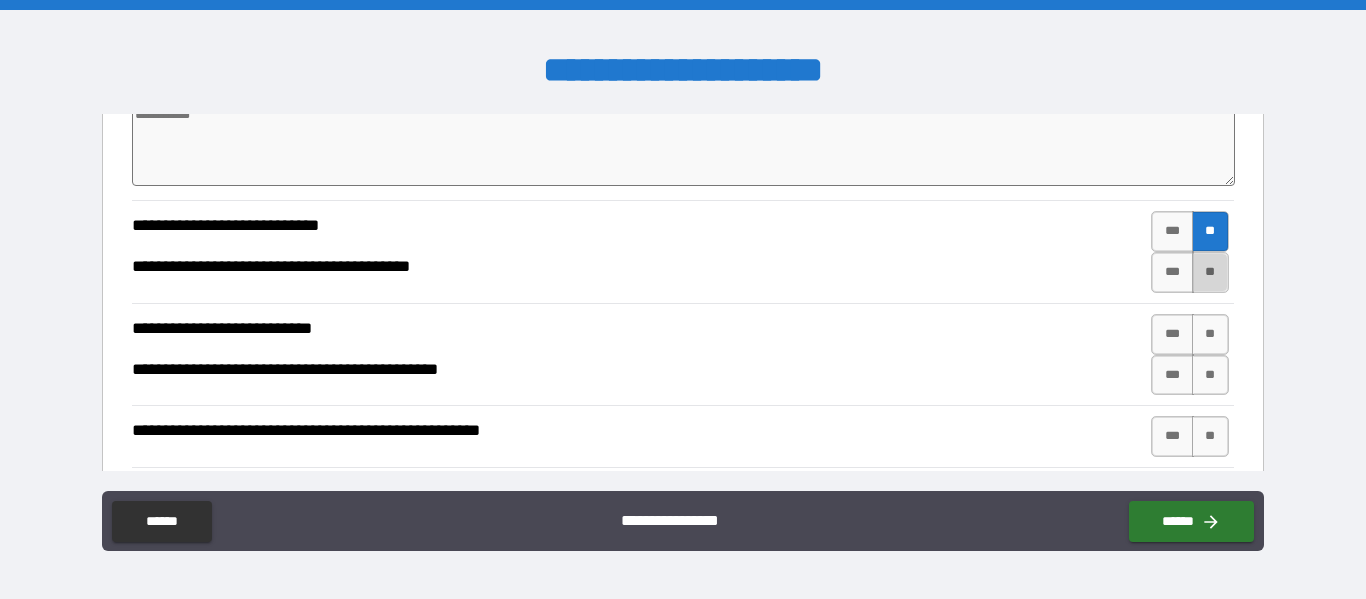 click on "**" at bounding box center [1210, 272] 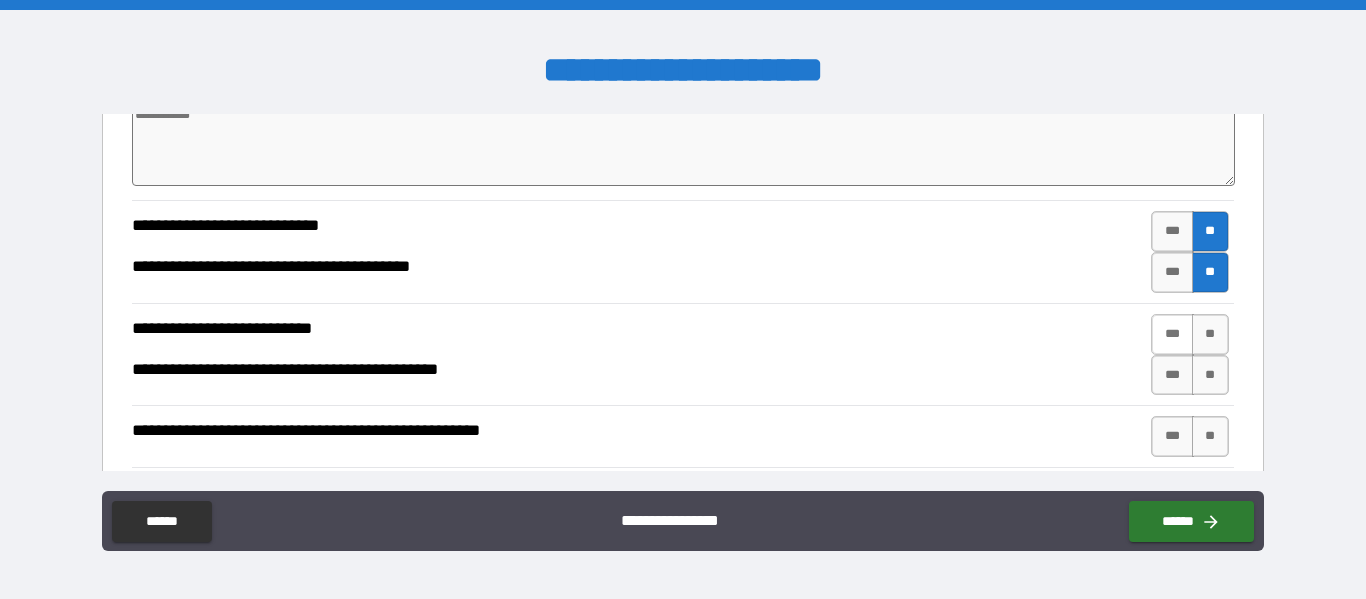 click on "***" at bounding box center (1172, 334) 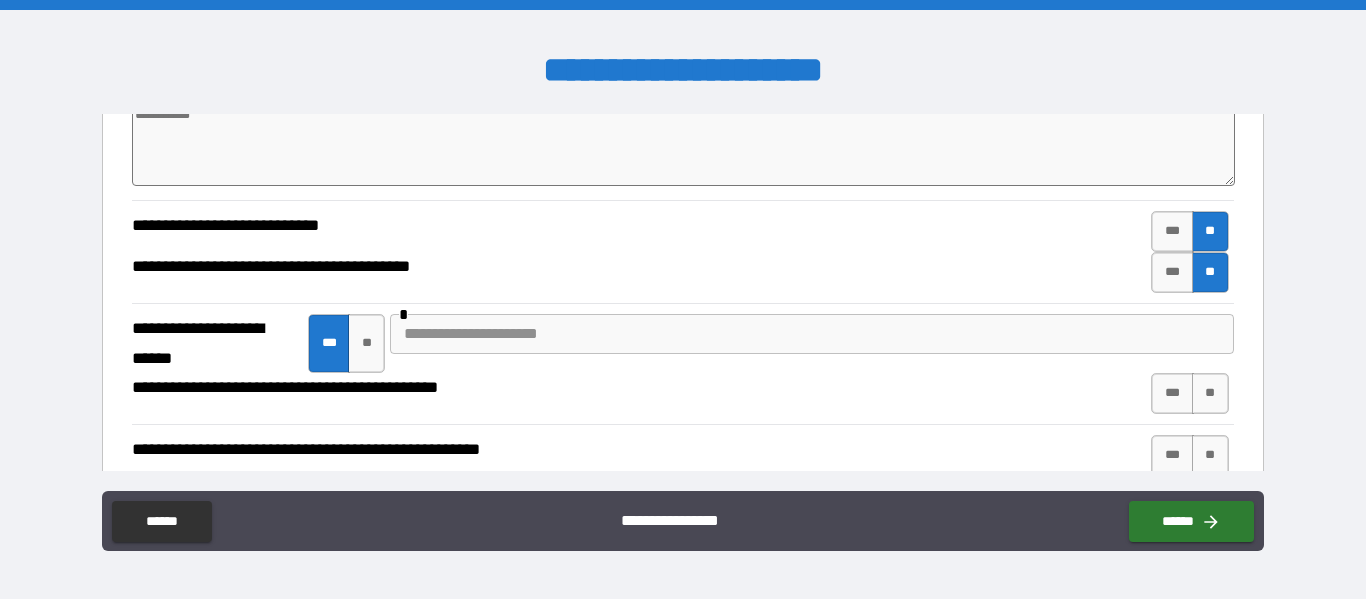 click at bounding box center (811, 334) 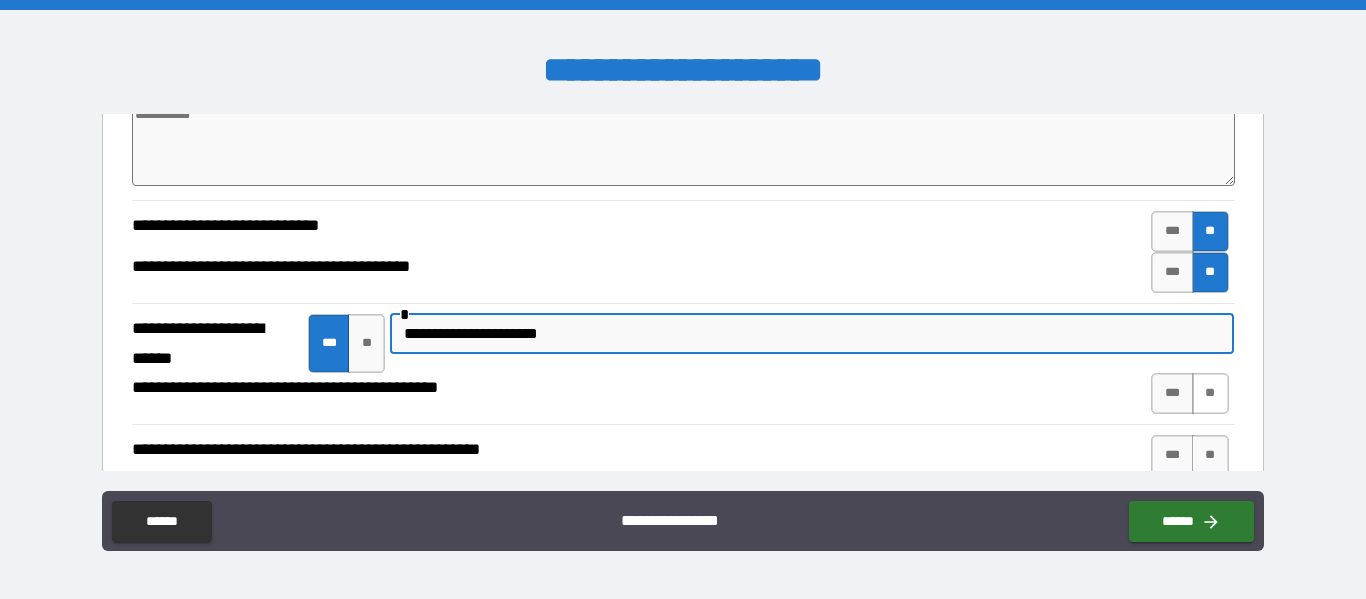 click on "**" at bounding box center [1210, 393] 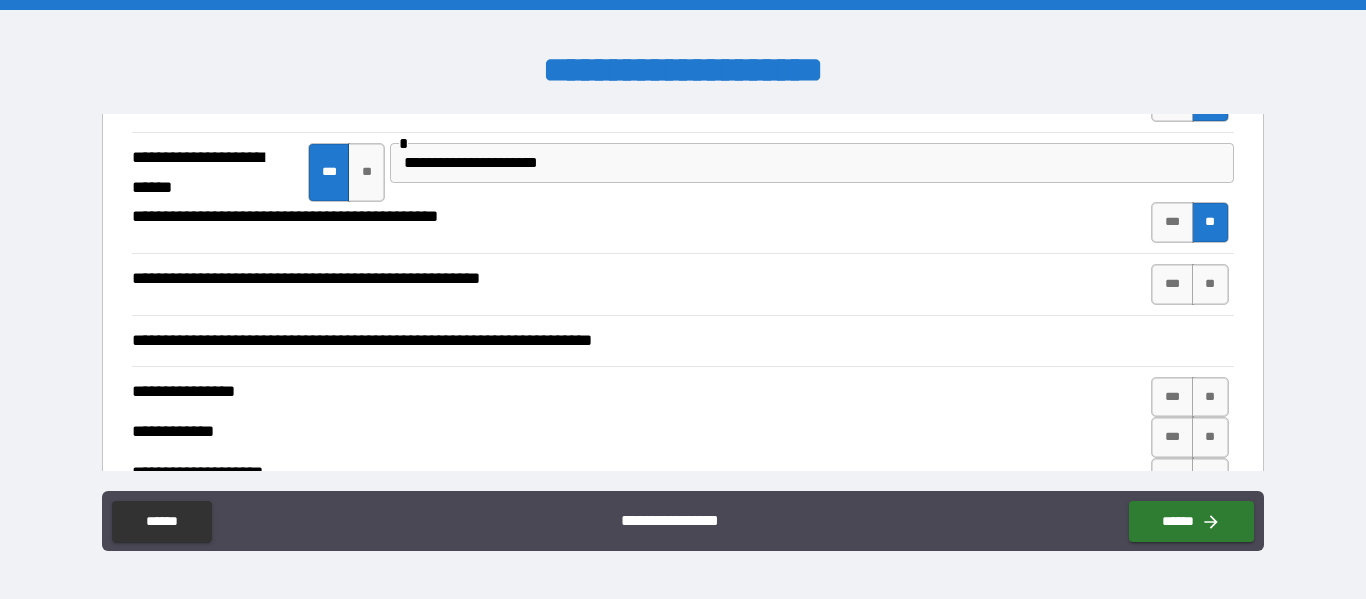 scroll, scrollTop: 1174, scrollLeft: 0, axis: vertical 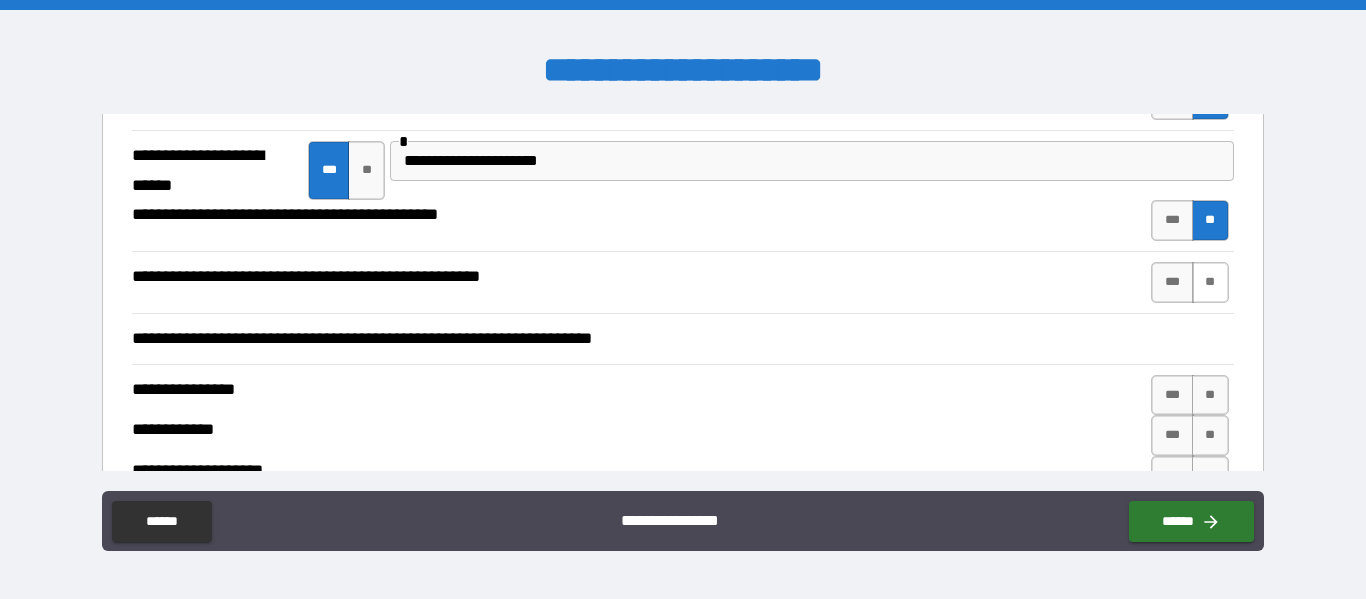 click on "**" at bounding box center (1210, 282) 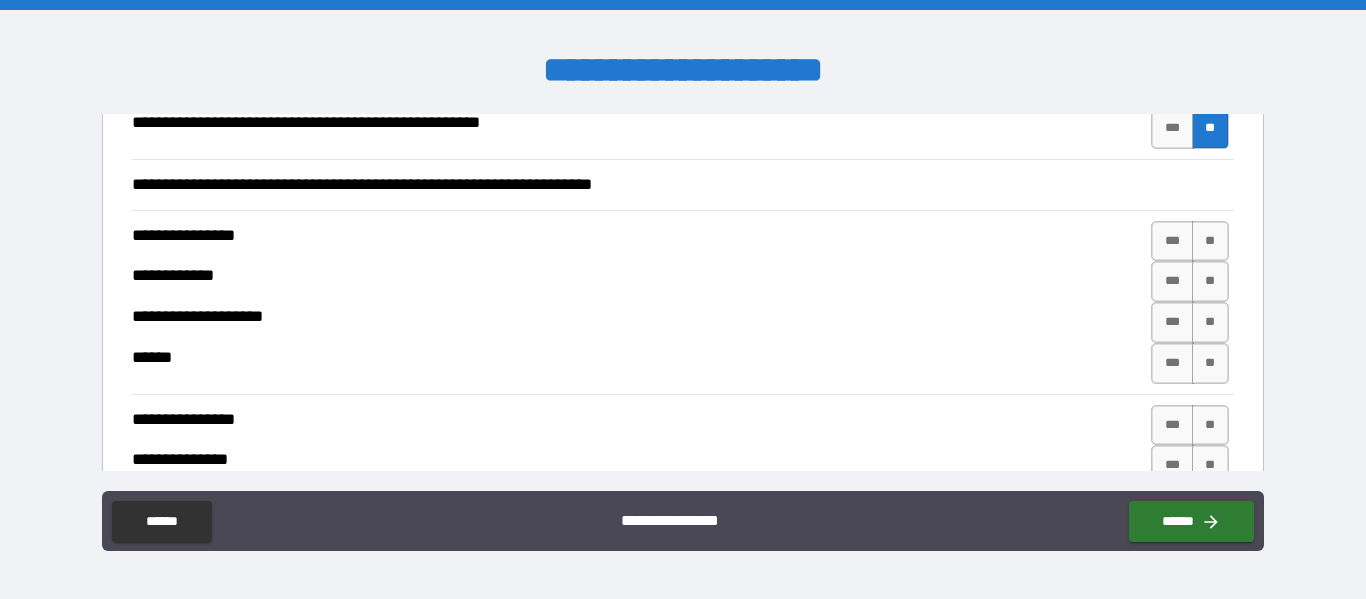 scroll, scrollTop: 1333, scrollLeft: 0, axis: vertical 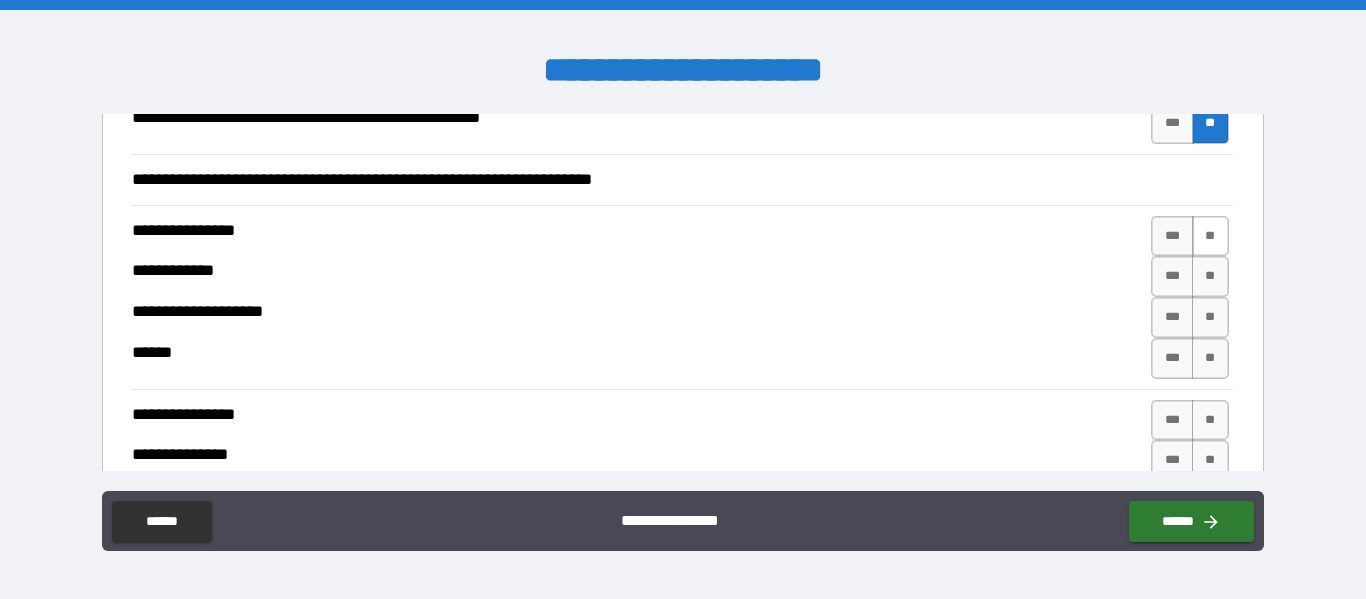 click on "**" at bounding box center (1210, 236) 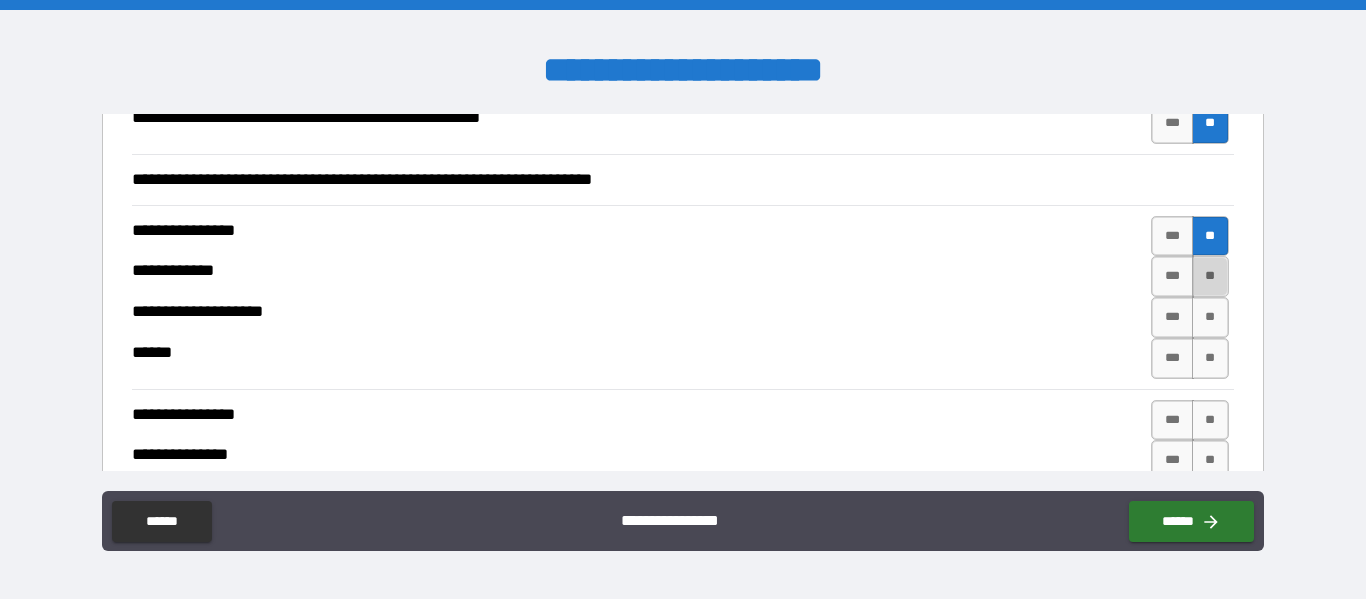 click on "**" at bounding box center (1210, 276) 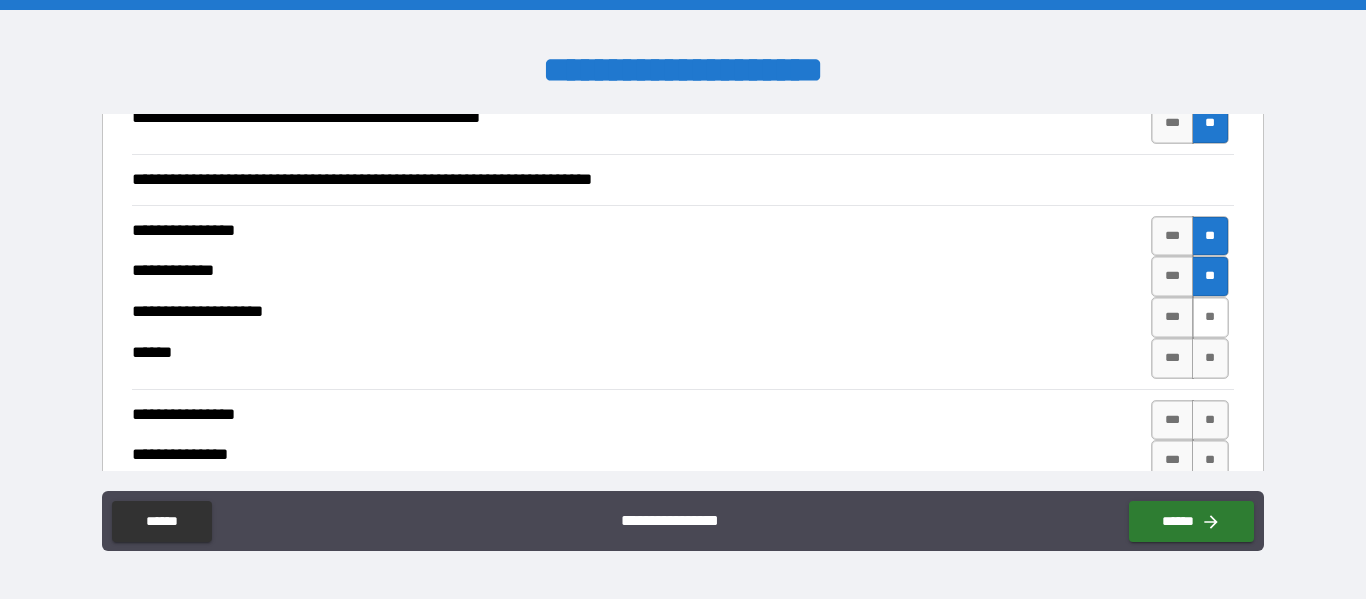 click on "**" at bounding box center [1210, 317] 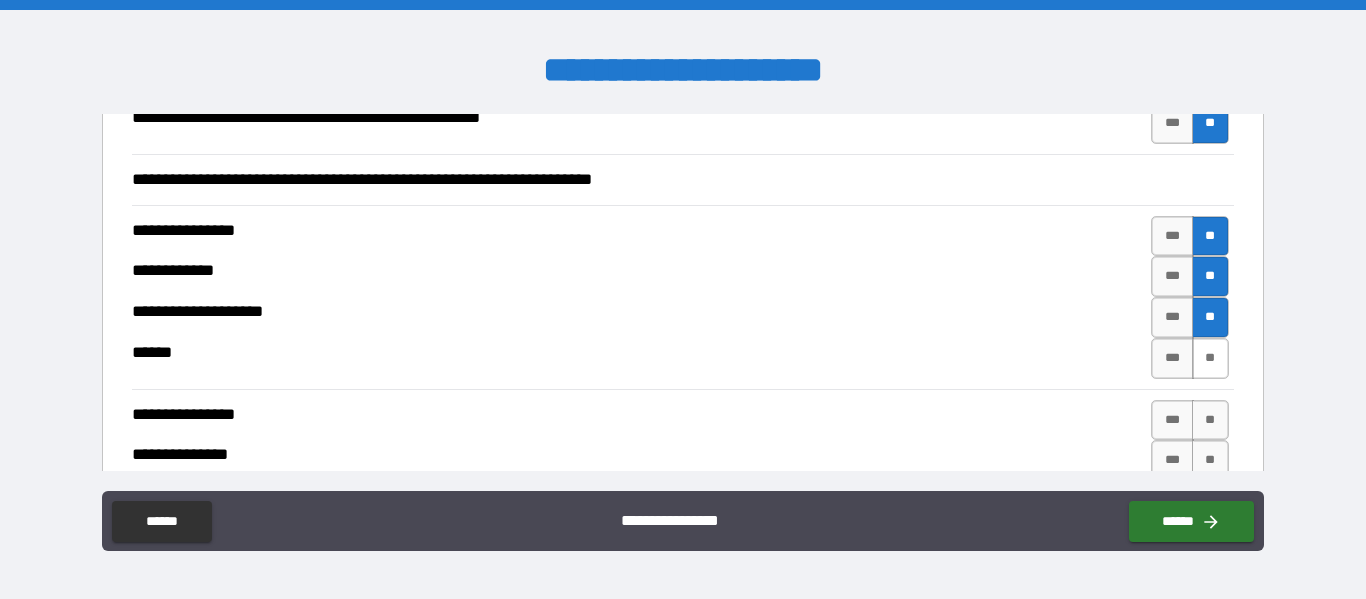 click on "**" at bounding box center [1210, 358] 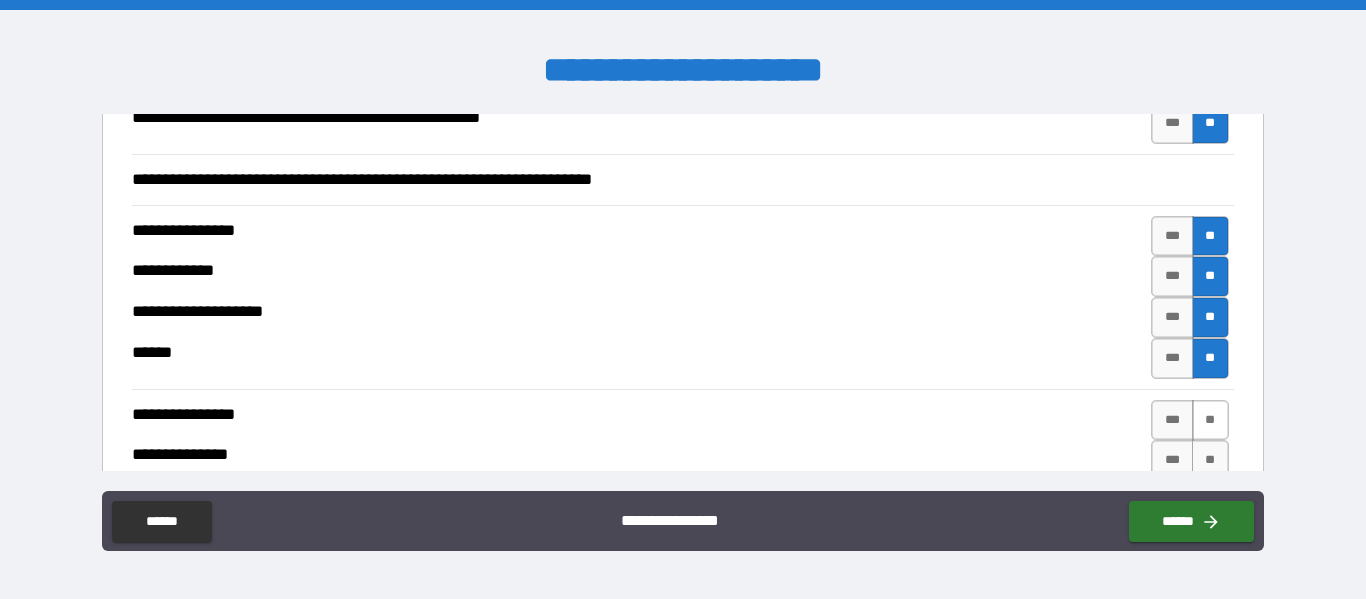 click on "**" at bounding box center [1210, 420] 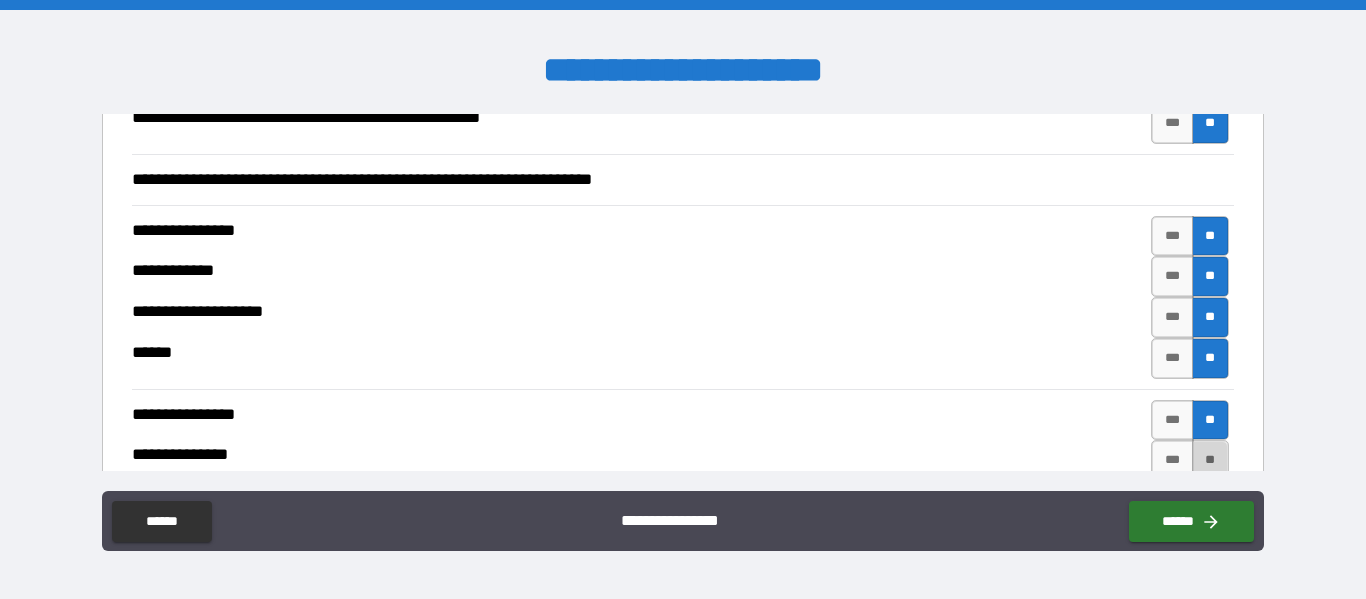 click on "**" at bounding box center [1210, 460] 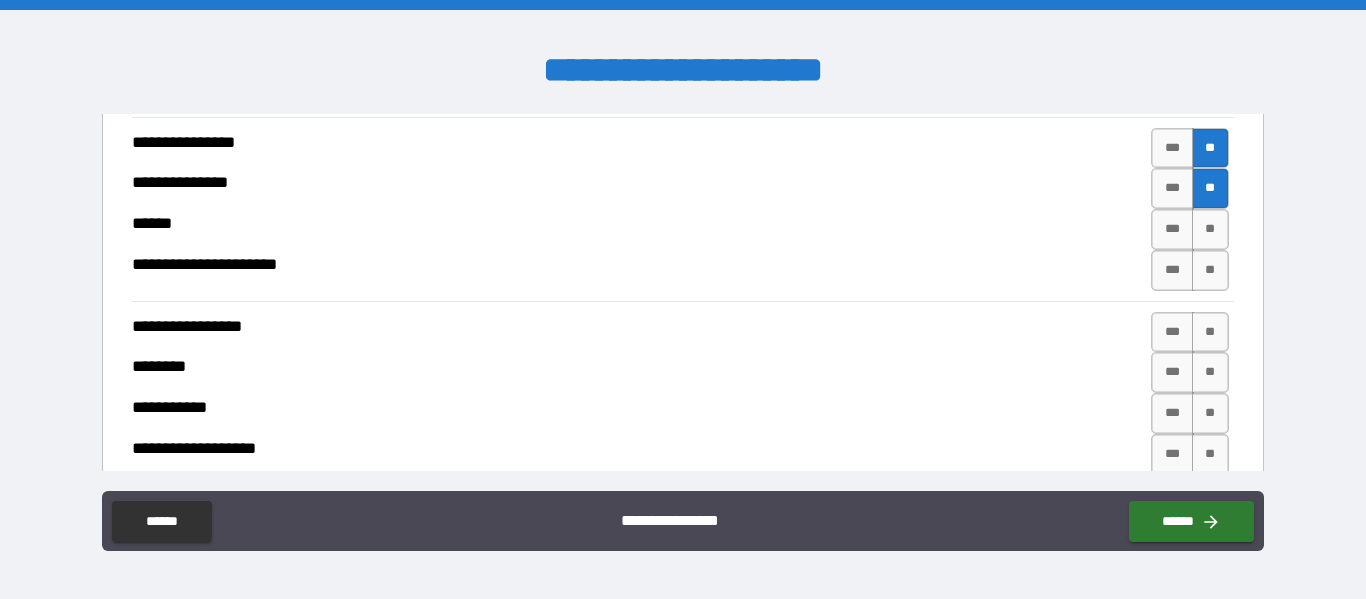 scroll, scrollTop: 1607, scrollLeft: 0, axis: vertical 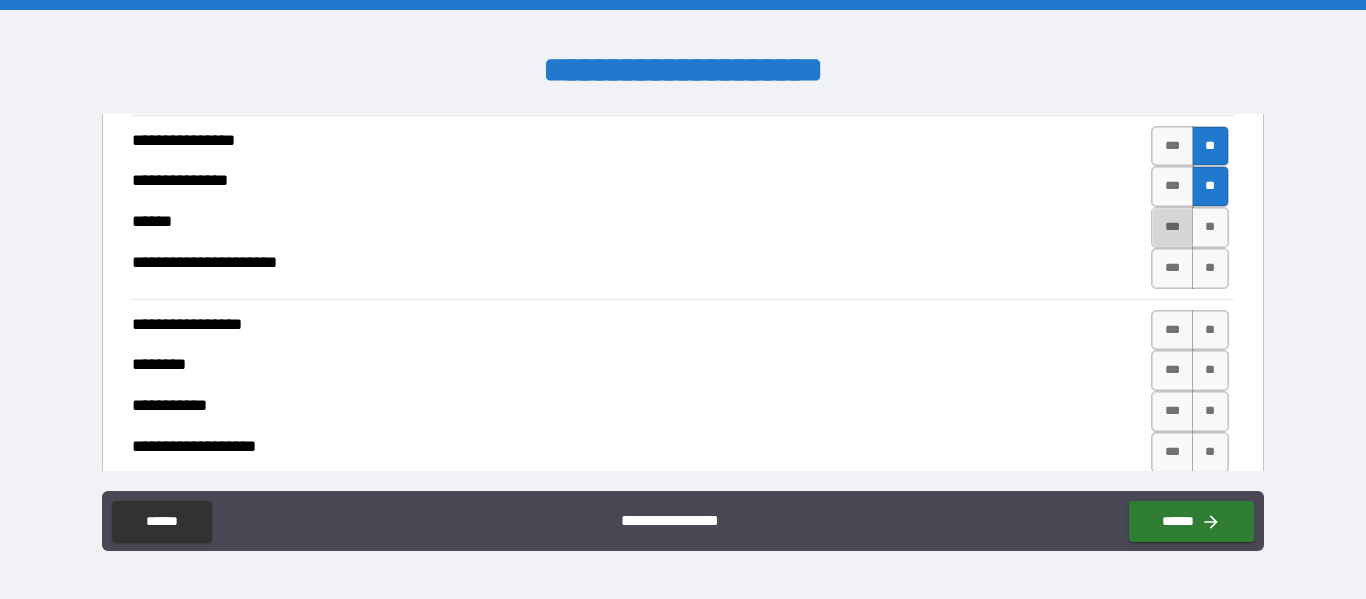 click on "***" at bounding box center [1172, 227] 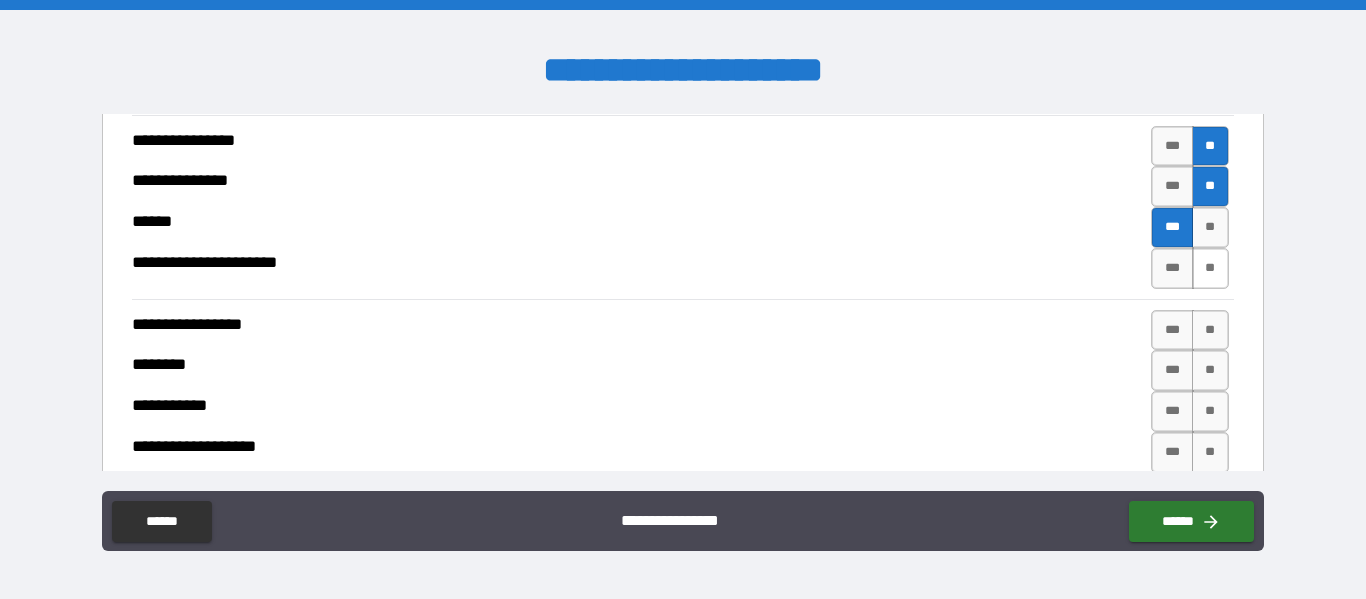 click on "**" at bounding box center [1210, 268] 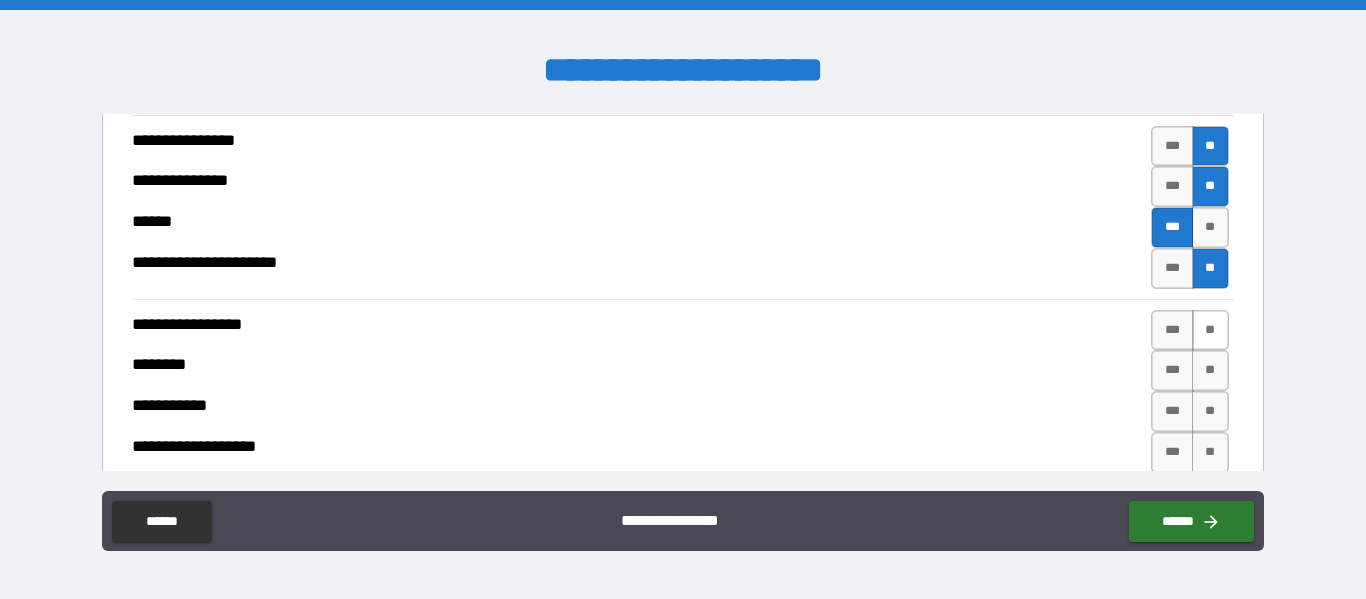click on "**" at bounding box center [1210, 330] 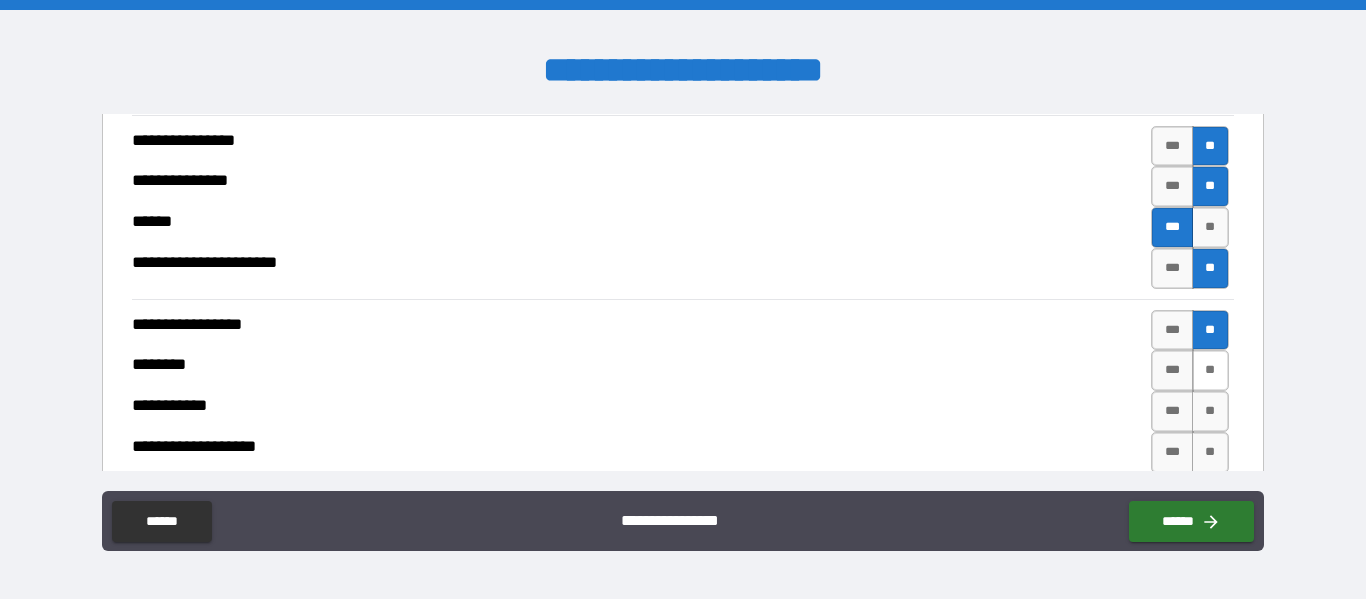 click on "**" at bounding box center [1210, 370] 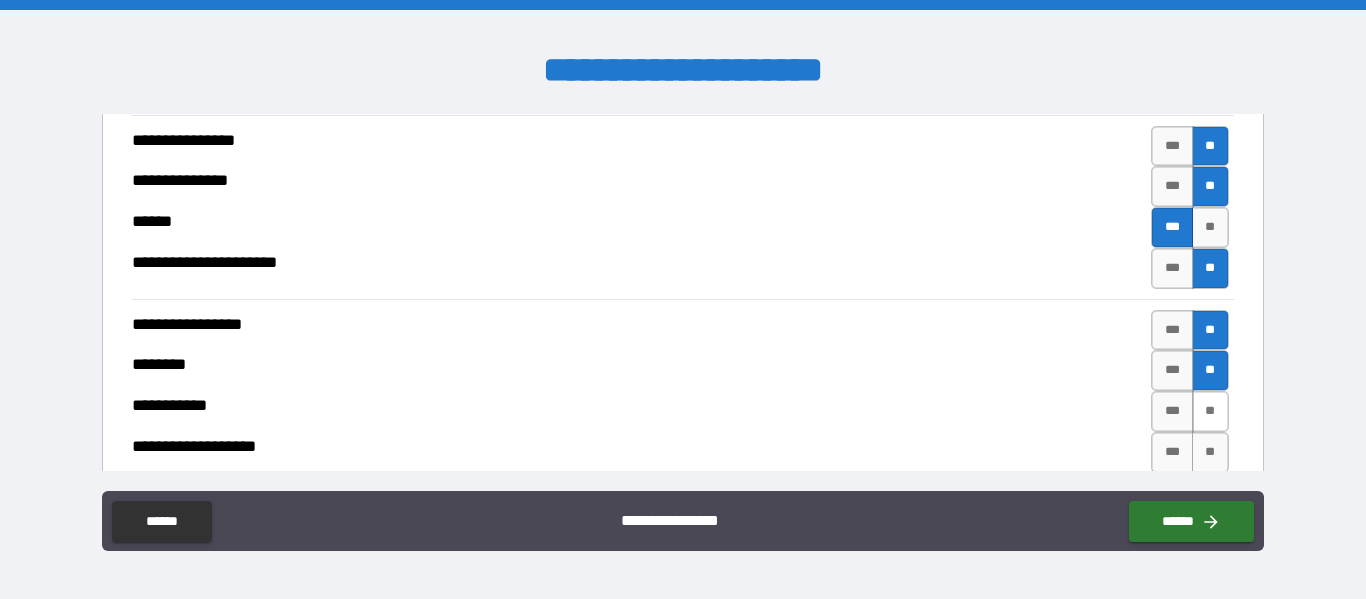 click on "**" at bounding box center [1210, 411] 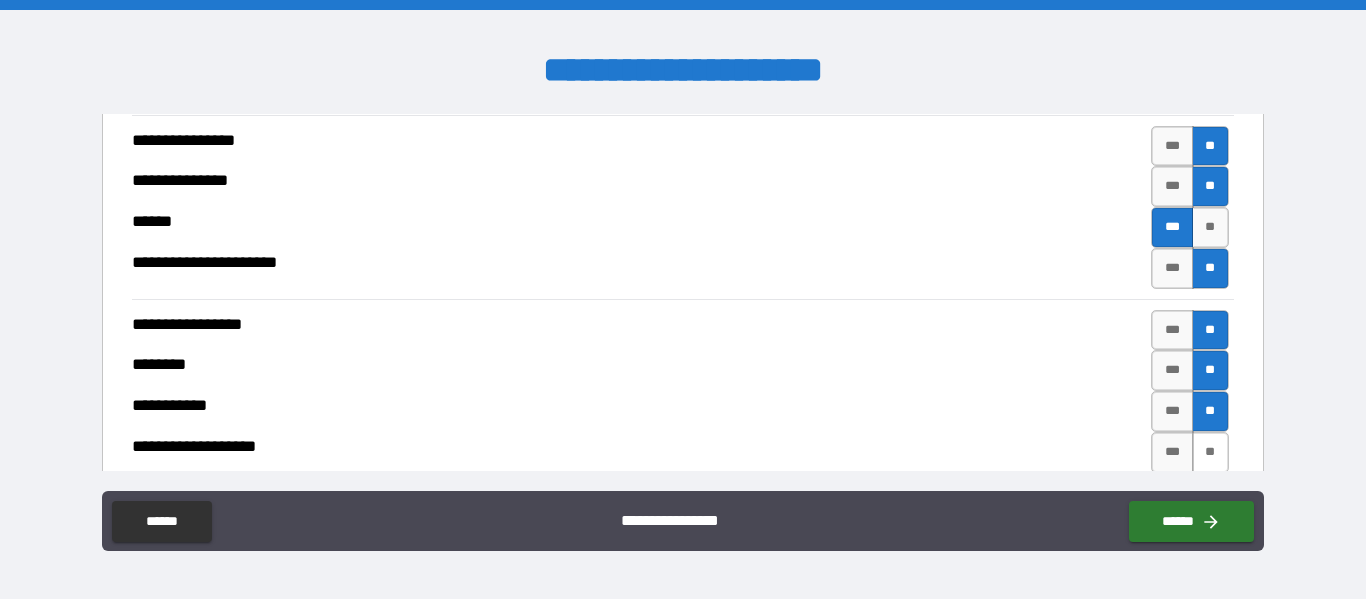 click on "**" at bounding box center [1210, 452] 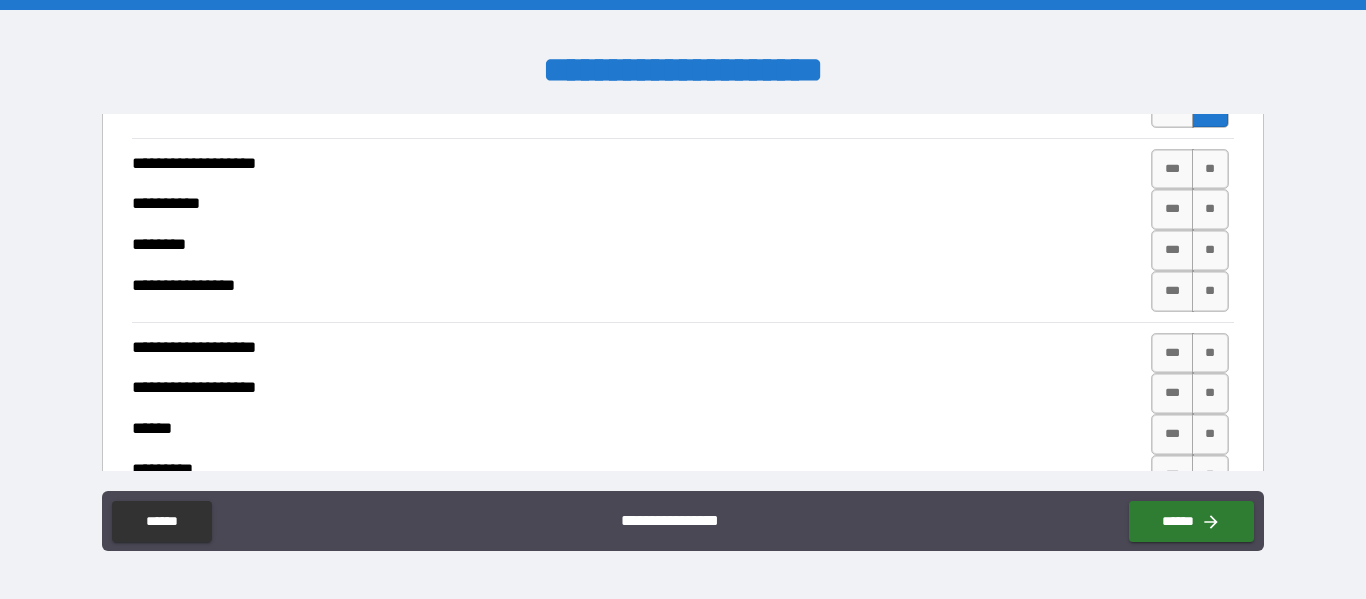 scroll, scrollTop: 1957, scrollLeft: 0, axis: vertical 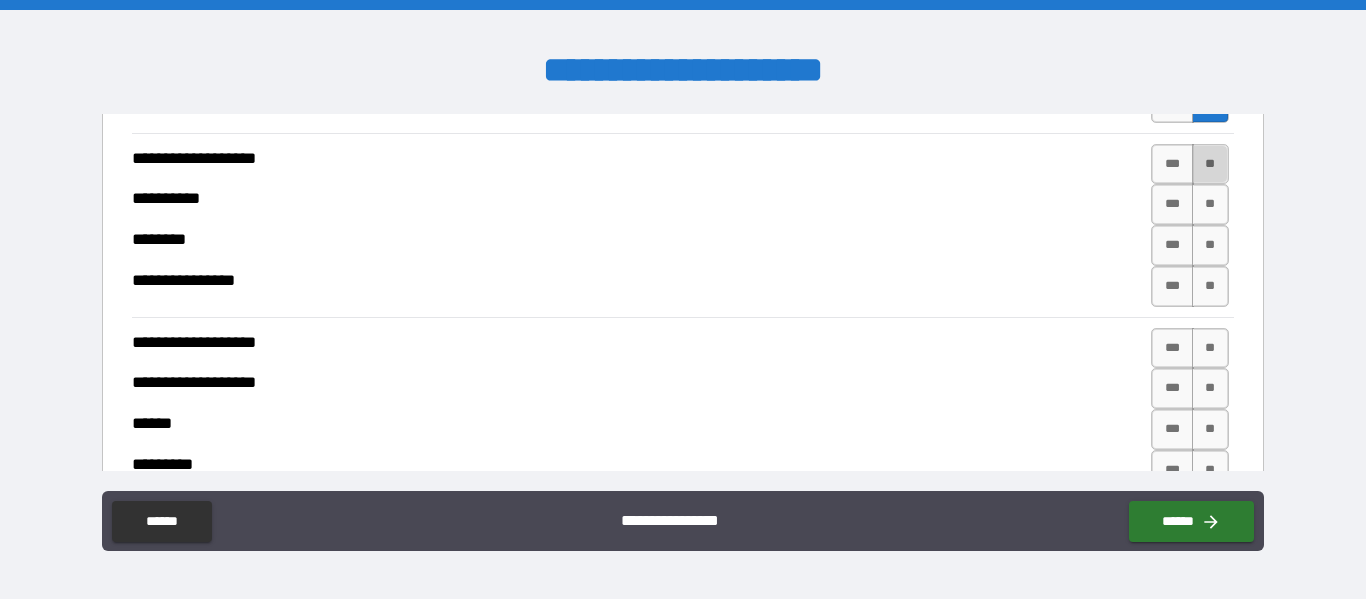 click on "**" at bounding box center [1210, 164] 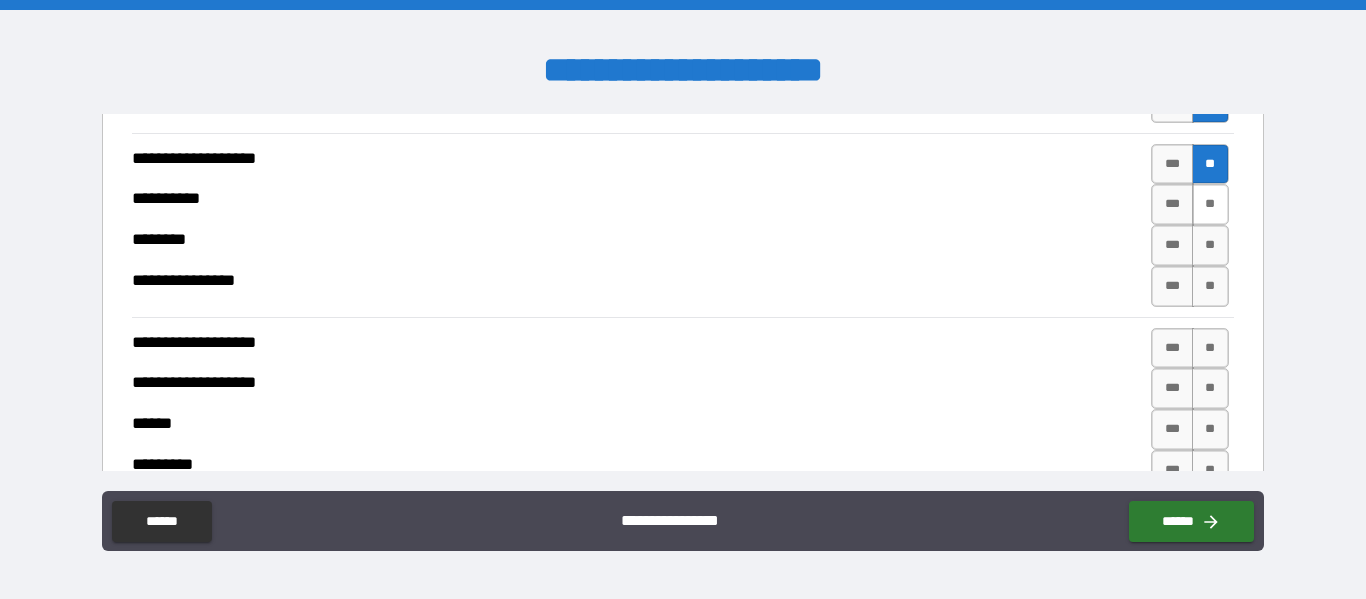 click on "**" at bounding box center (1210, 204) 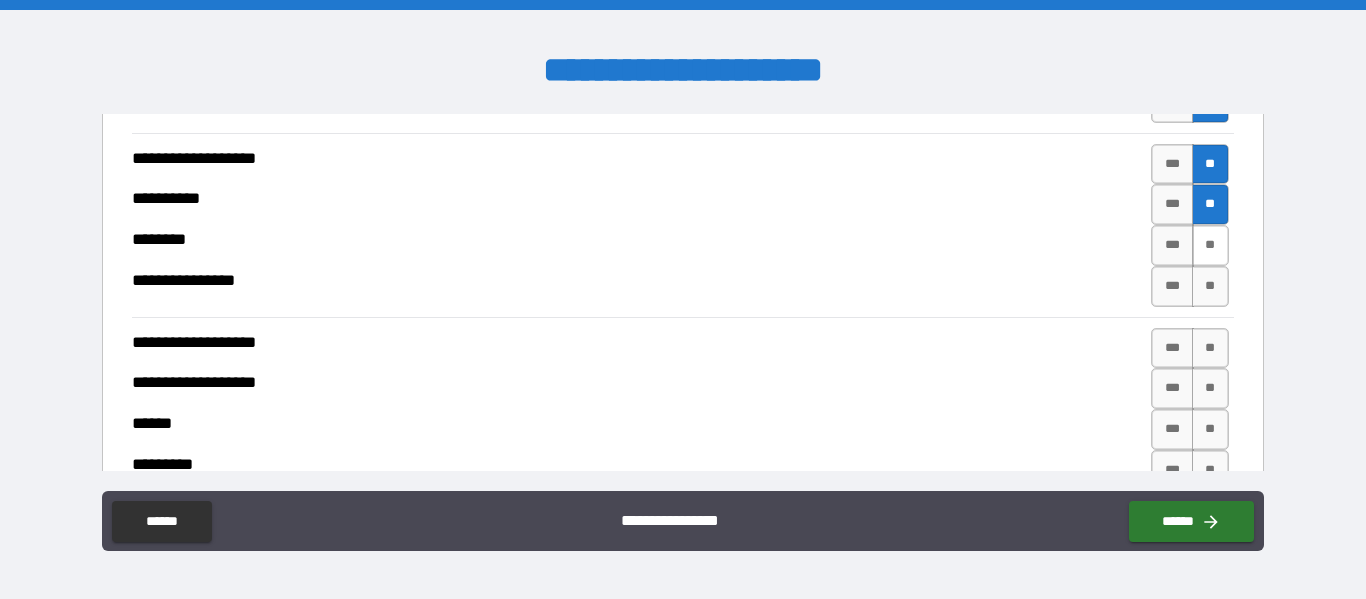click on "**" at bounding box center [1210, 245] 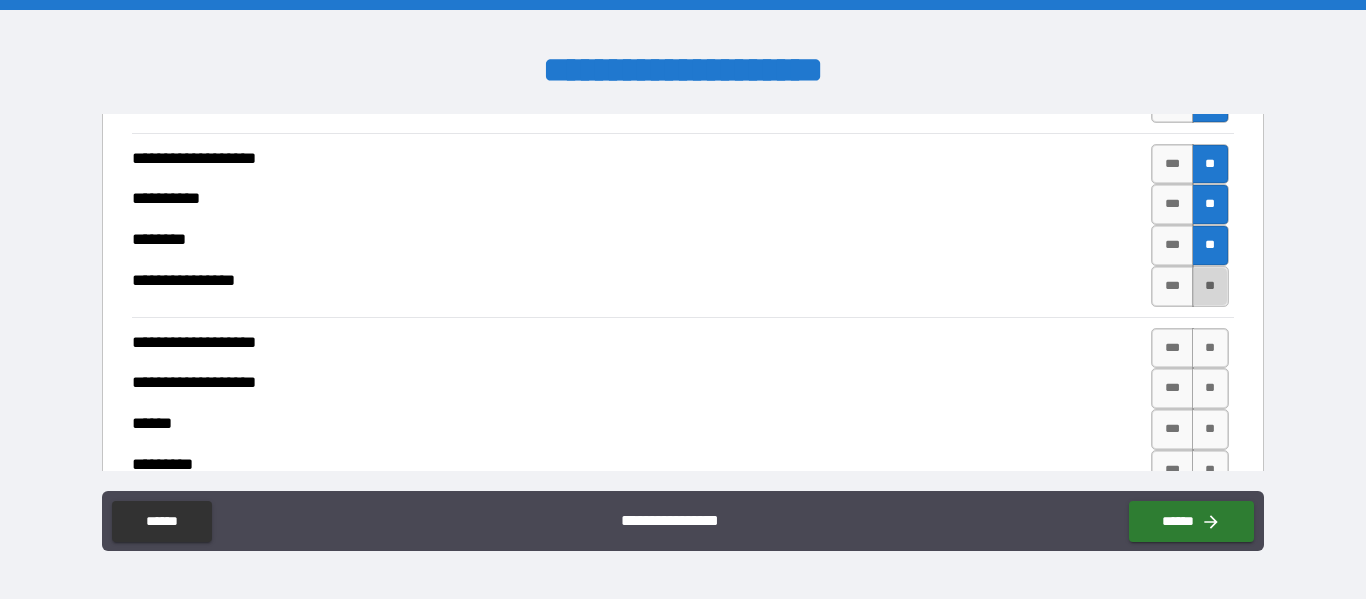 click on "**" at bounding box center (1210, 286) 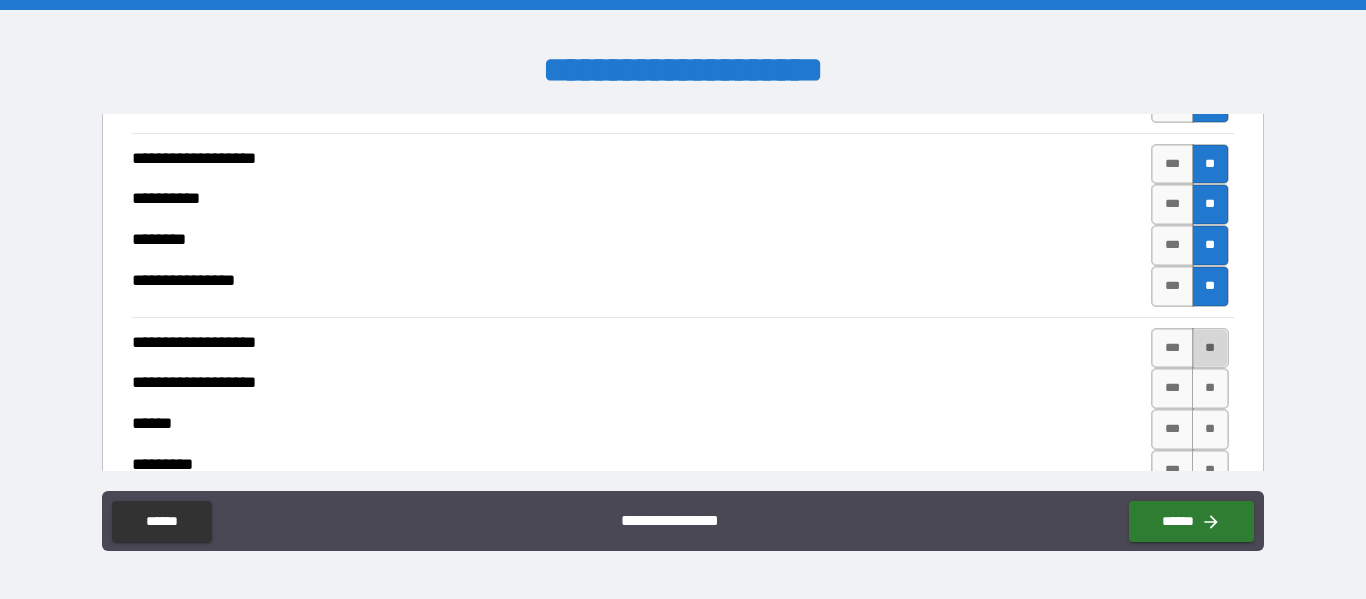 click on "**" at bounding box center [1210, 348] 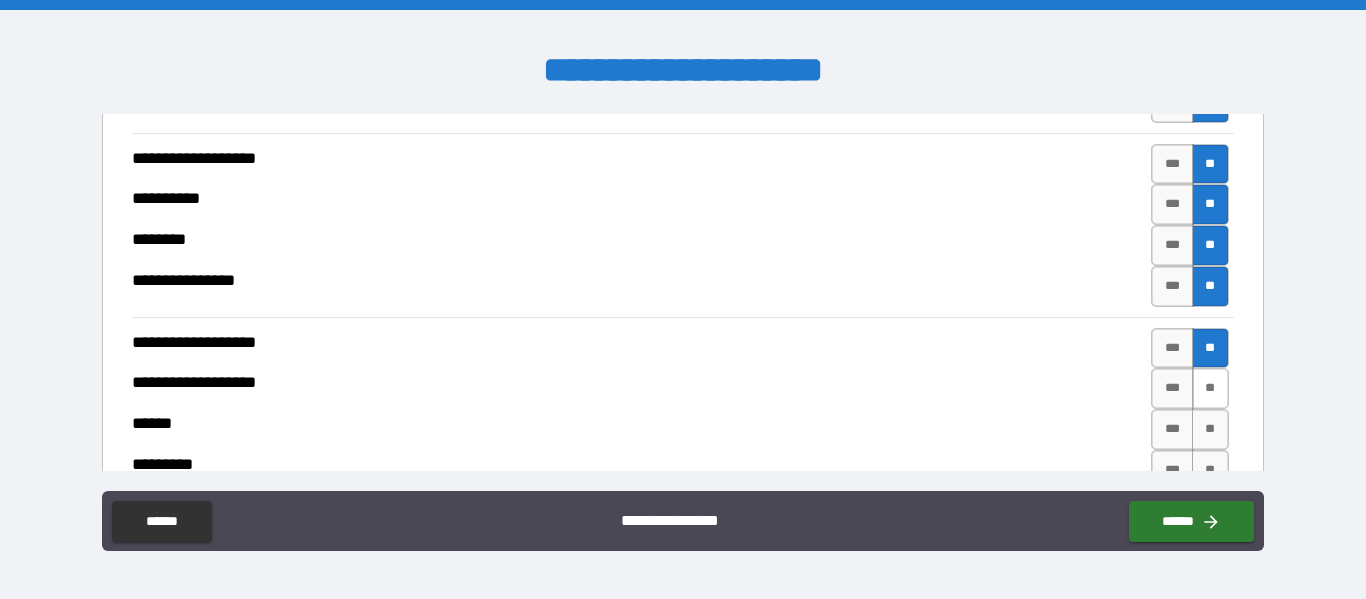 click on "**" at bounding box center (1210, 388) 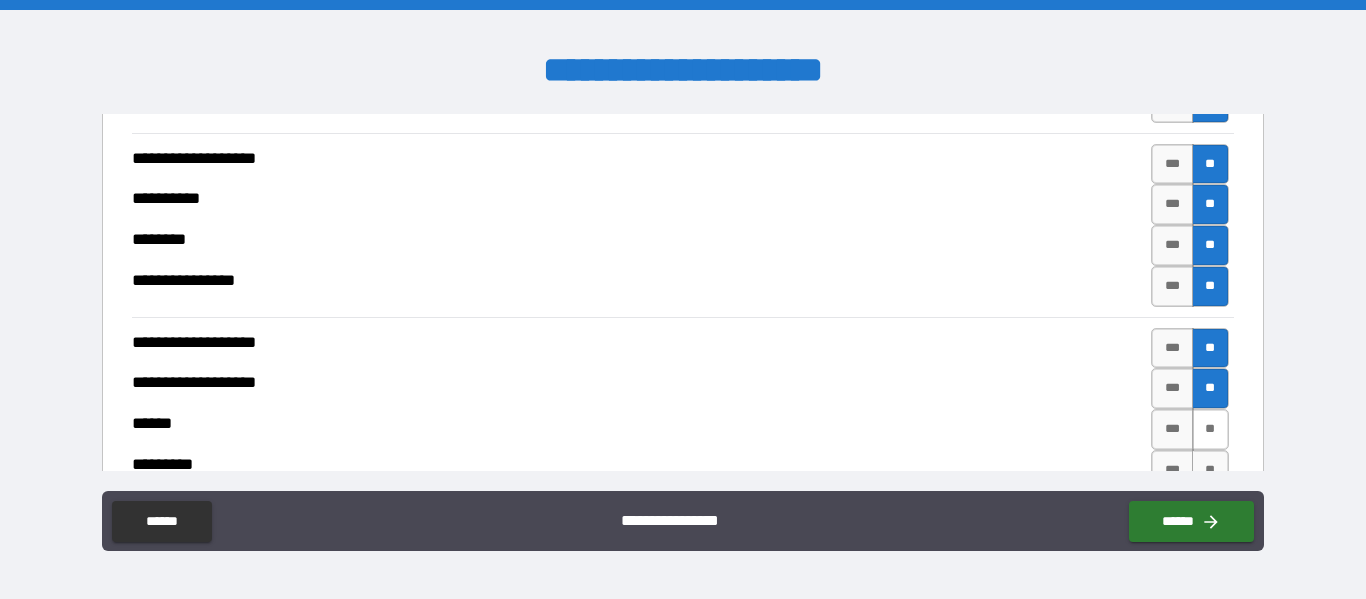 click on "**" at bounding box center [1210, 429] 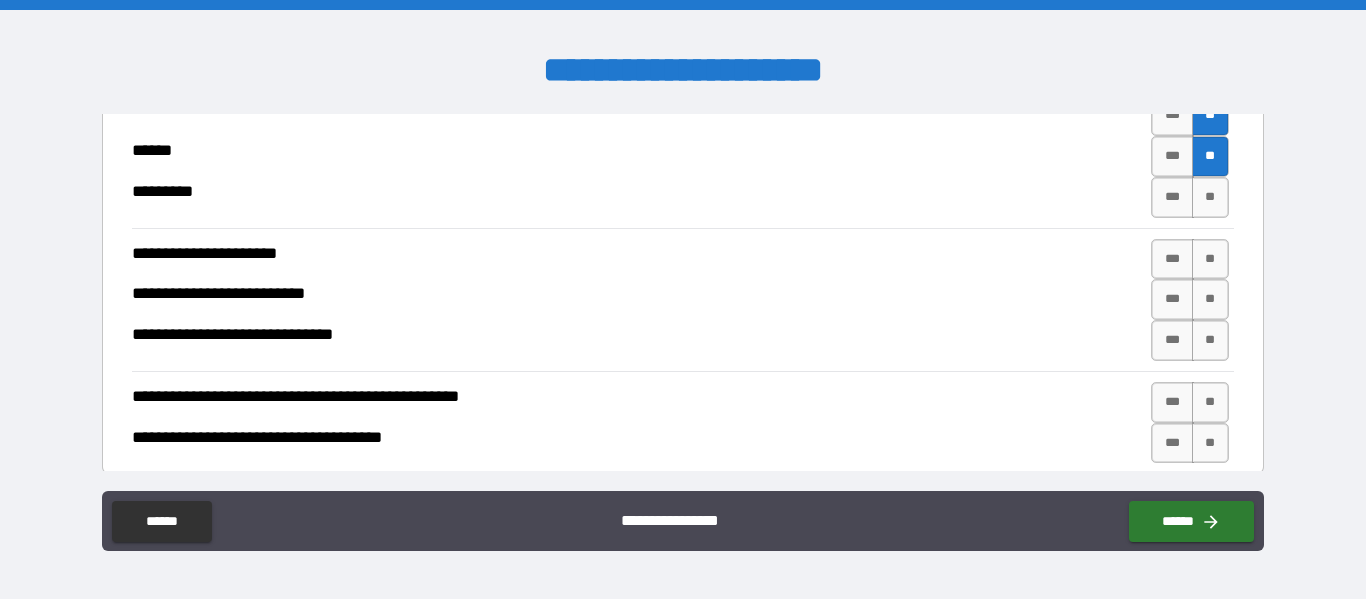 scroll, scrollTop: 2234, scrollLeft: 0, axis: vertical 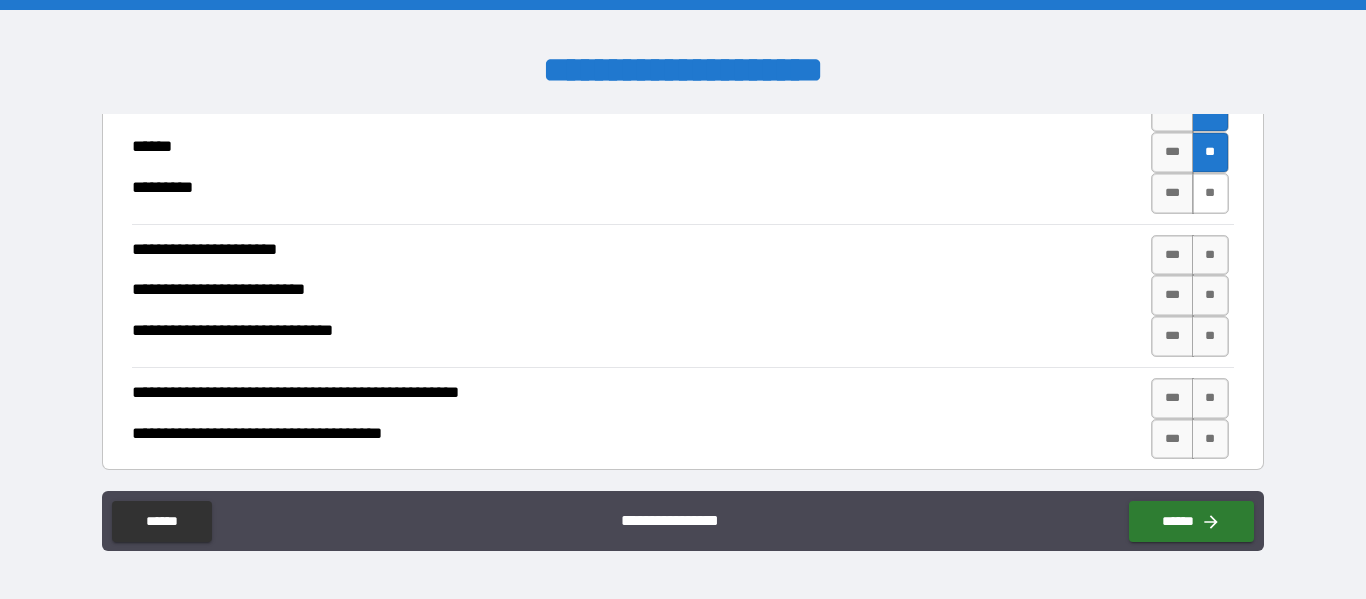 click on "**" at bounding box center (1210, 193) 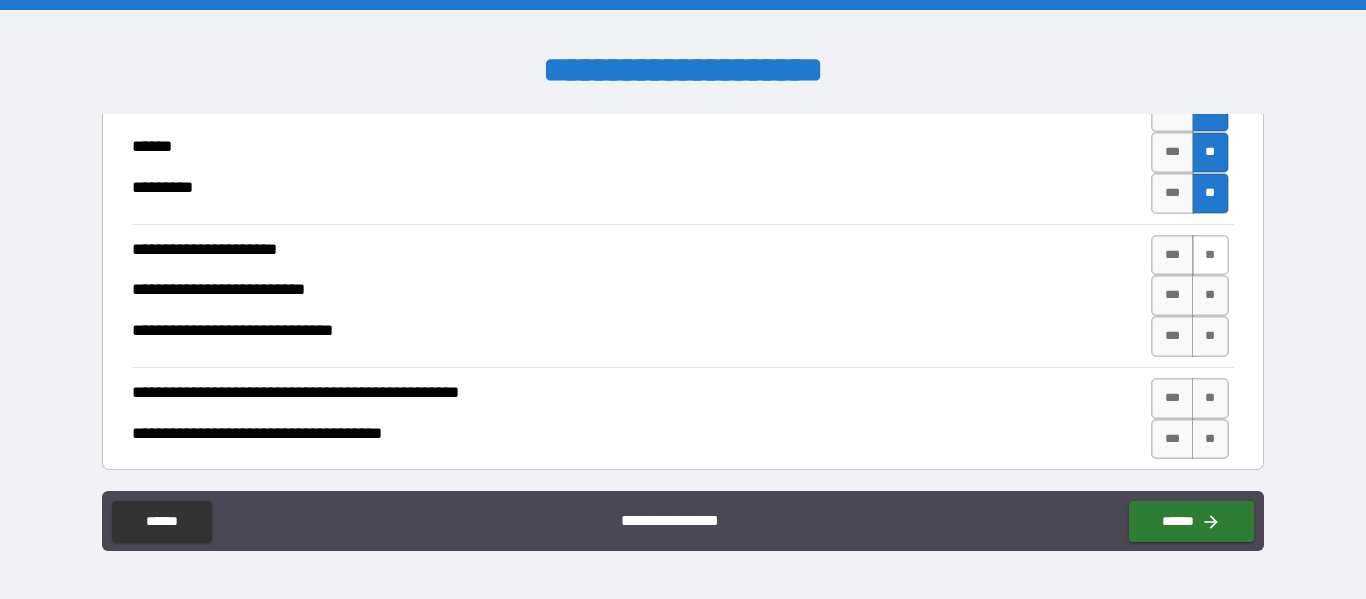 click on "**" at bounding box center (1210, 255) 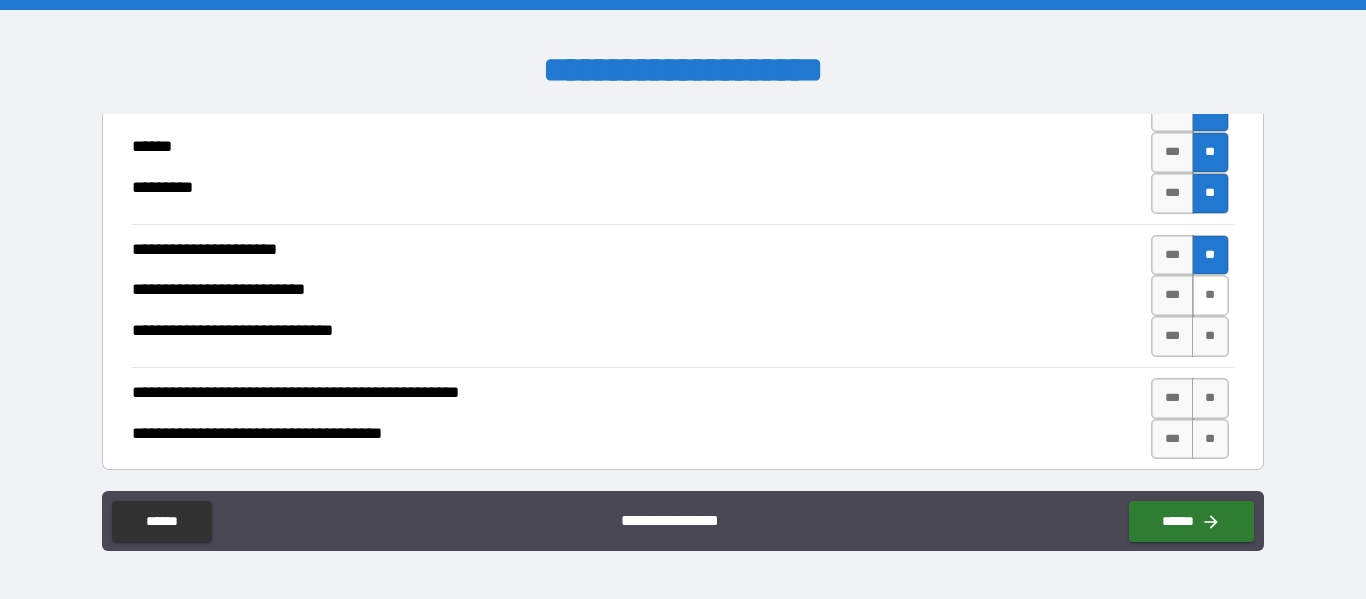 click on "**" at bounding box center [1210, 295] 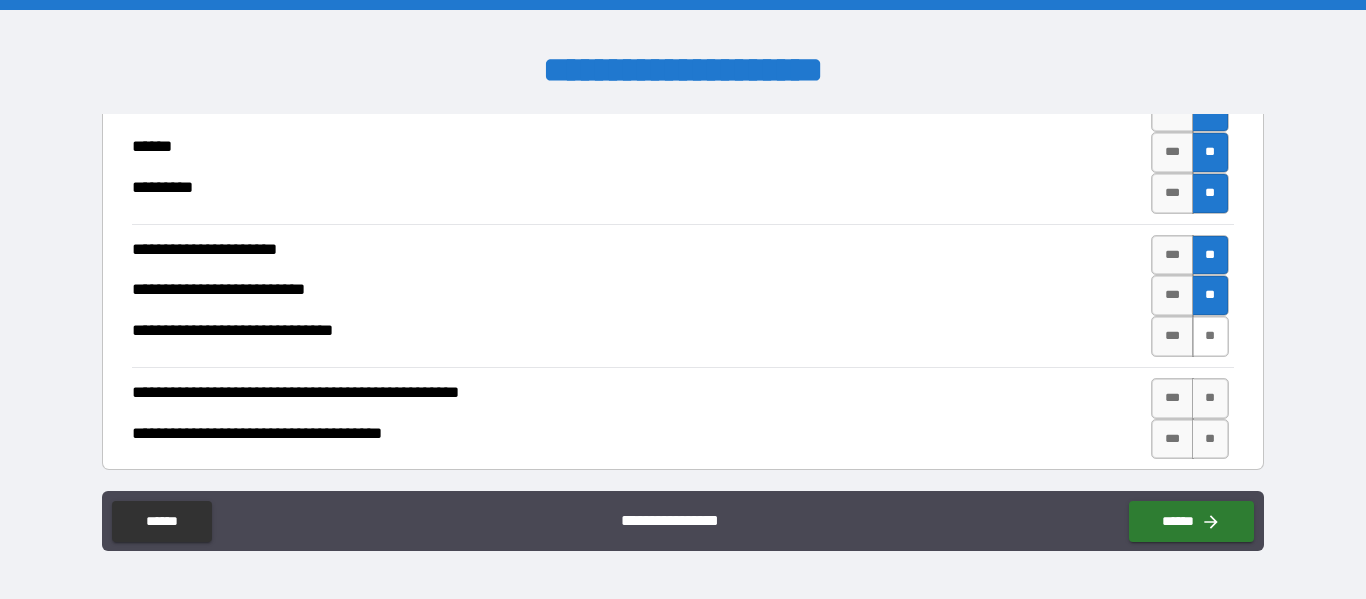click on "**" at bounding box center (1210, 336) 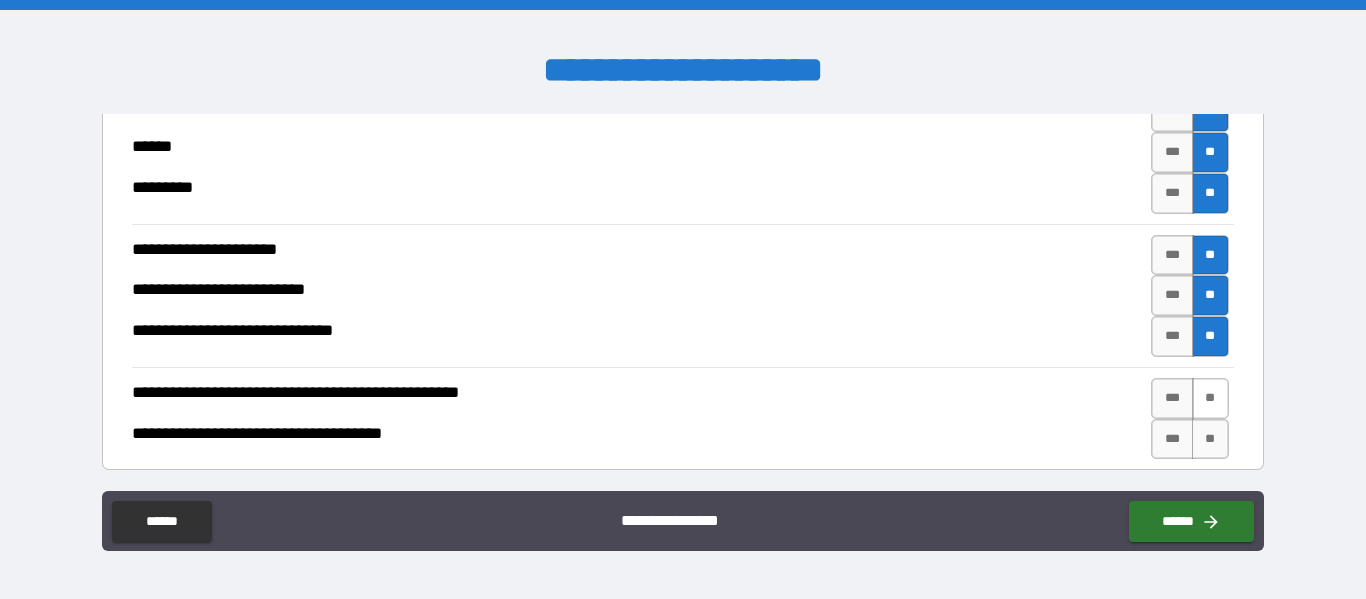 click on "**" at bounding box center [1210, 398] 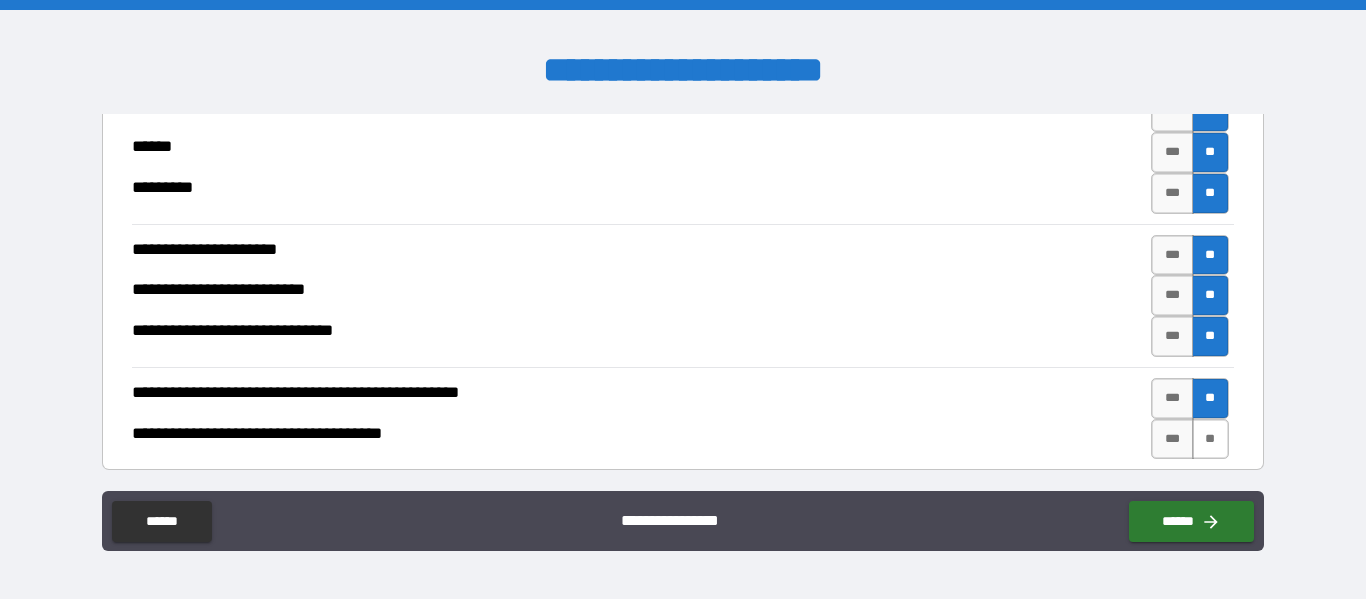 click on "**" at bounding box center (1210, 439) 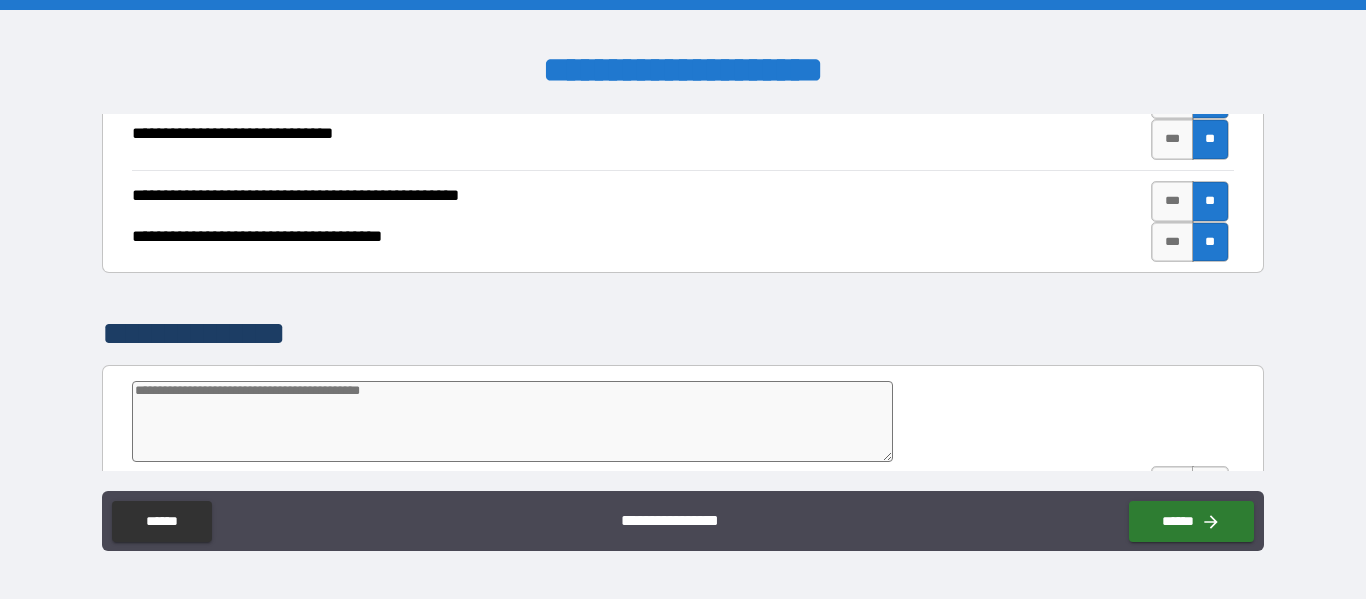 scroll, scrollTop: 2434, scrollLeft: 0, axis: vertical 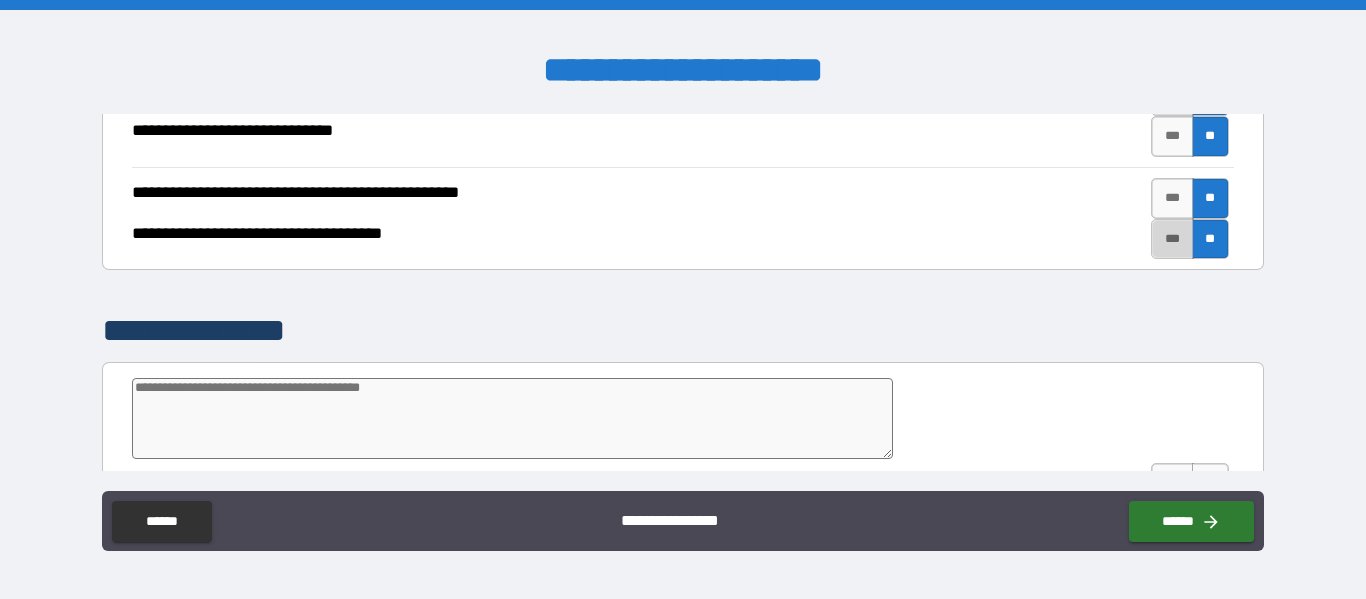 click on "***" at bounding box center (1172, 239) 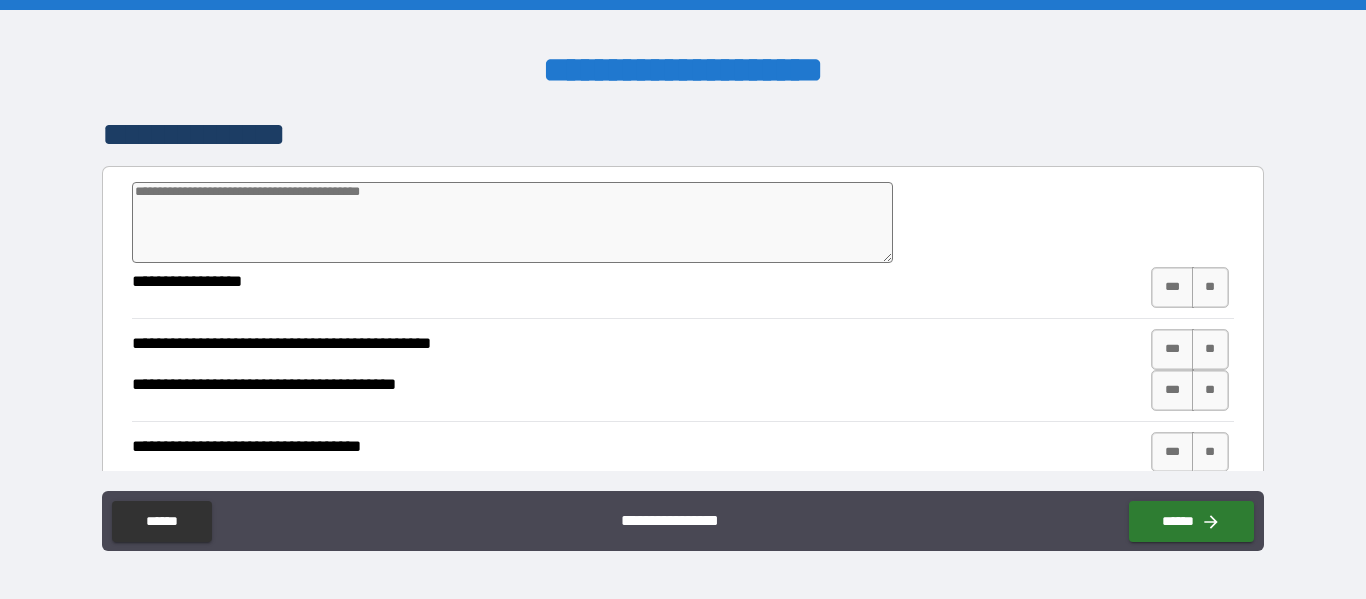 scroll, scrollTop: 2634, scrollLeft: 0, axis: vertical 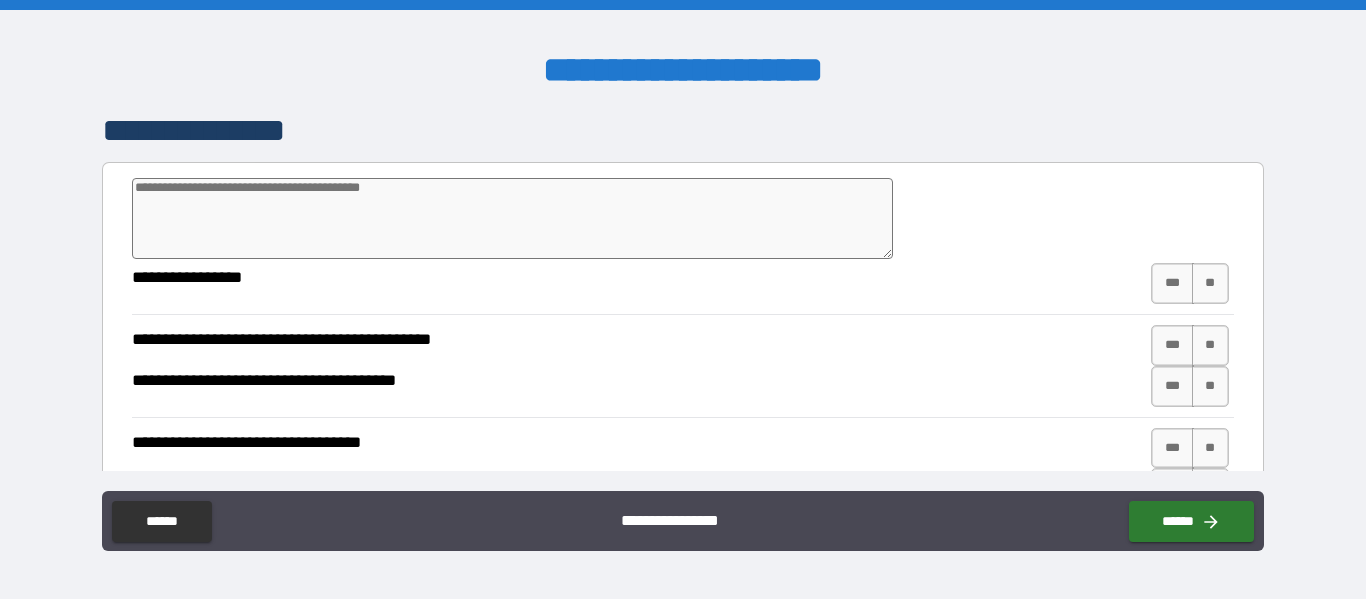 click at bounding box center (512, 218) 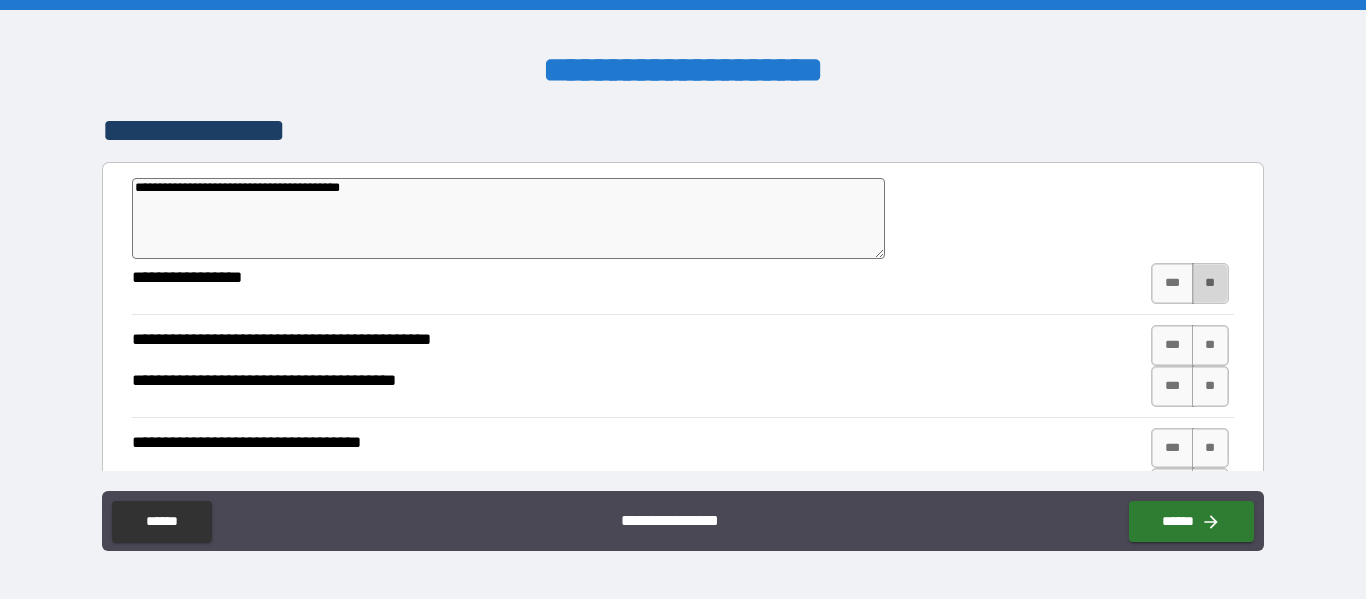 click on "**" at bounding box center (1210, 283) 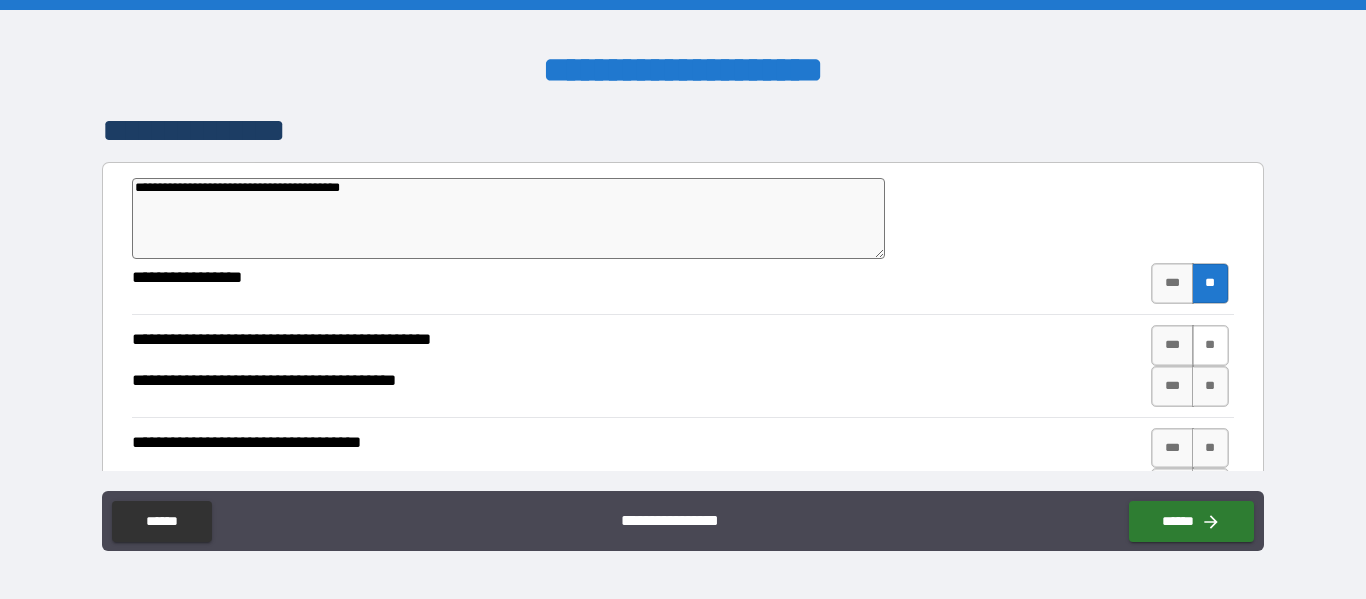 click on "**" at bounding box center (1210, 345) 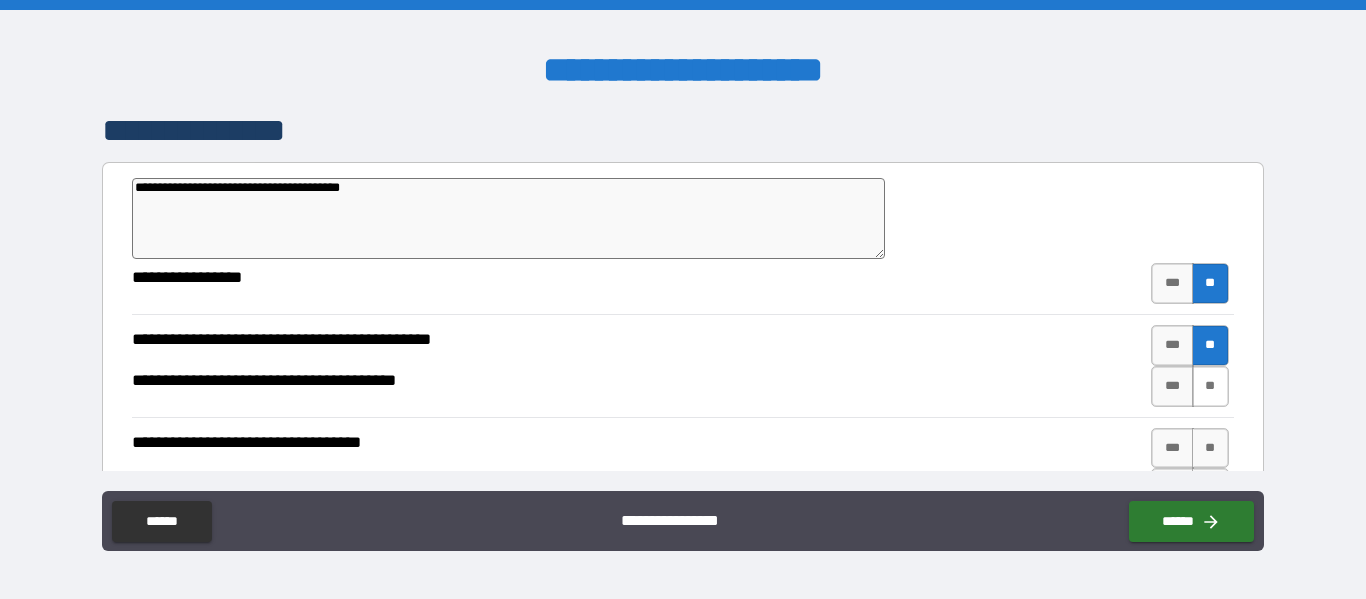 click on "**" at bounding box center (1210, 386) 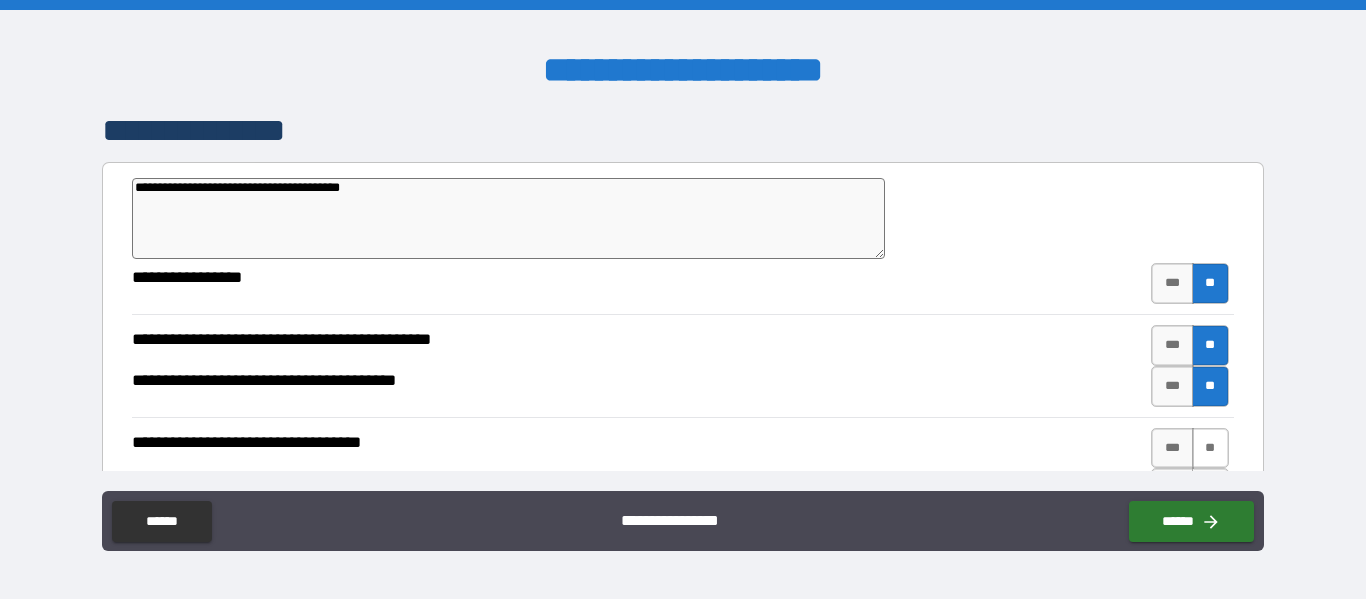 click on "**" at bounding box center (1210, 448) 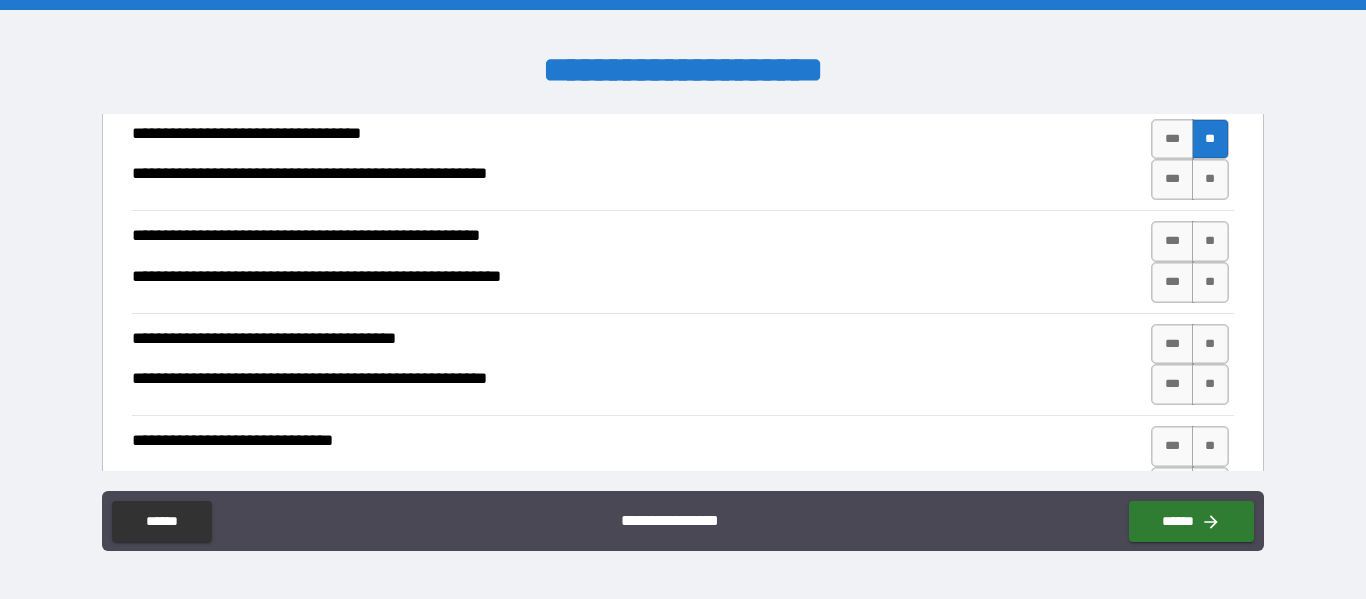 scroll, scrollTop: 2947, scrollLeft: 0, axis: vertical 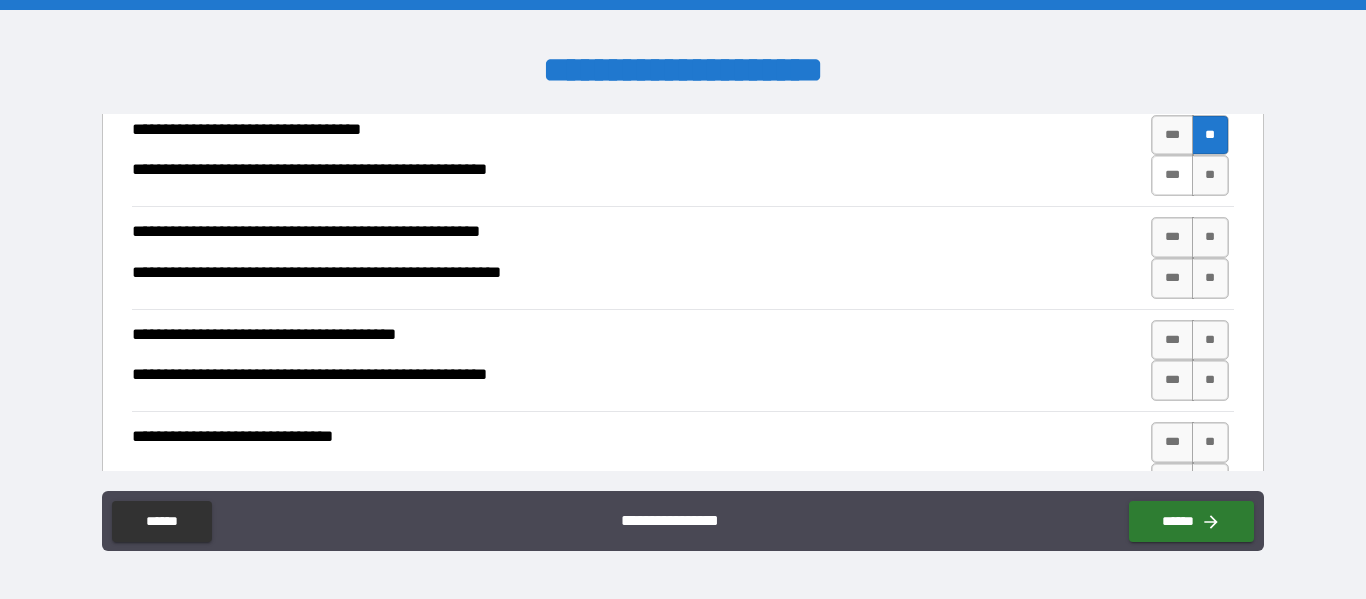 click on "***" at bounding box center [1172, 175] 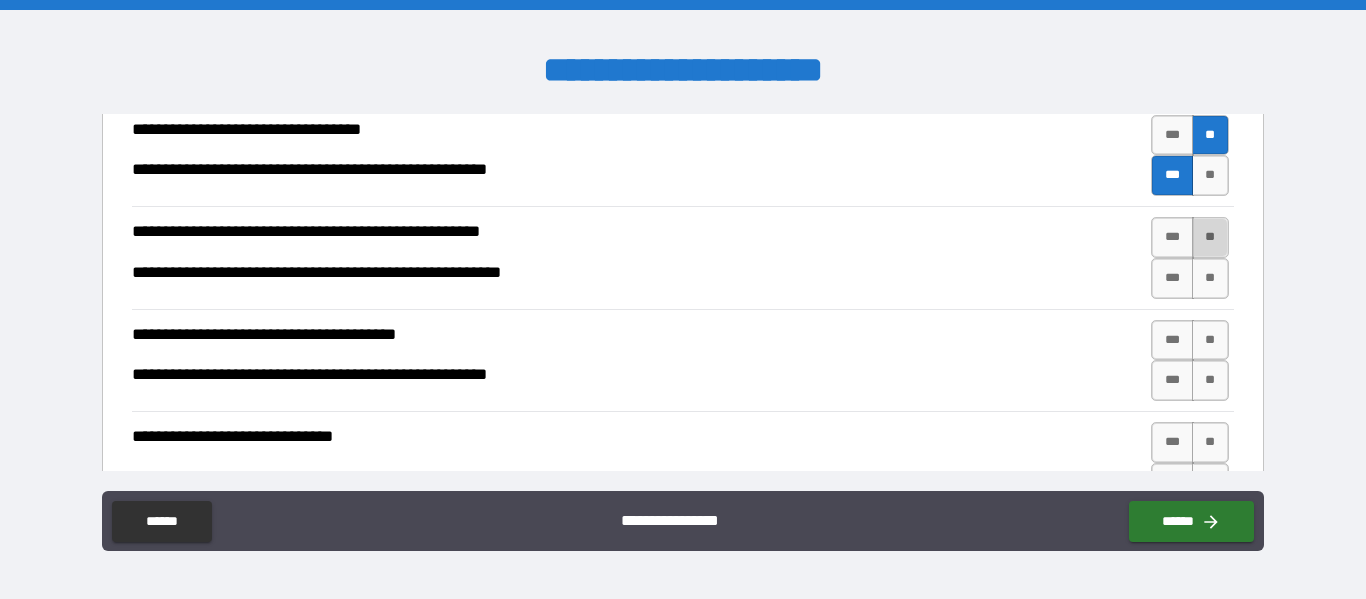 click on "**" at bounding box center [1210, 237] 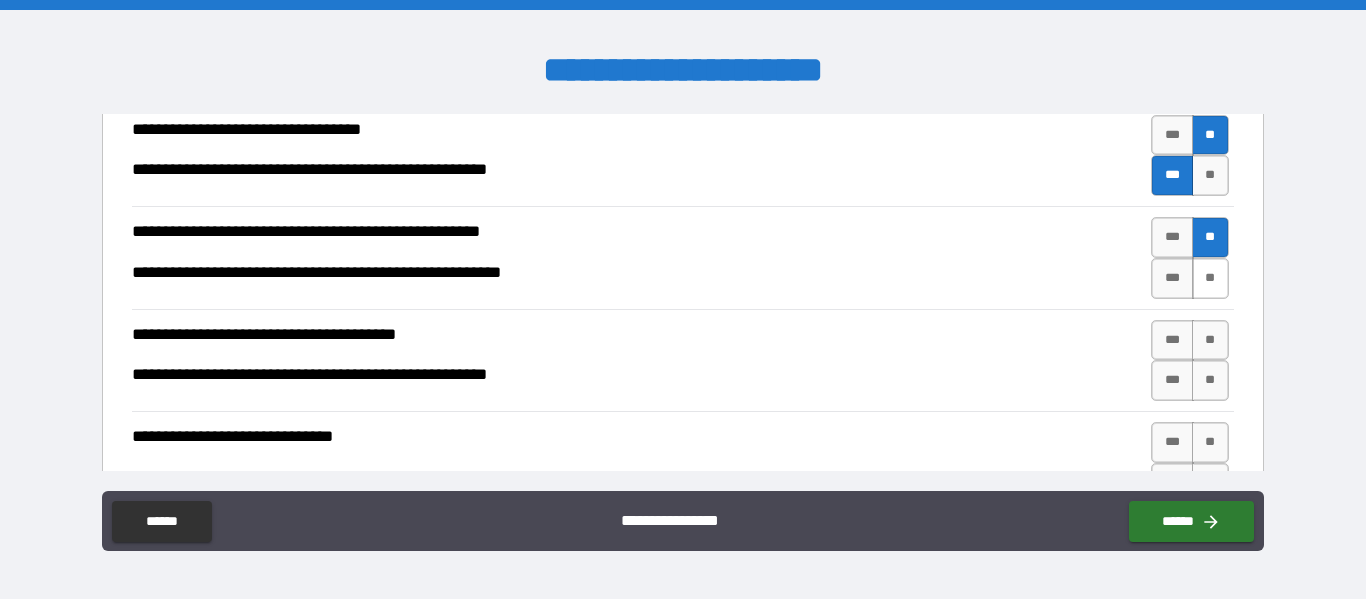 click on "**" at bounding box center [1210, 278] 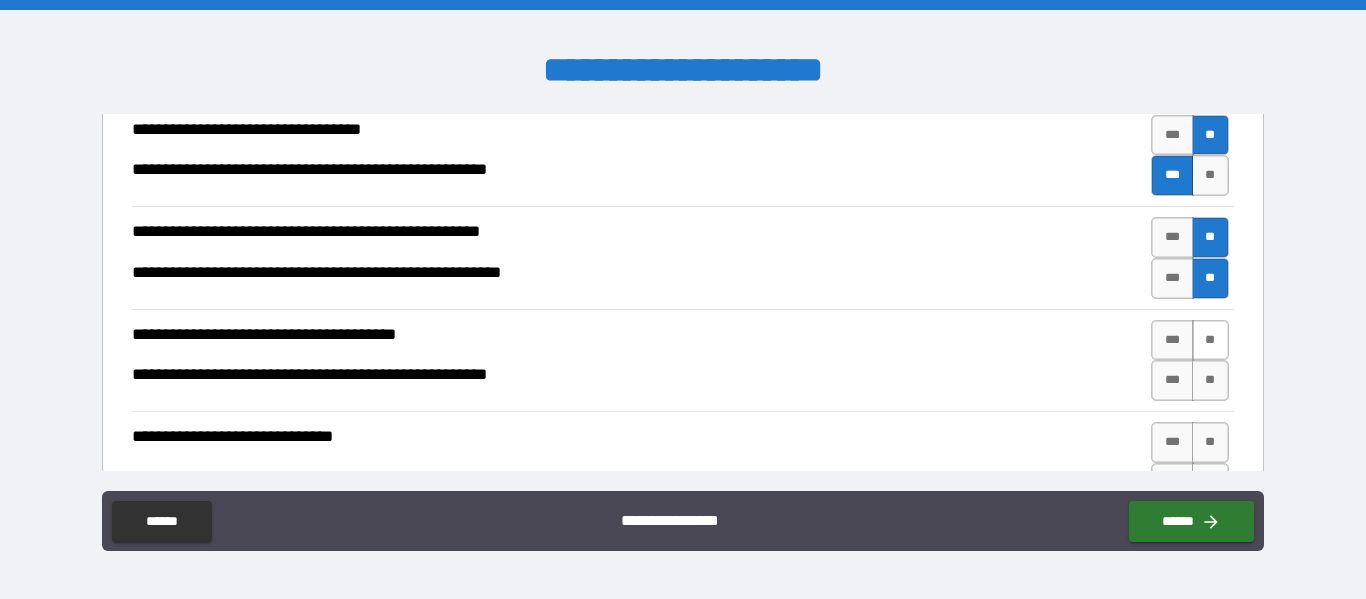 click on "**" at bounding box center (1210, 340) 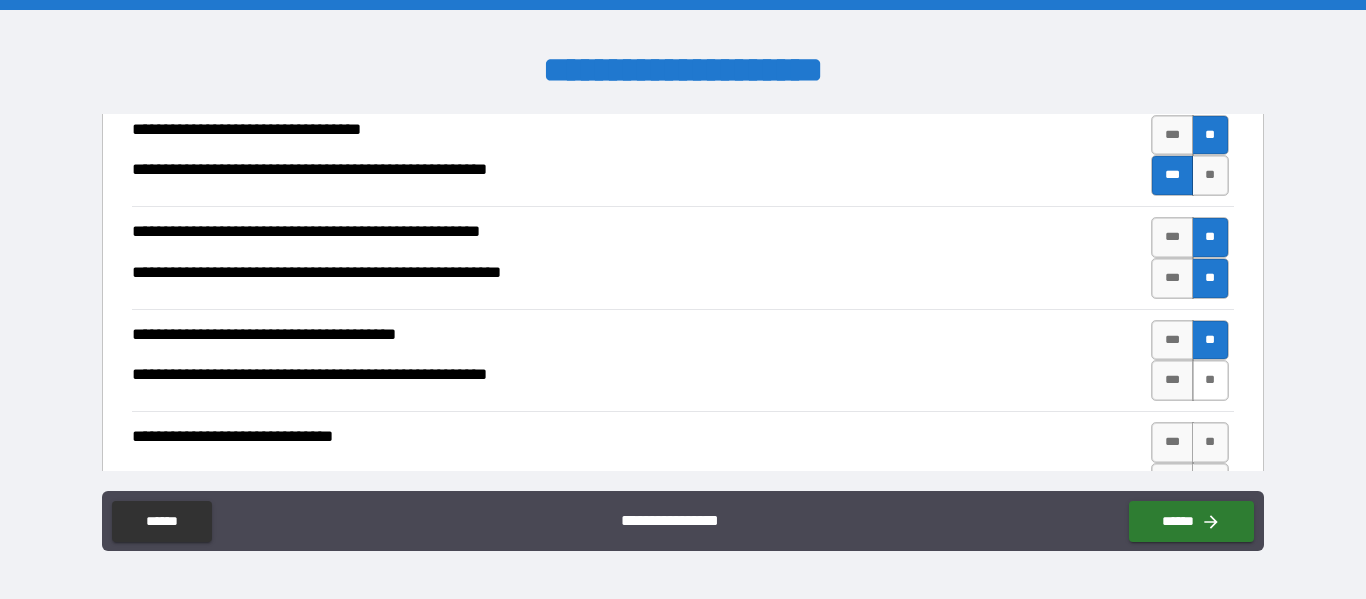 click on "**" at bounding box center [1210, 380] 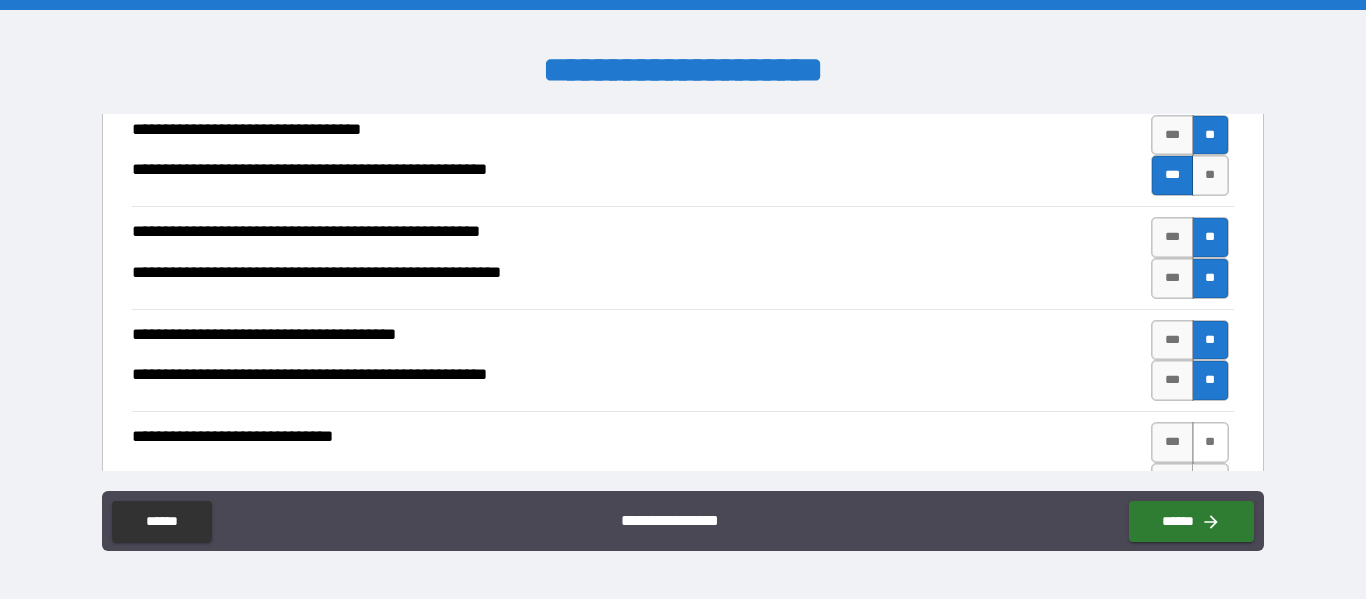 click on "**" at bounding box center (1210, 442) 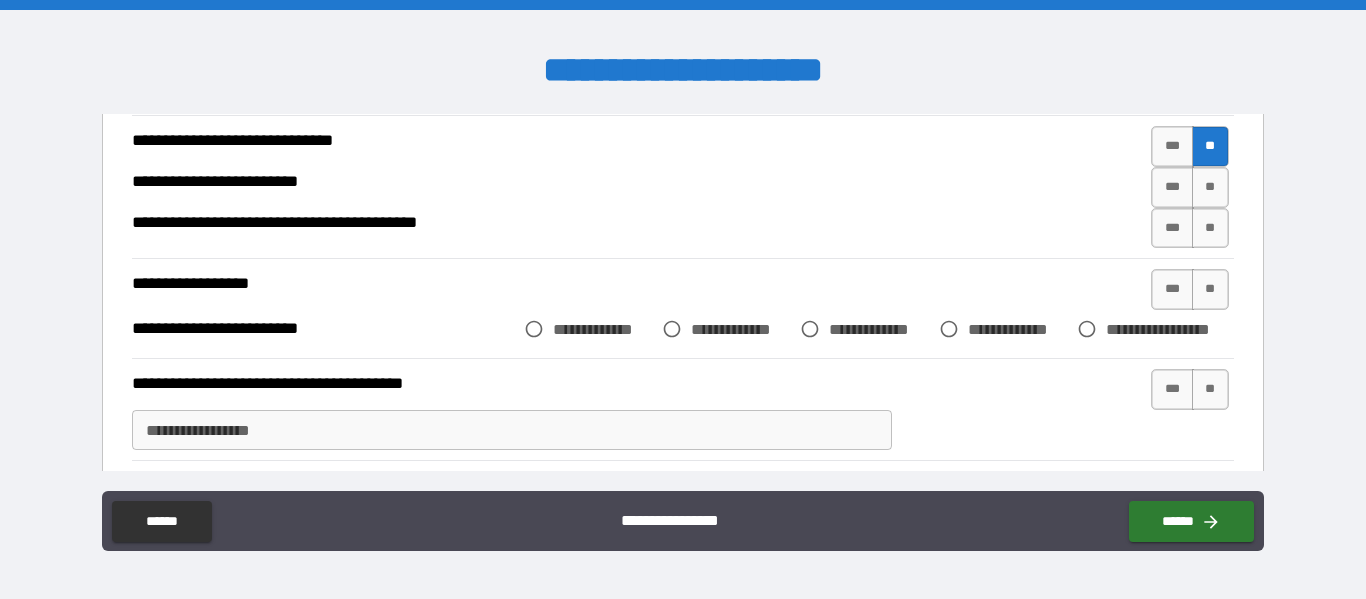 scroll, scrollTop: 3249, scrollLeft: 0, axis: vertical 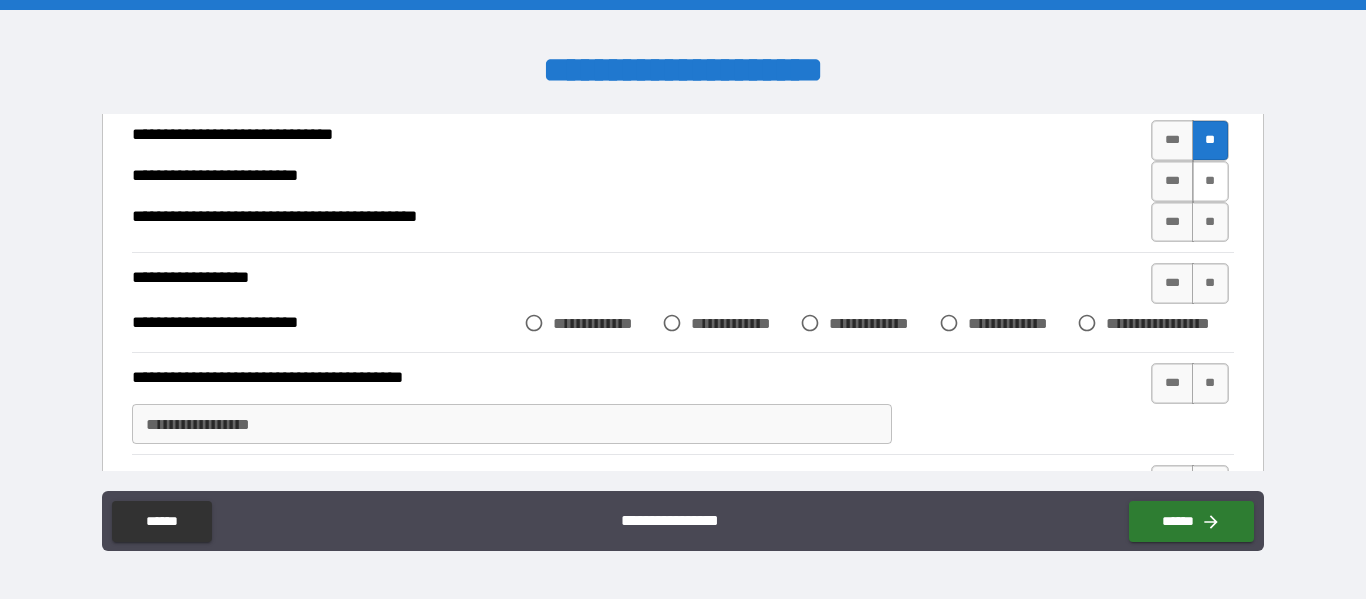 click on "**" at bounding box center (1210, 181) 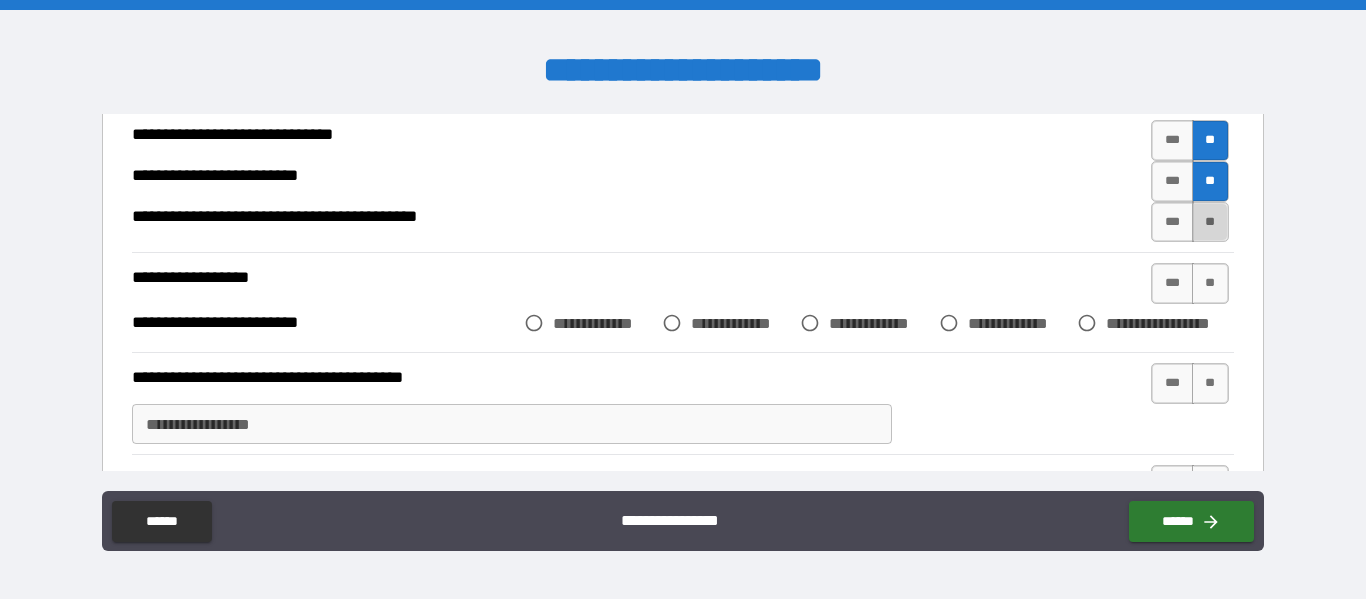 click on "**" at bounding box center [1210, 222] 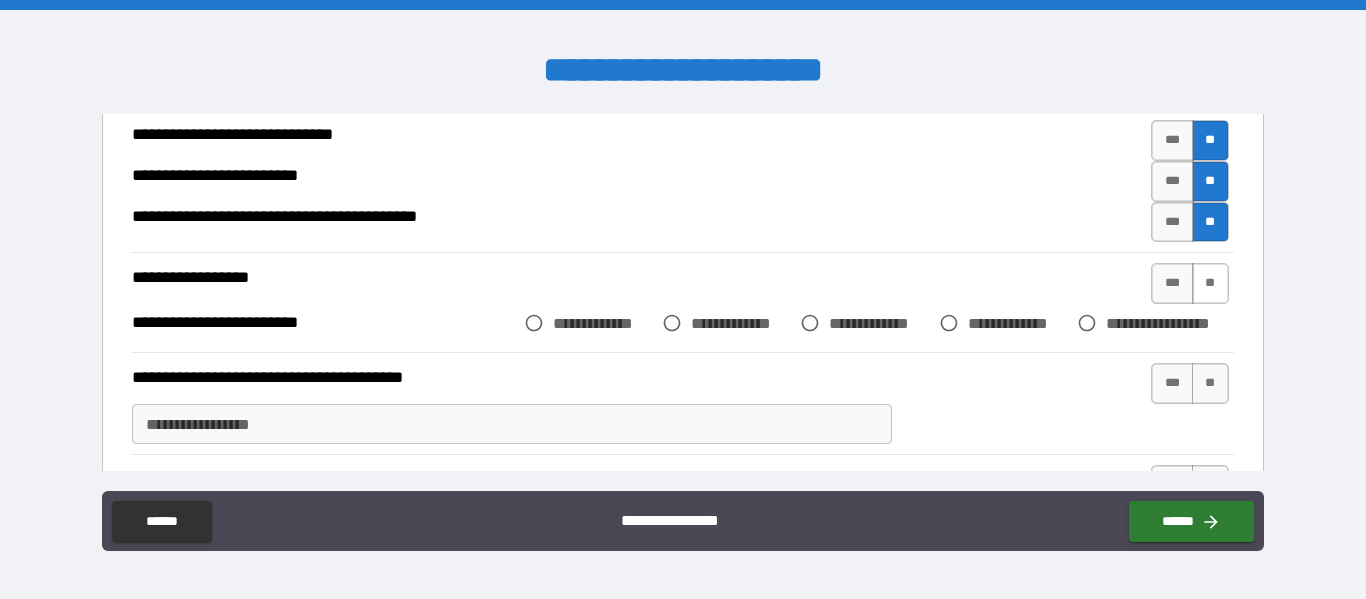 click on "**" at bounding box center [1210, 283] 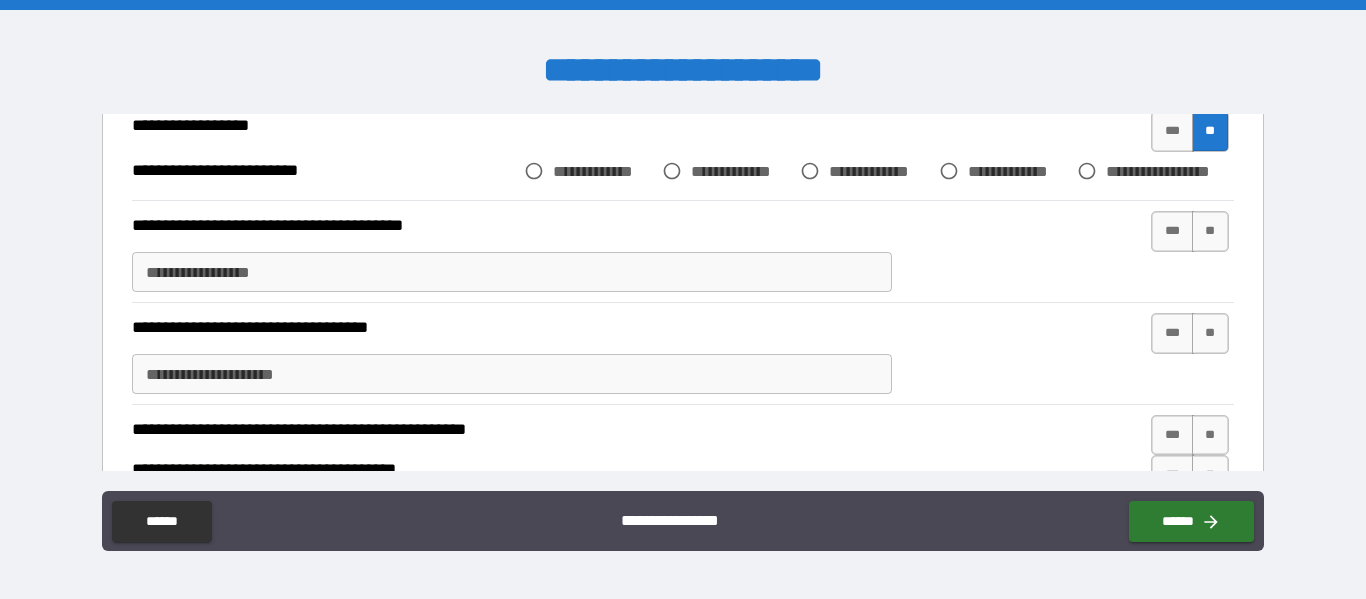 scroll, scrollTop: 3414, scrollLeft: 0, axis: vertical 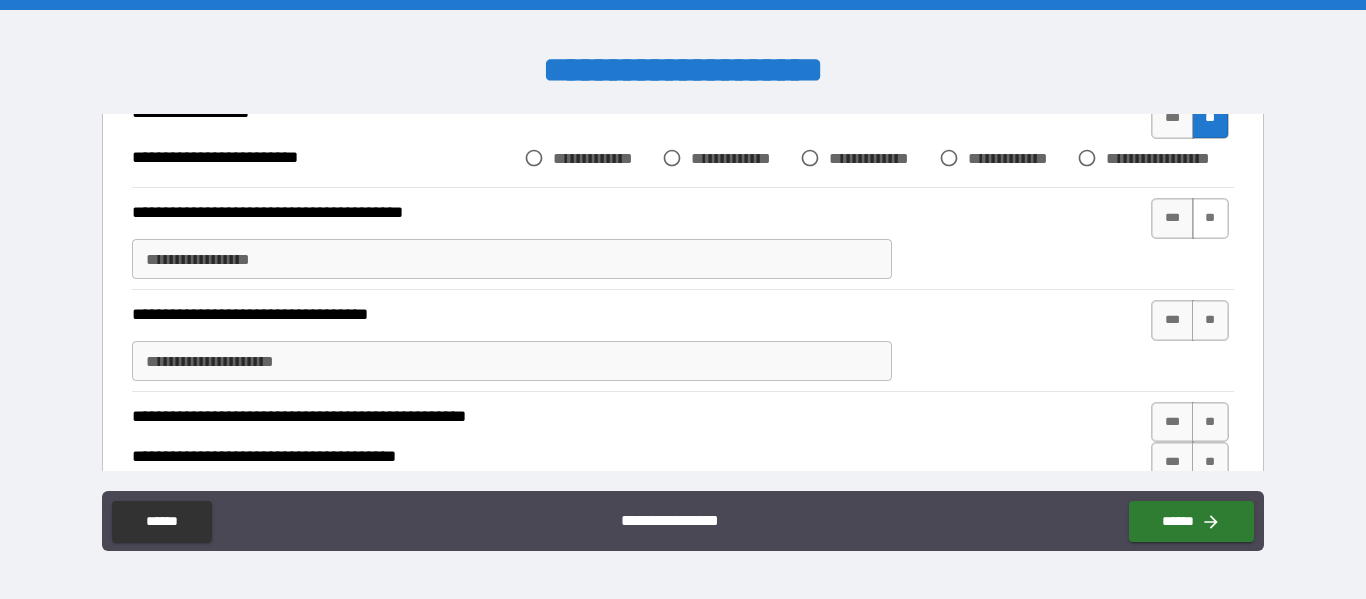 click on "**" at bounding box center [1210, 218] 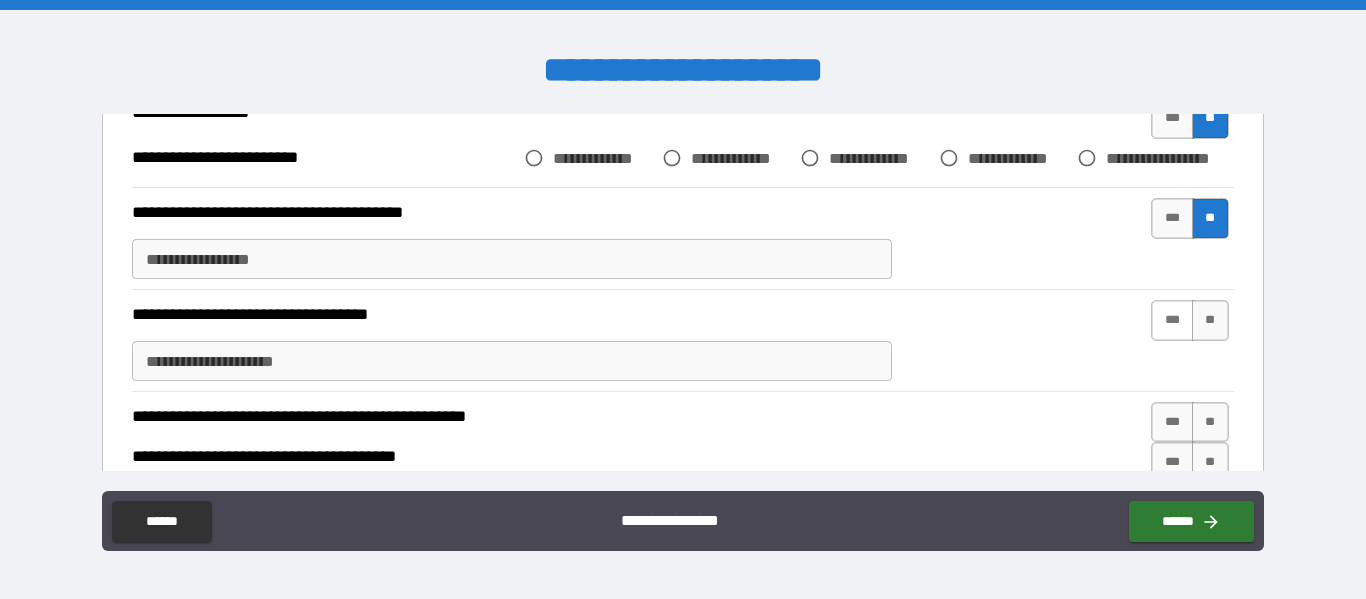 click on "***" at bounding box center (1172, 320) 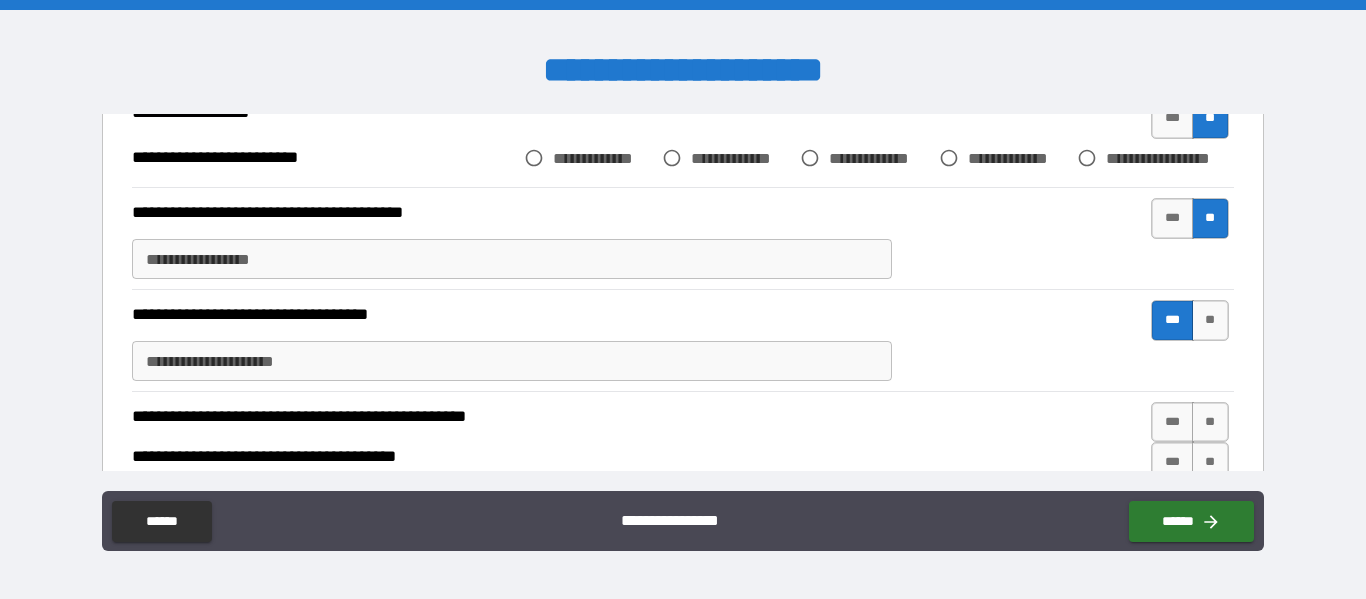 click on "**********" at bounding box center (512, 361) 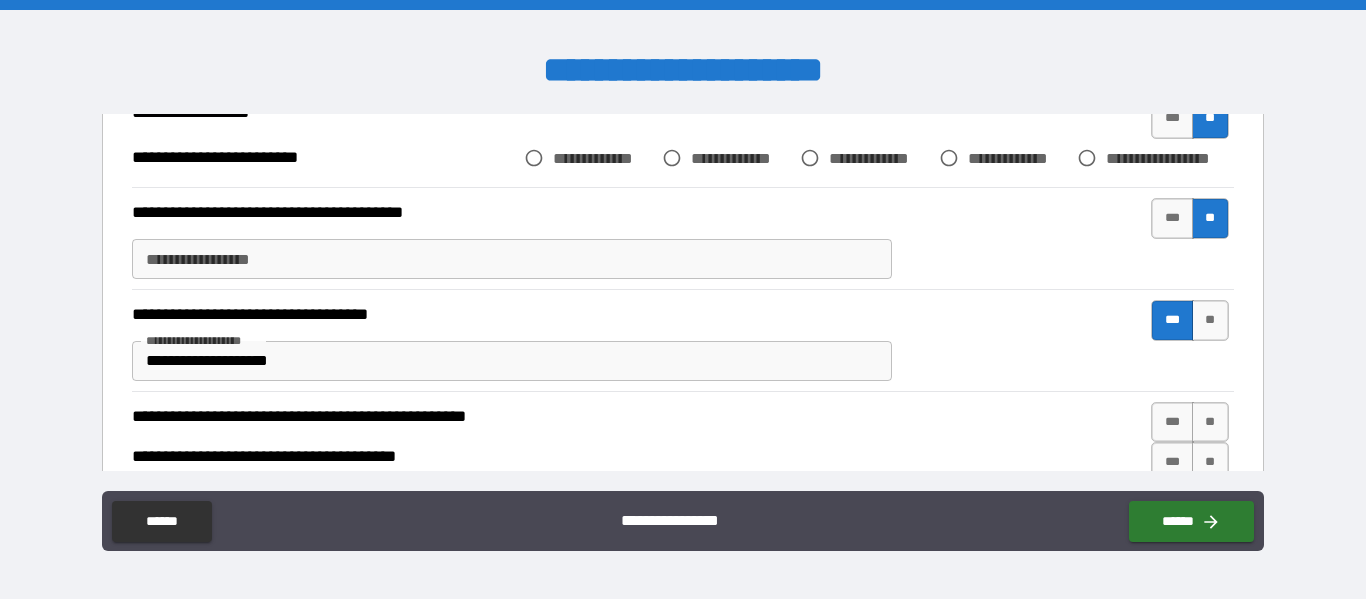 click on "**********" at bounding box center (682, 340) 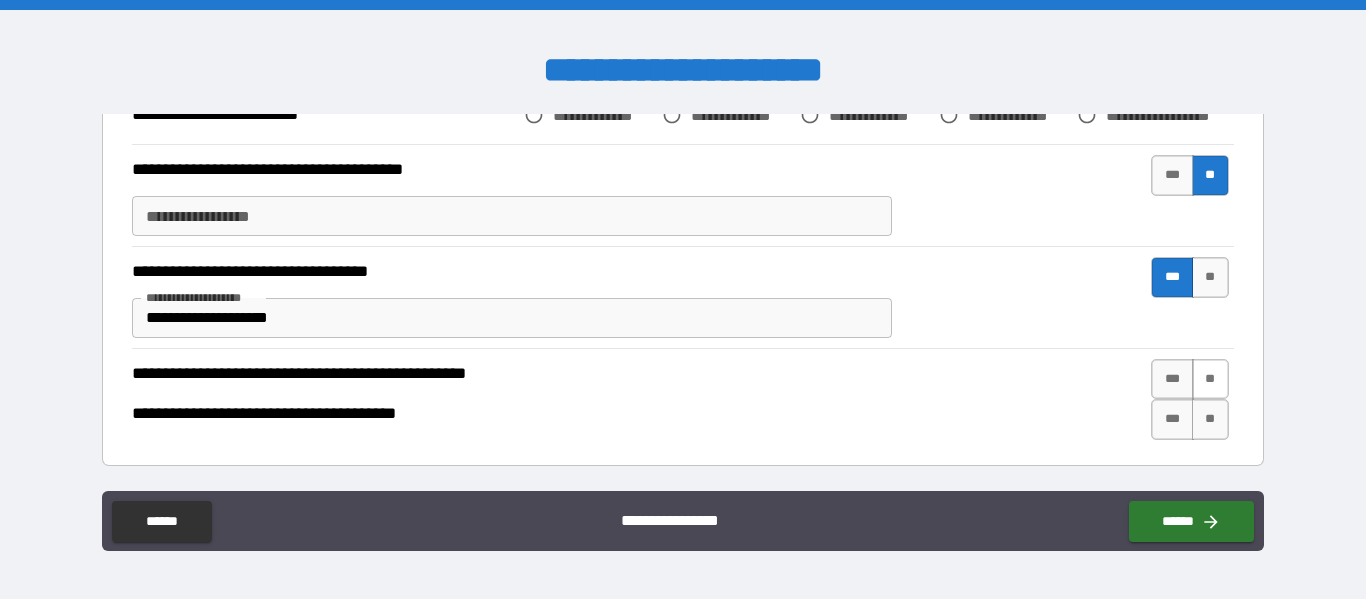 click on "**" at bounding box center (1210, 379) 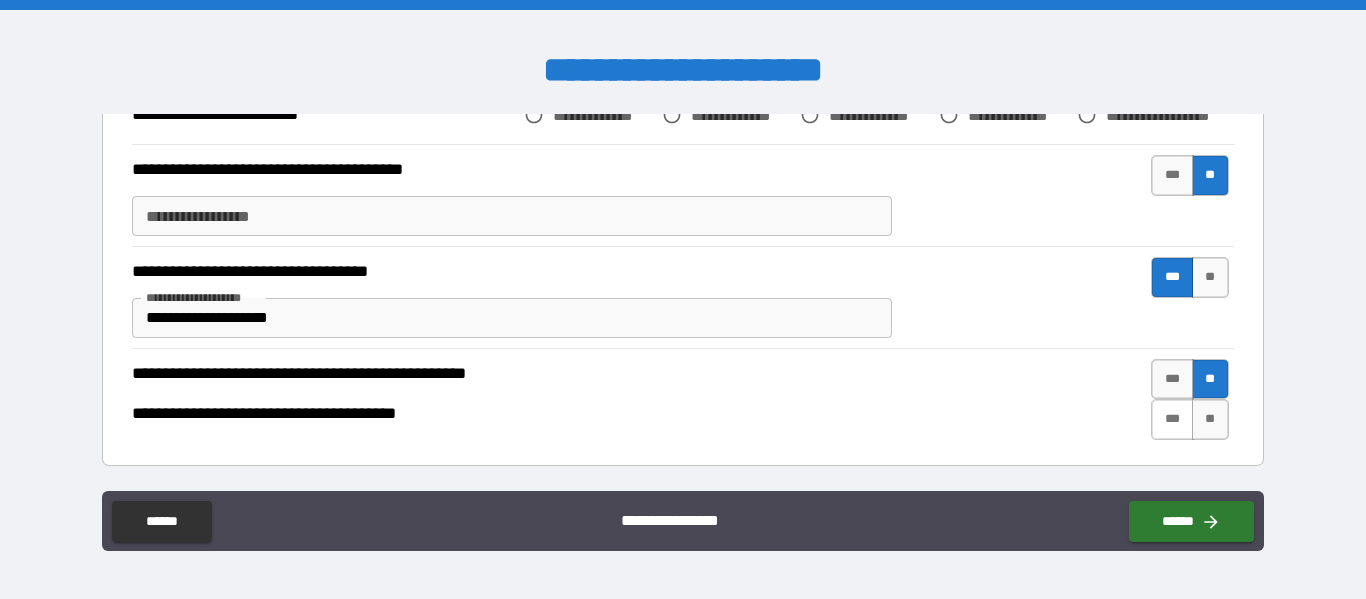 click on "***" at bounding box center (1172, 419) 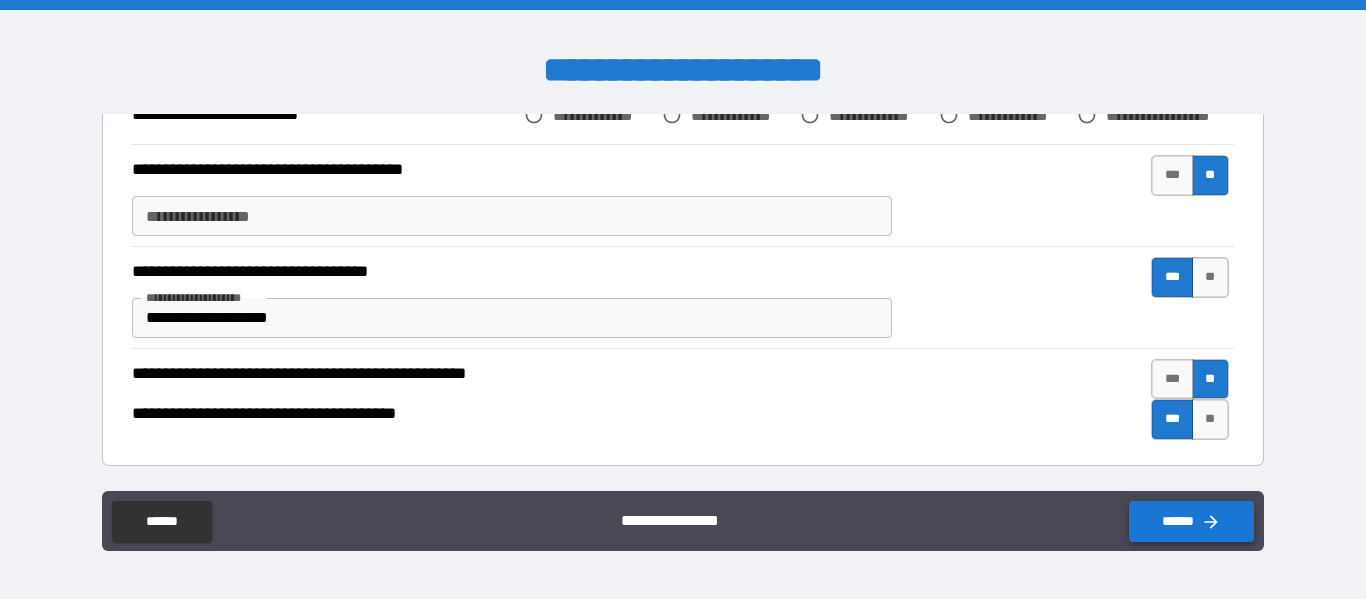 click on "******" at bounding box center (1191, 521) 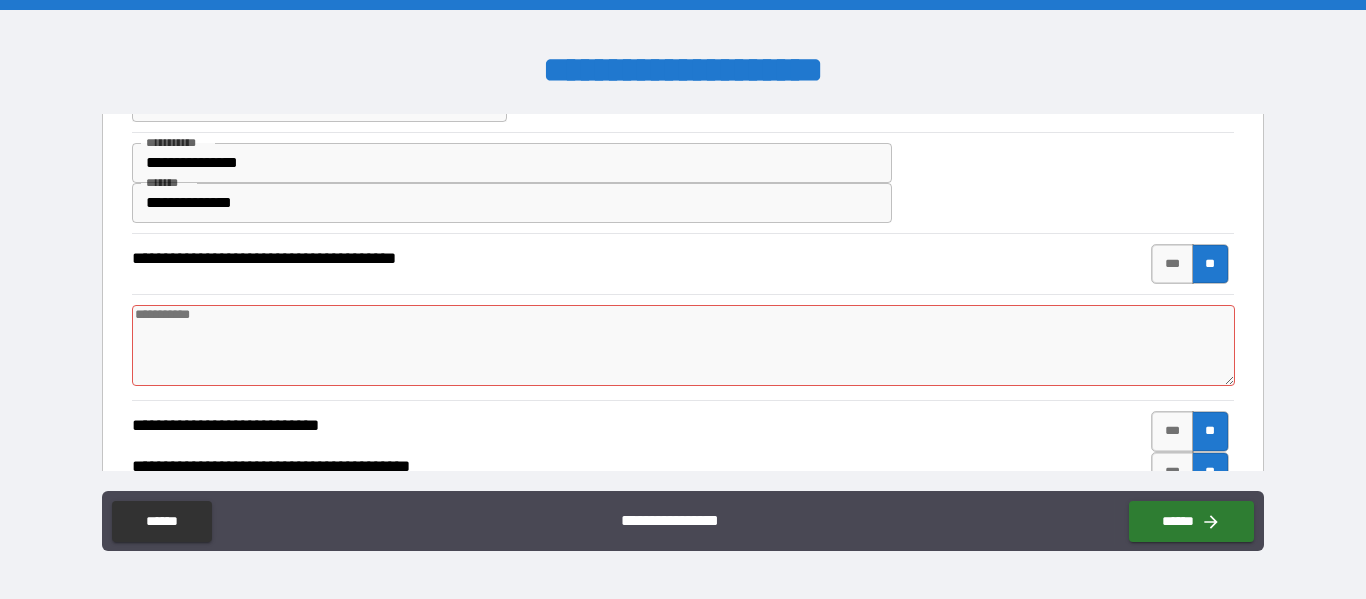 scroll, scrollTop: 797, scrollLeft: 0, axis: vertical 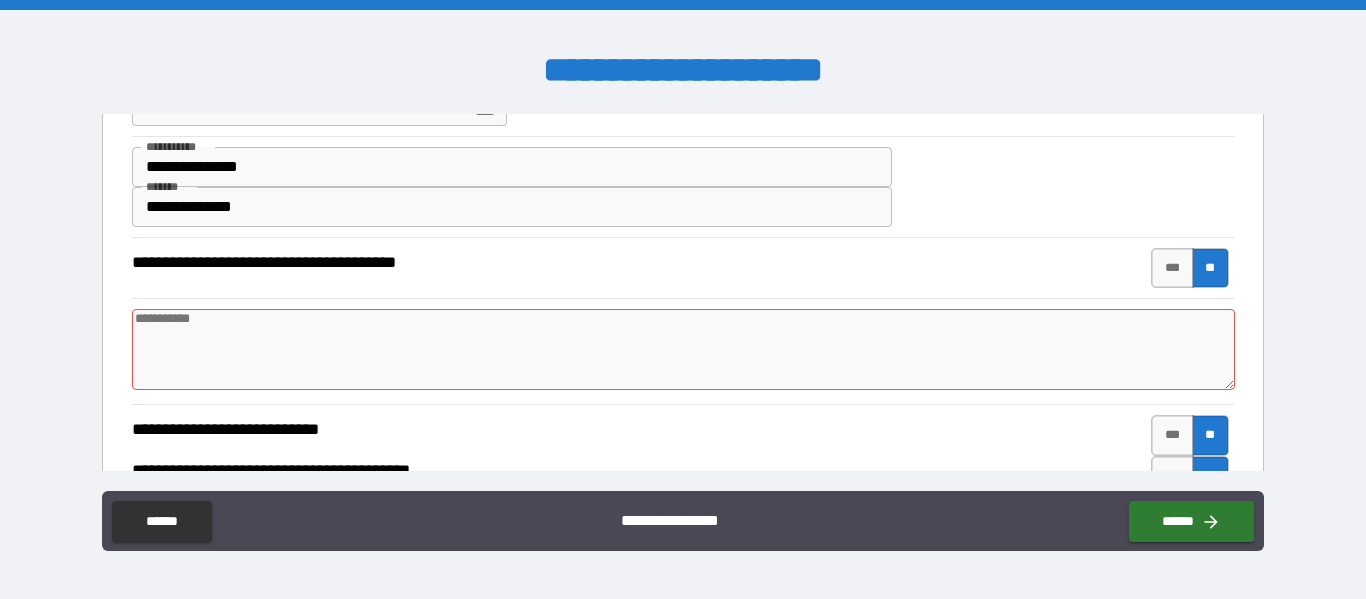 click at bounding box center (683, 349) 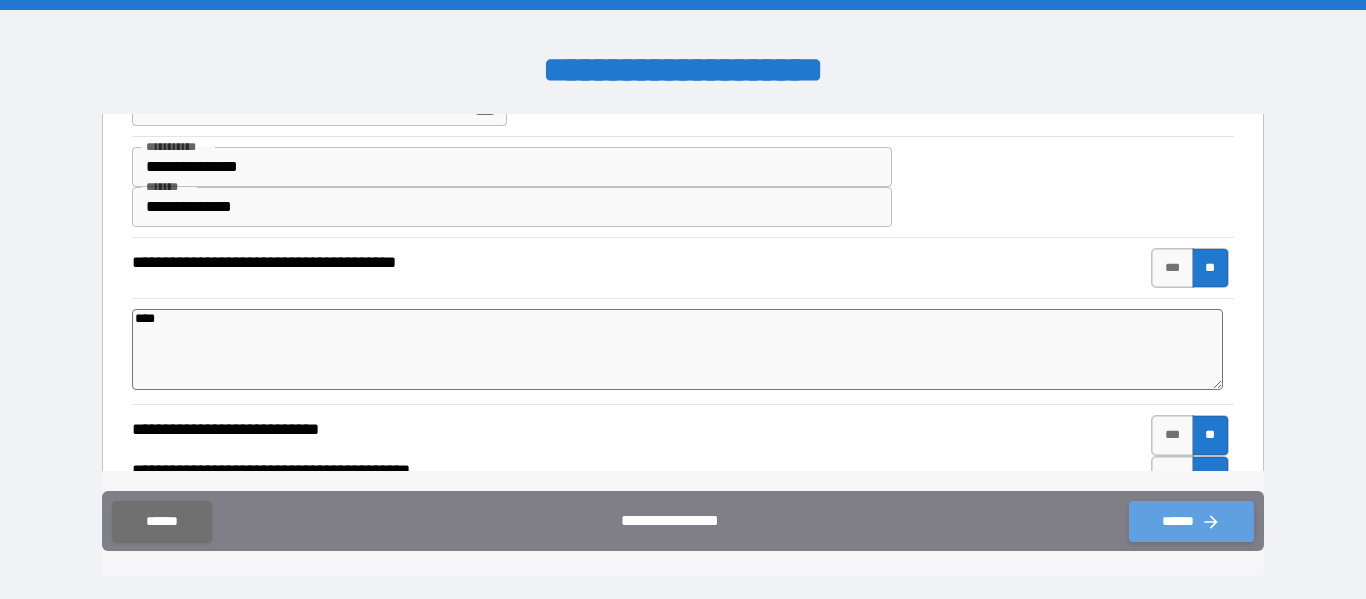 click on "******" at bounding box center (1191, 521) 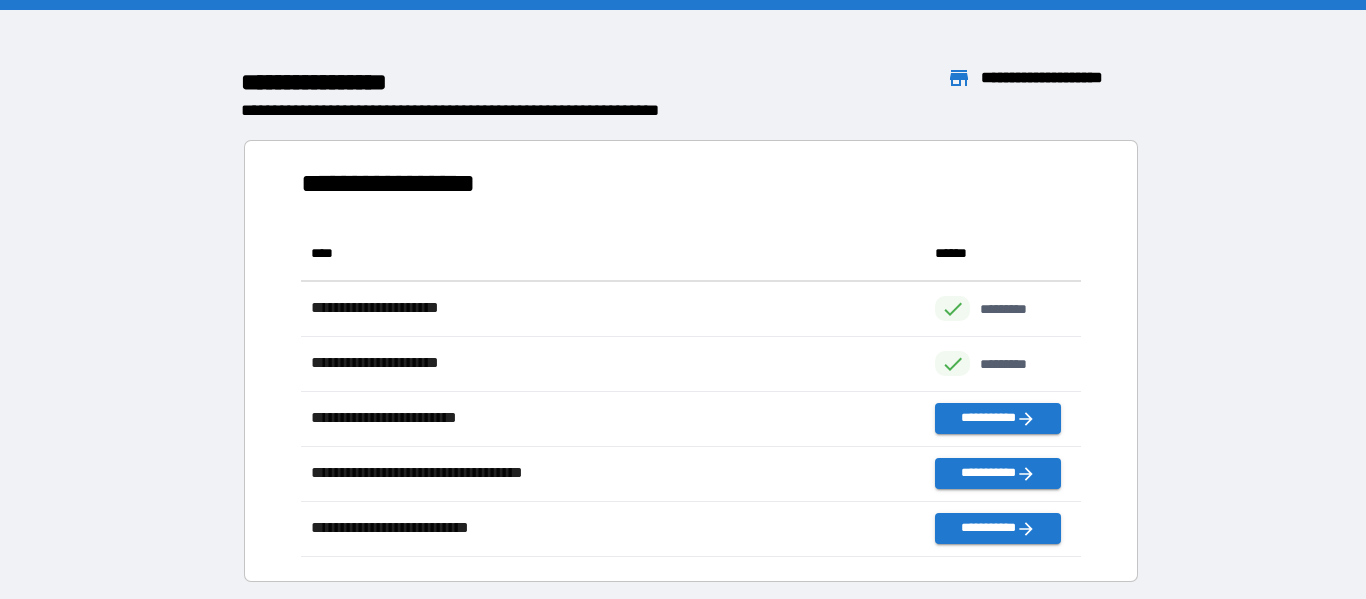 scroll, scrollTop: 1, scrollLeft: 1, axis: both 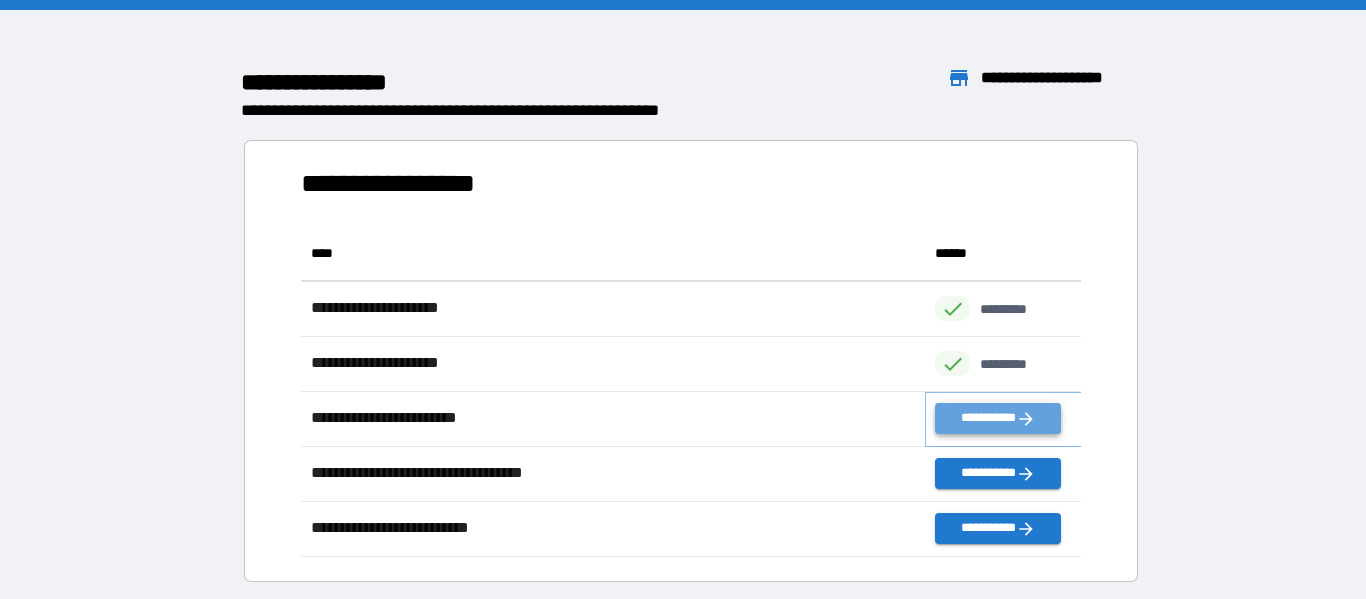 click on "**********" at bounding box center [997, 418] 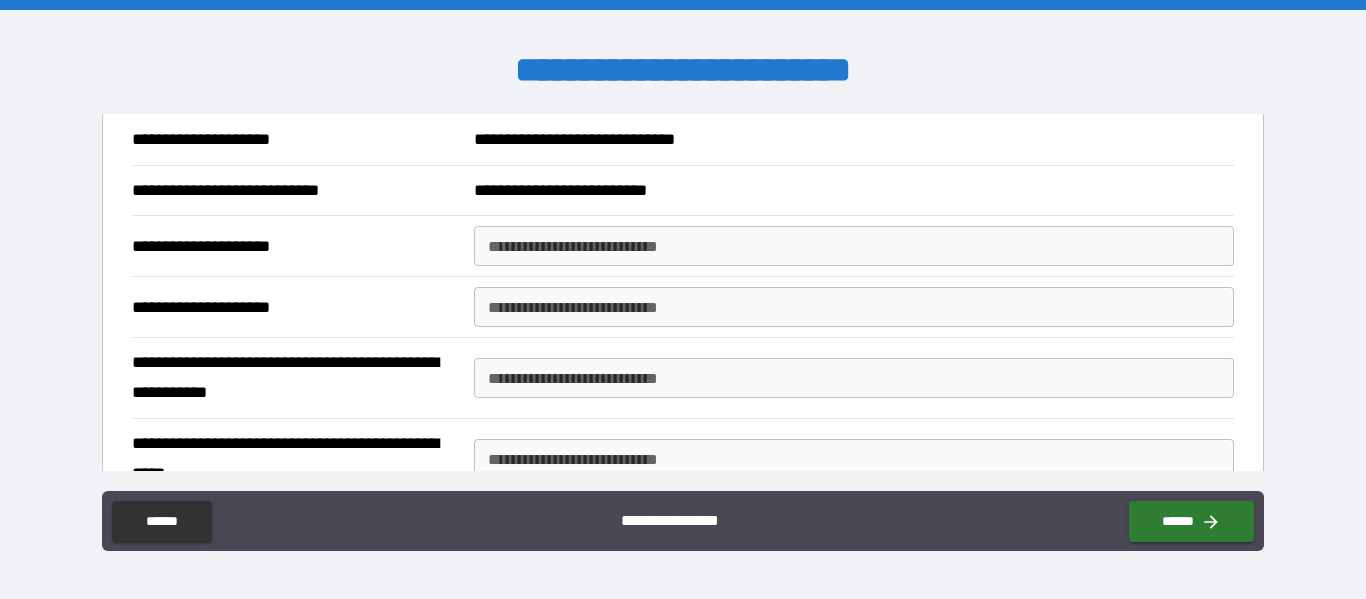scroll, scrollTop: 289, scrollLeft: 0, axis: vertical 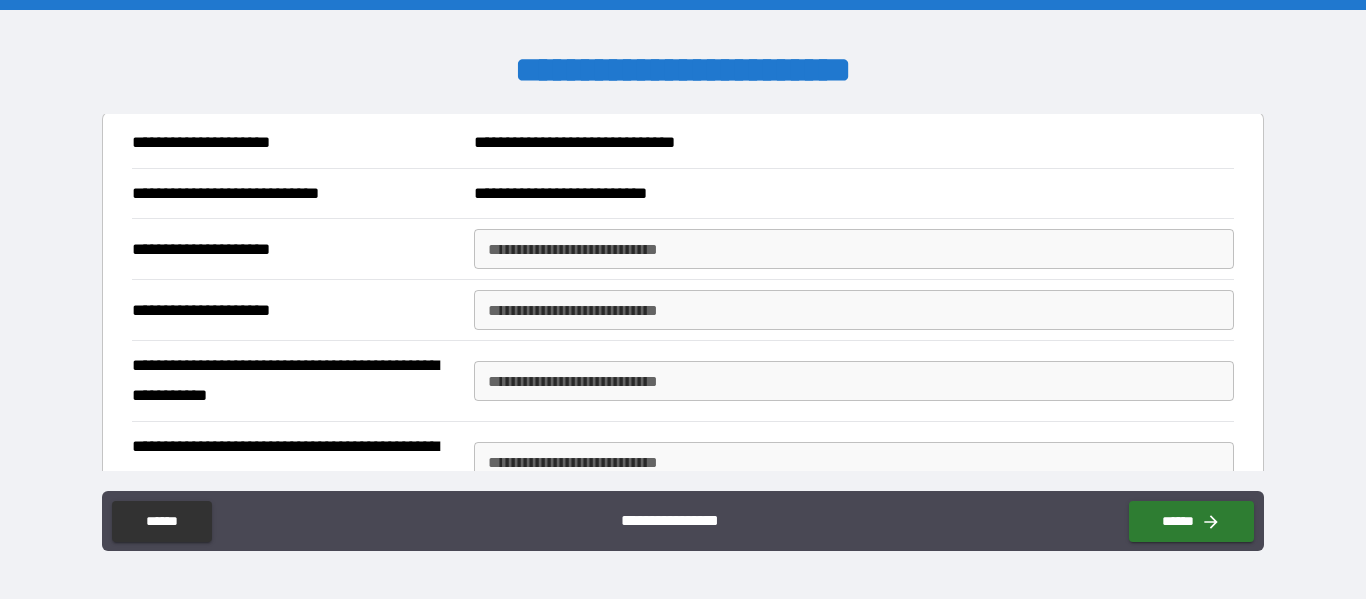 click on "**********" at bounding box center (854, 249) 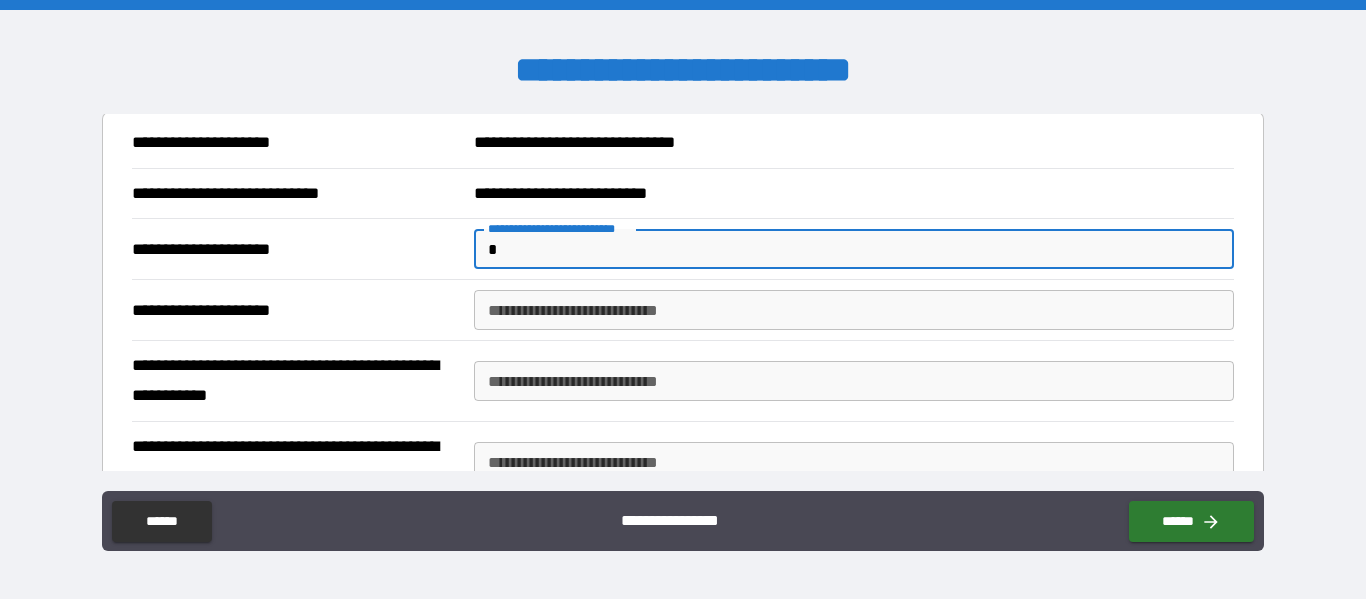 click on "**********" at bounding box center (854, 310) 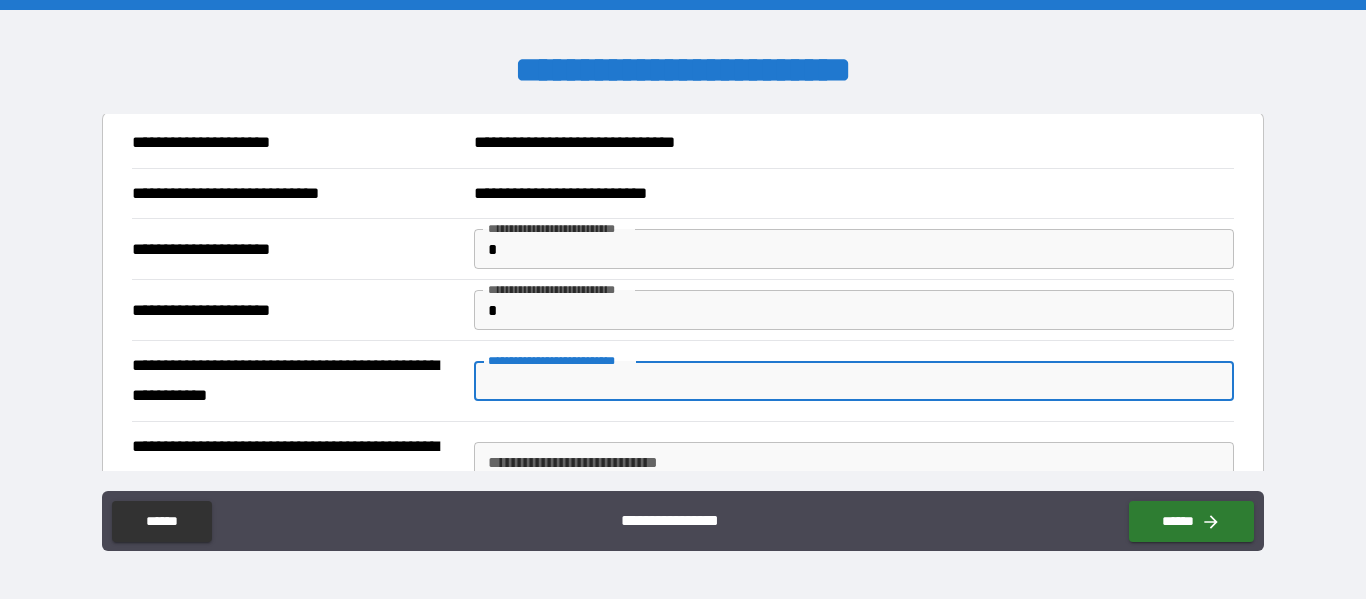 click on "**********" at bounding box center (854, 381) 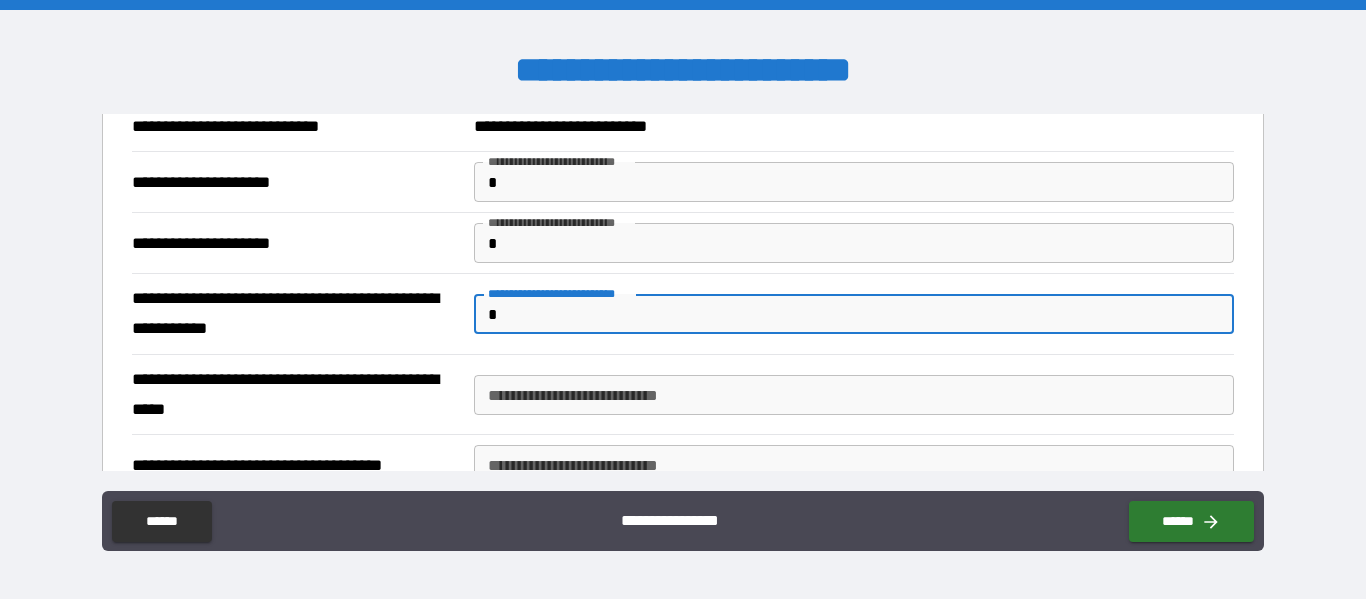 scroll, scrollTop: 358, scrollLeft: 0, axis: vertical 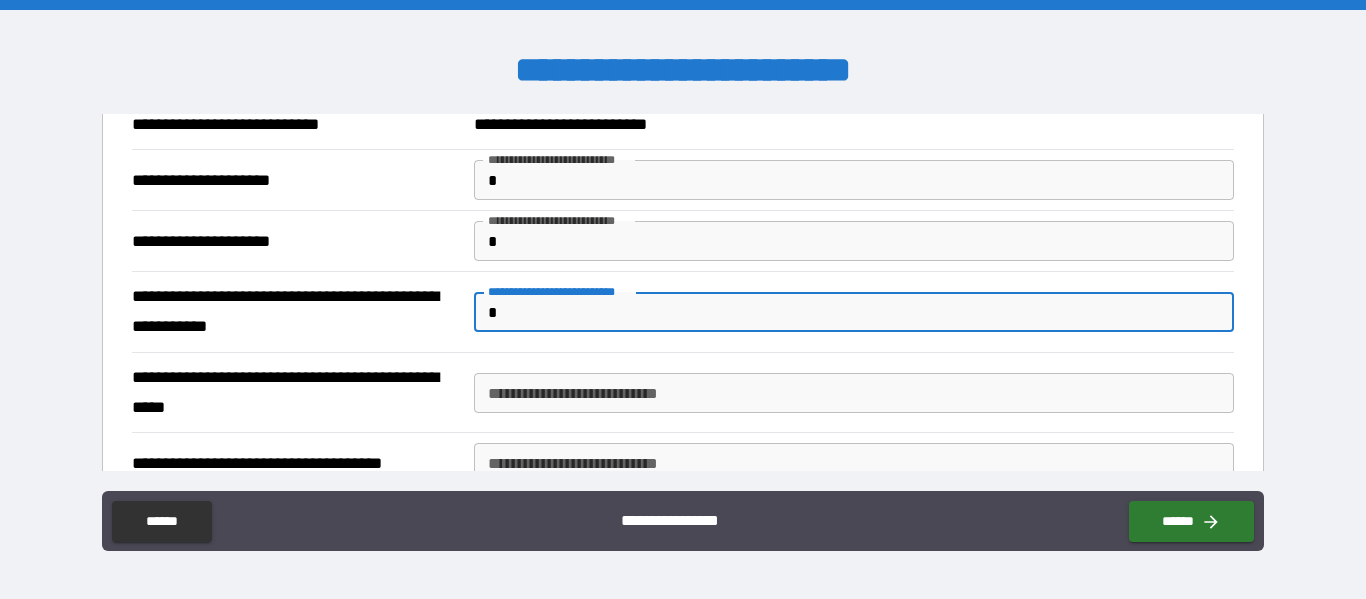 click on "**********" at bounding box center (854, 393) 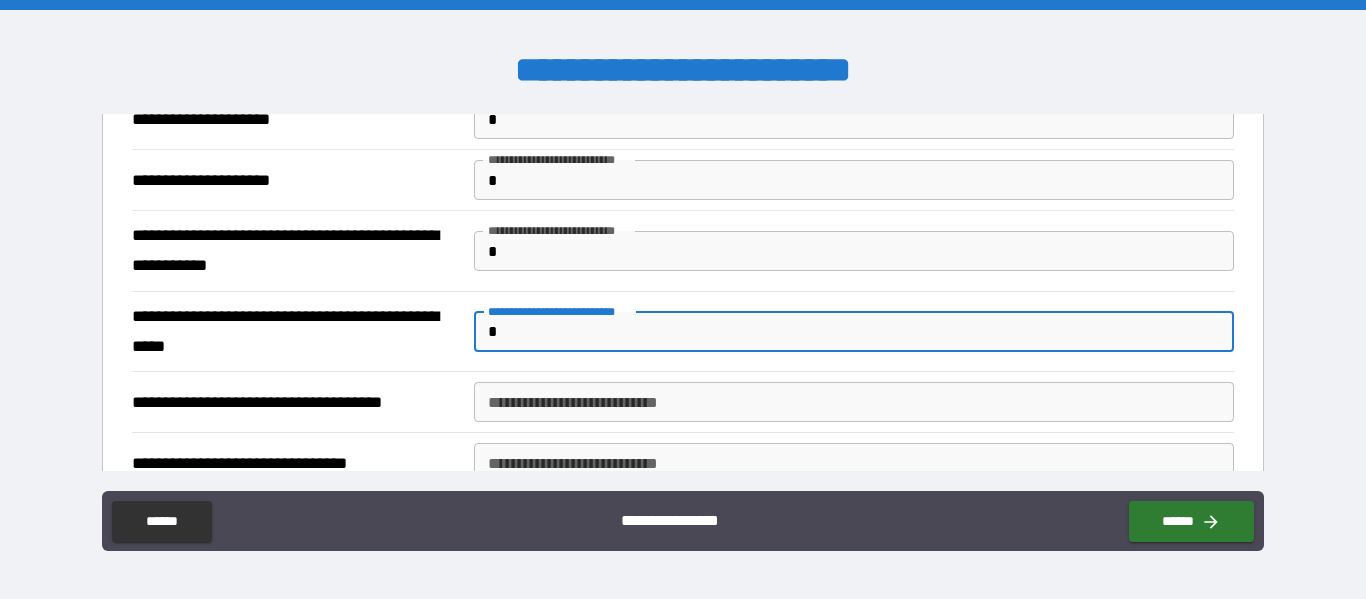scroll, scrollTop: 424, scrollLeft: 0, axis: vertical 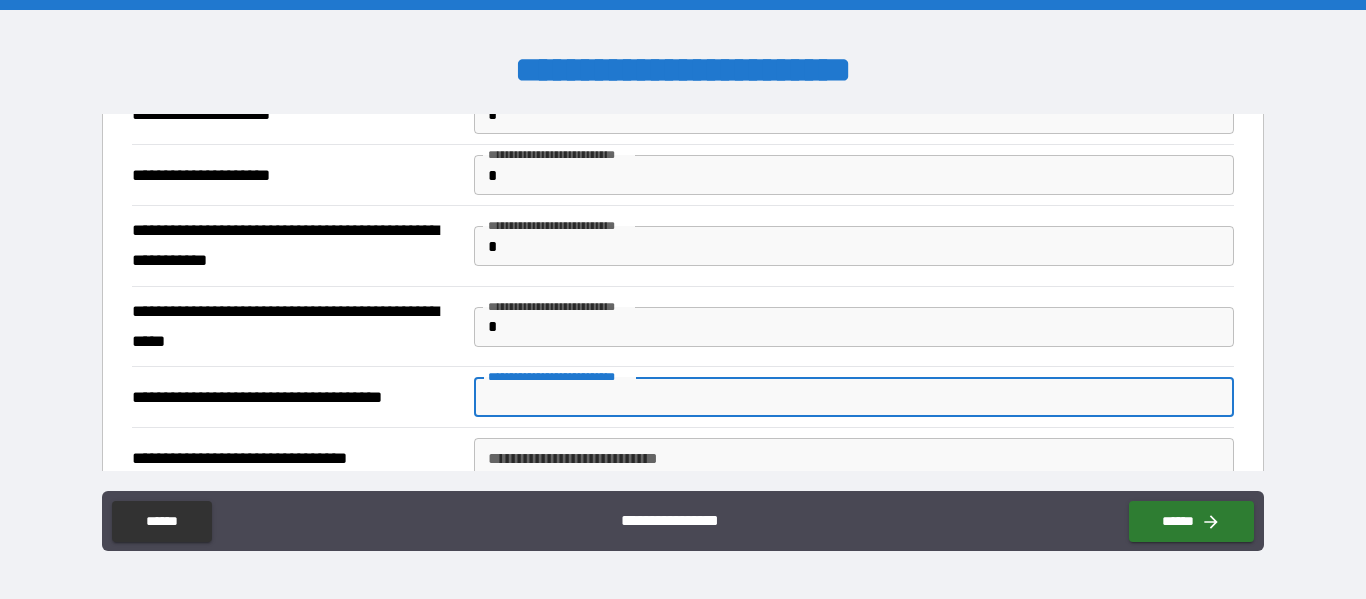 click on "**********" at bounding box center [854, 397] 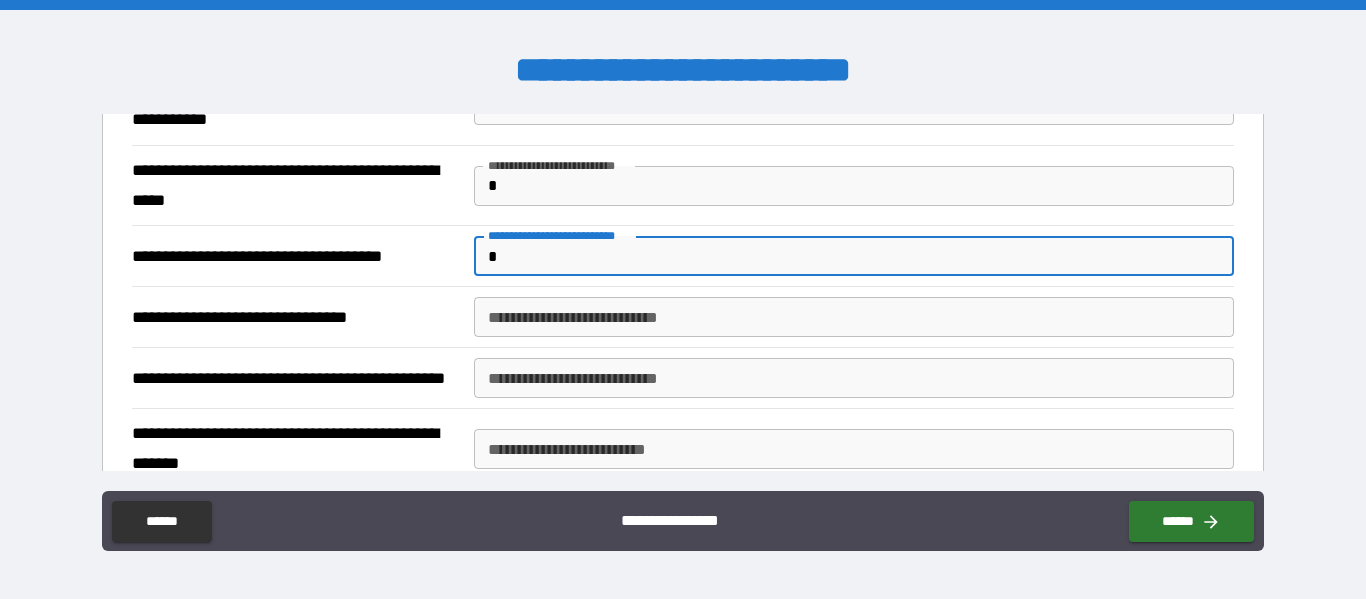 scroll, scrollTop: 566, scrollLeft: 0, axis: vertical 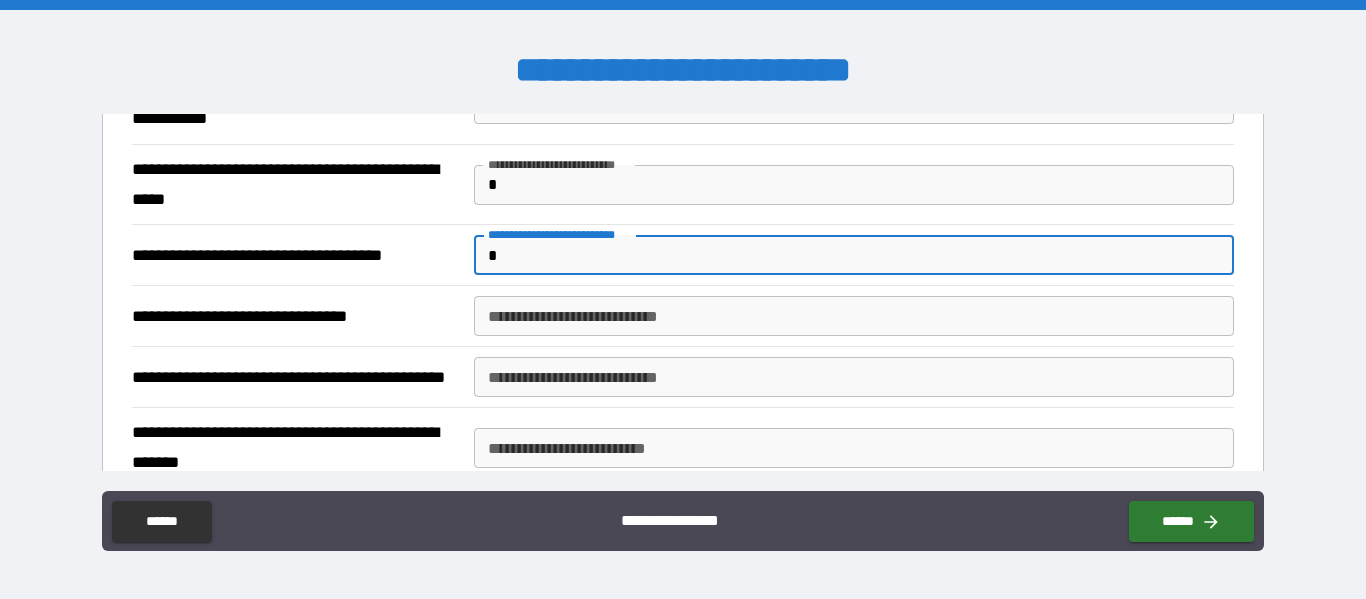 click on "**********" at bounding box center (854, 316) 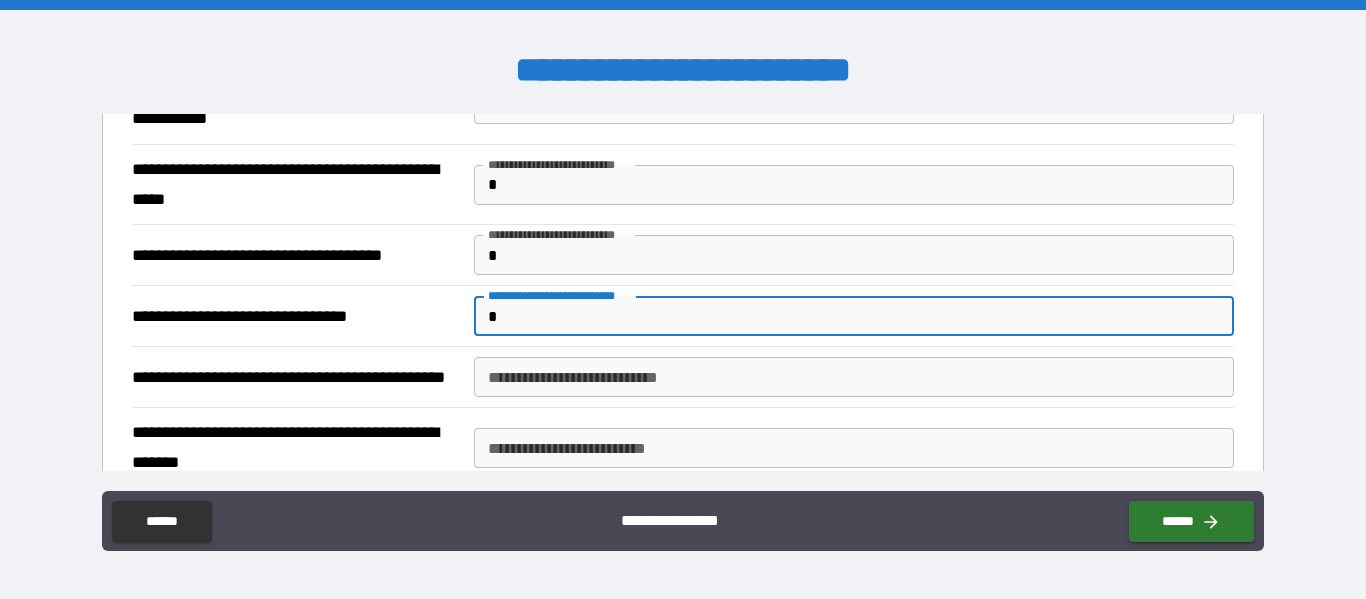 click on "**********" at bounding box center (854, 377) 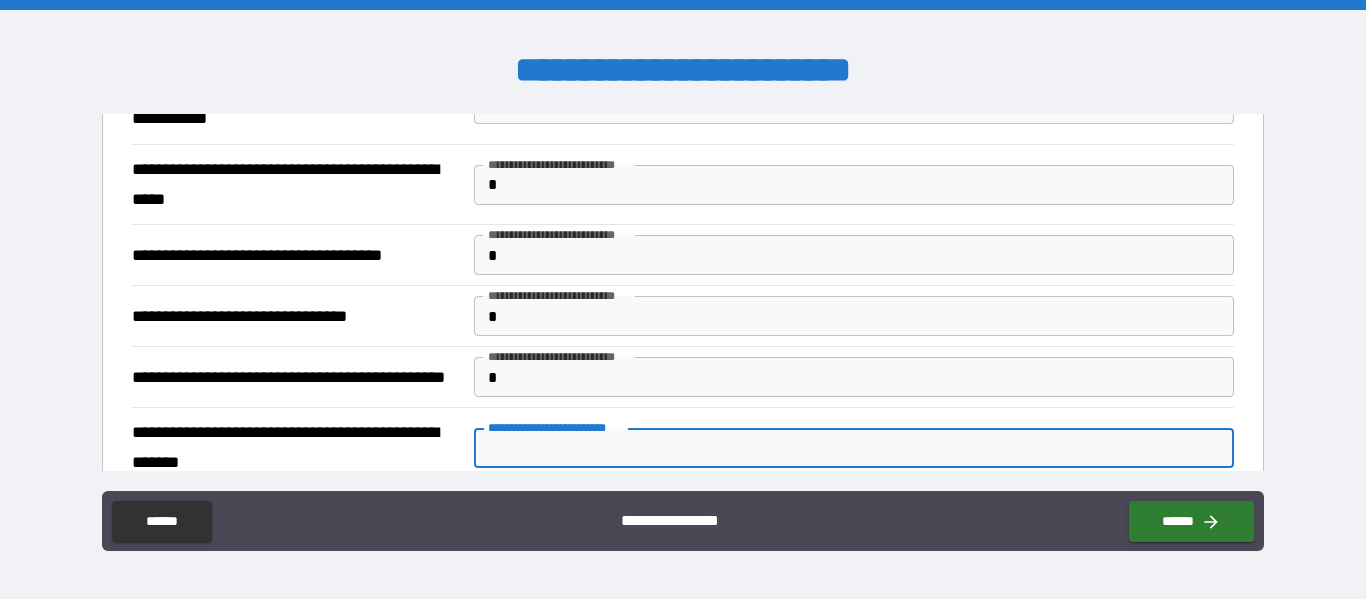 click on "**********" at bounding box center (854, 448) 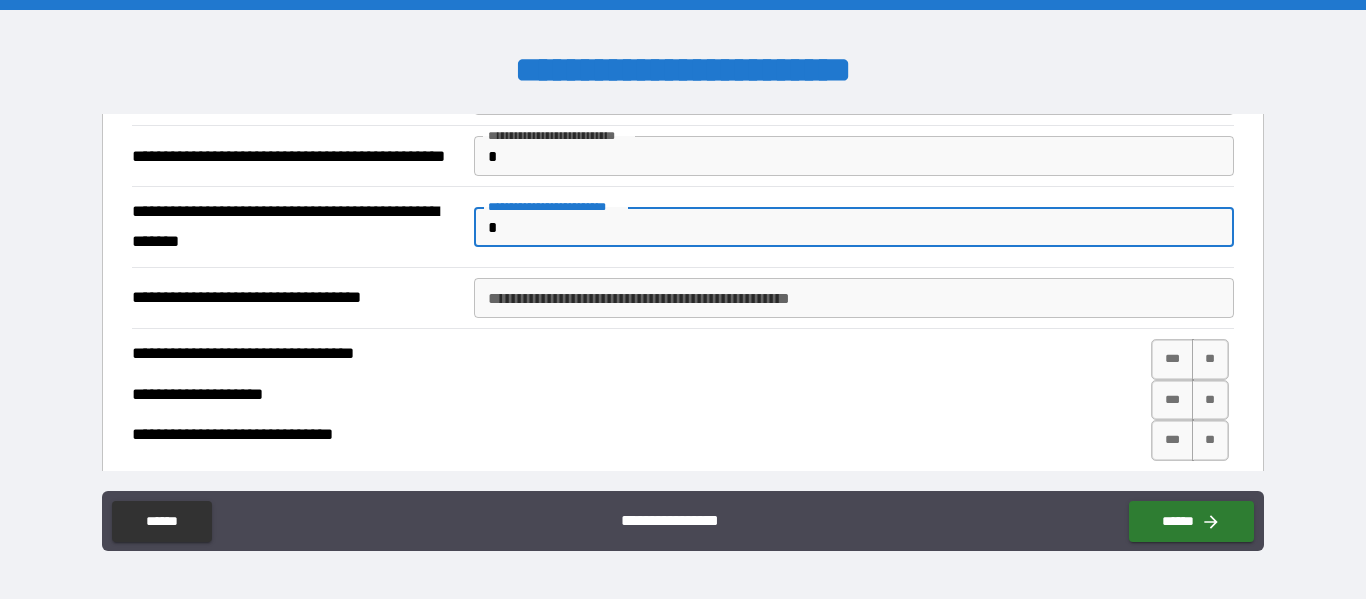 scroll, scrollTop: 808, scrollLeft: 0, axis: vertical 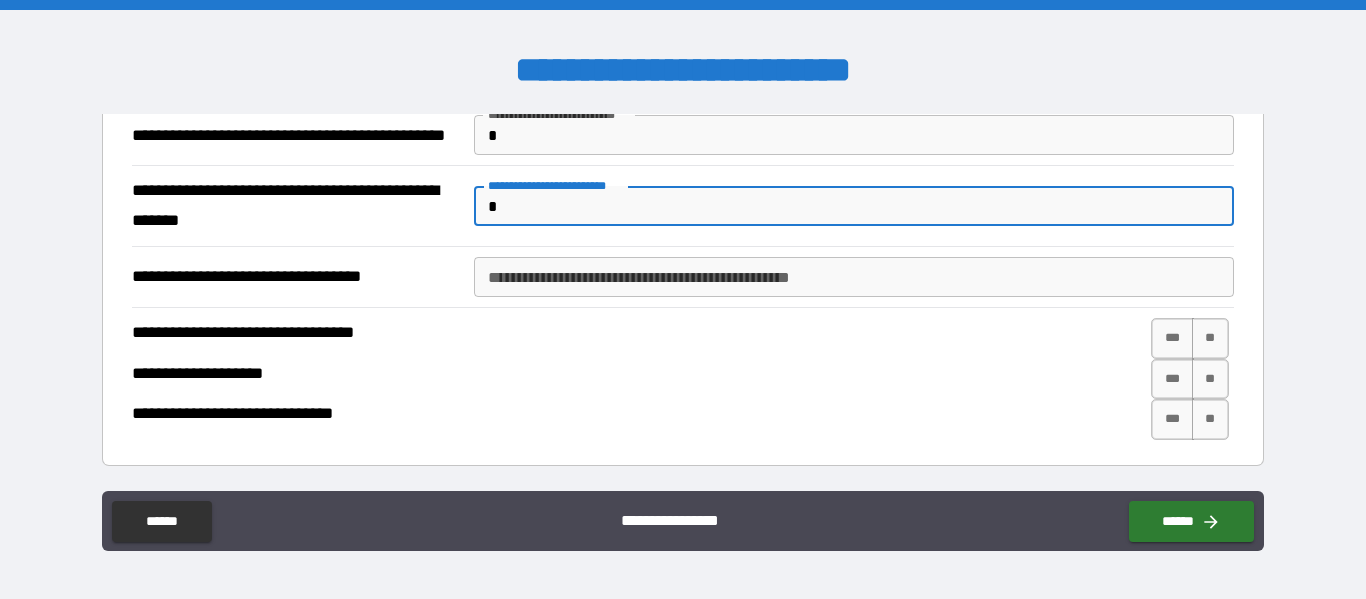 click on "**********" at bounding box center [854, 277] 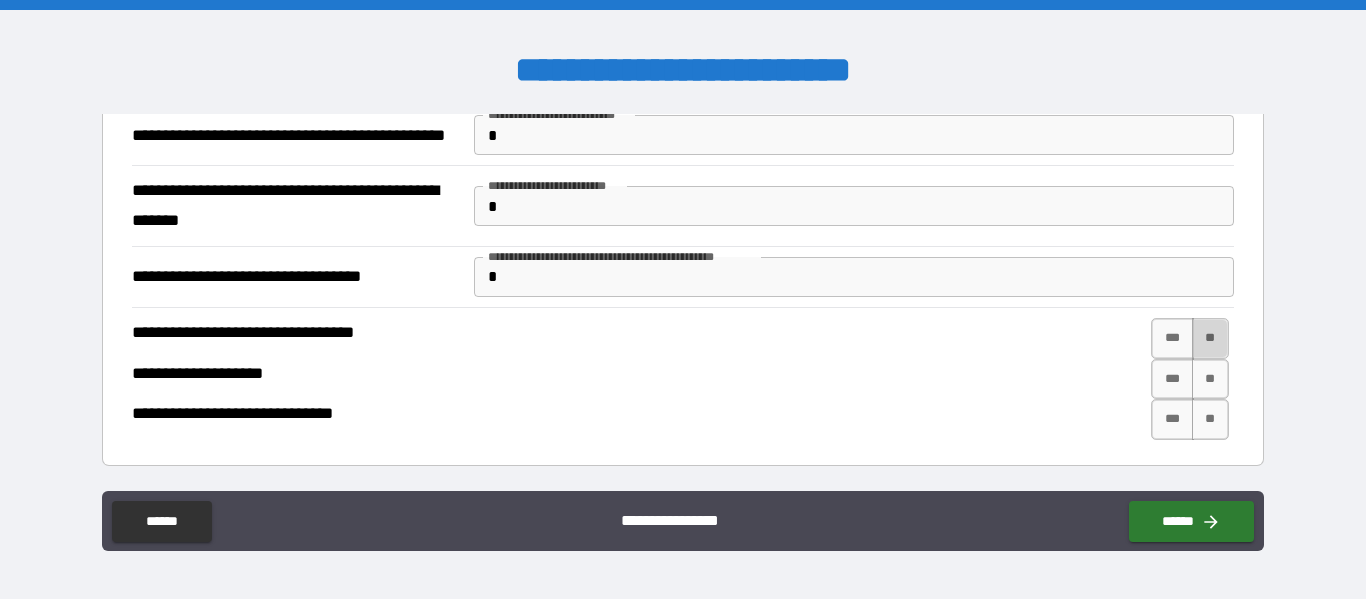 click on "**" at bounding box center [1210, 338] 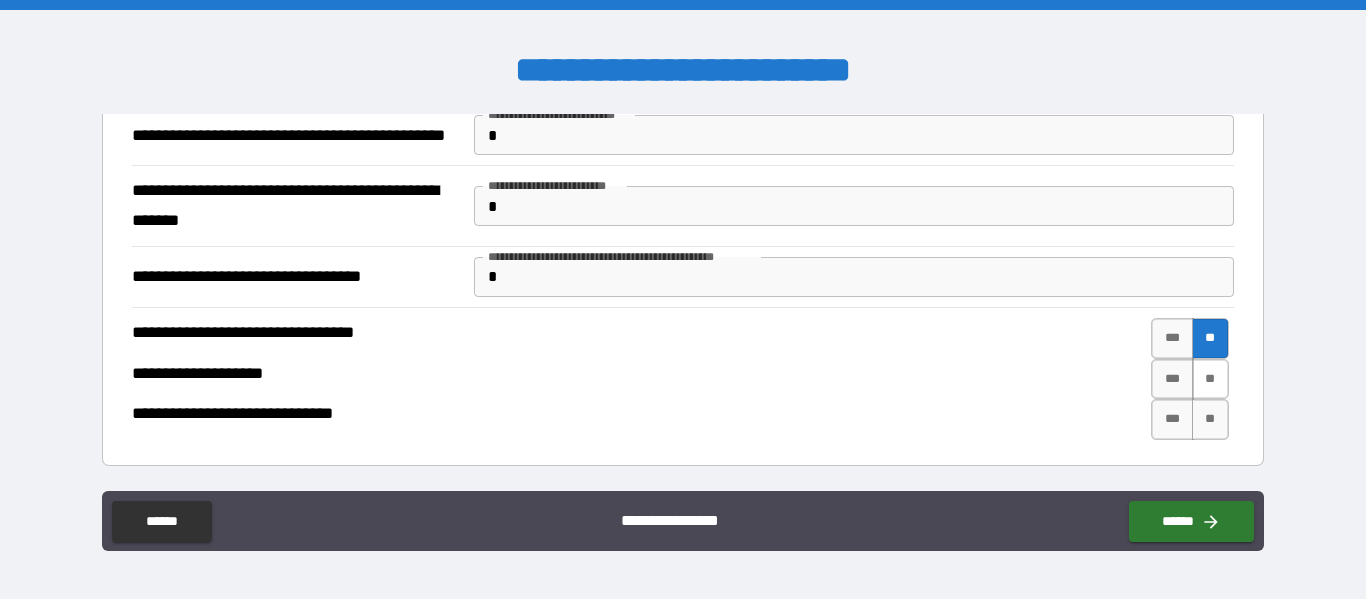 click on "**" at bounding box center (1210, 379) 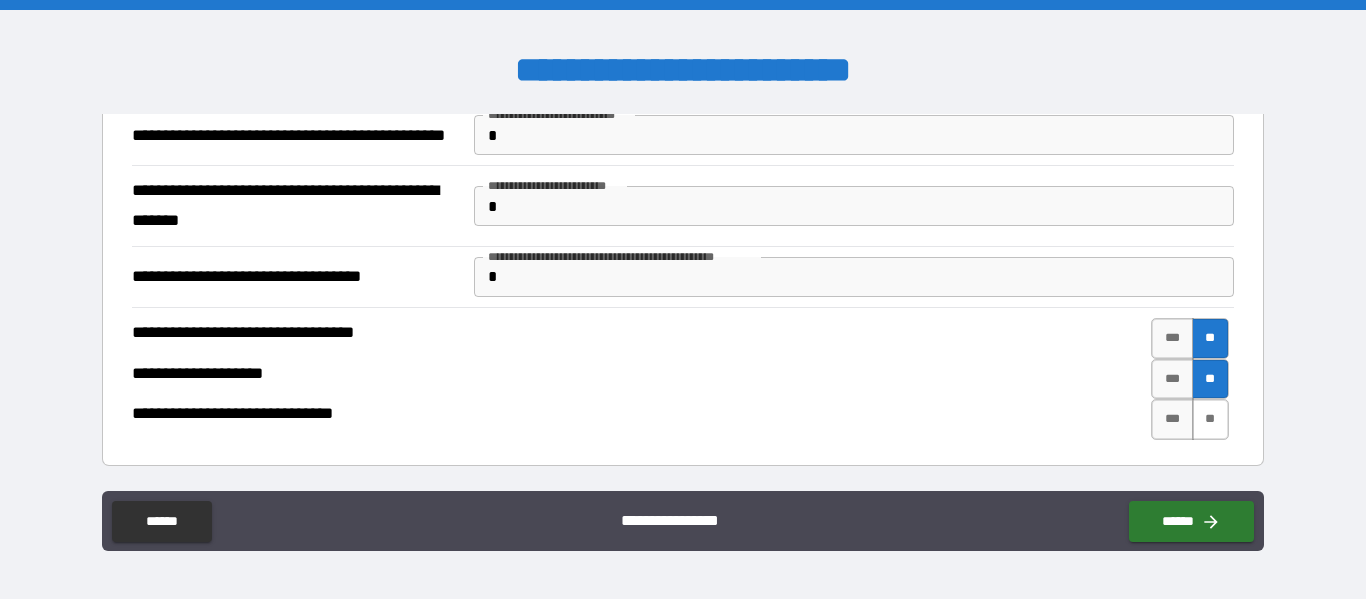 click on "**" at bounding box center (1210, 419) 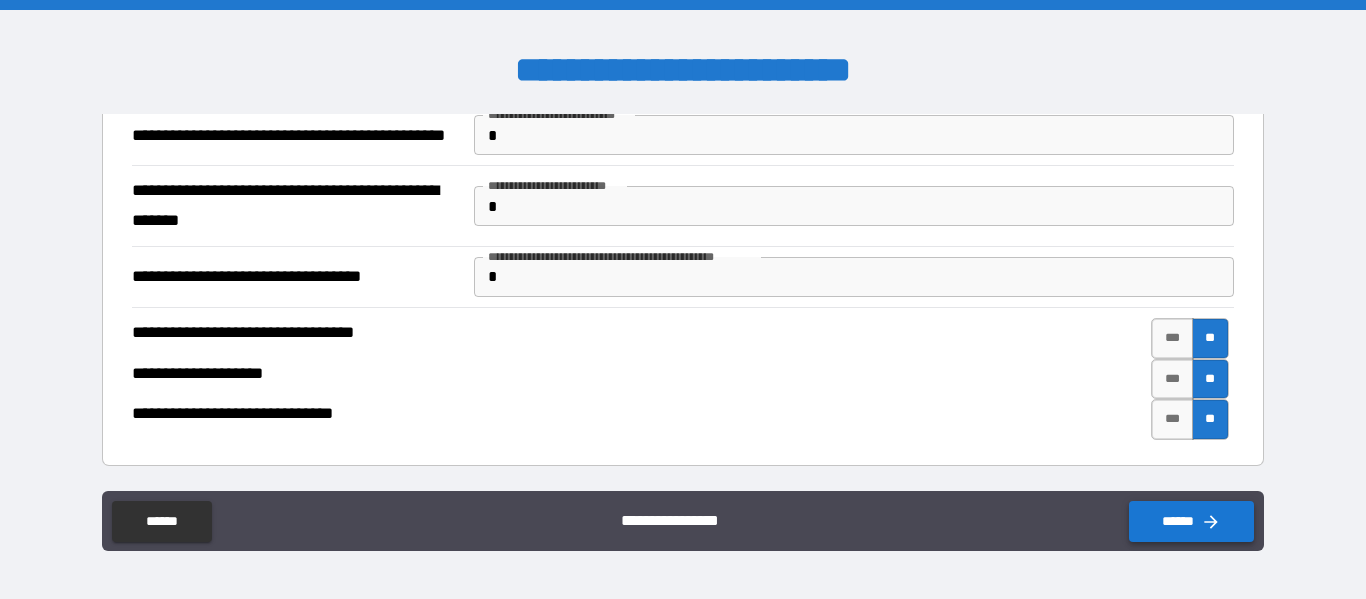 click on "******" at bounding box center (1191, 521) 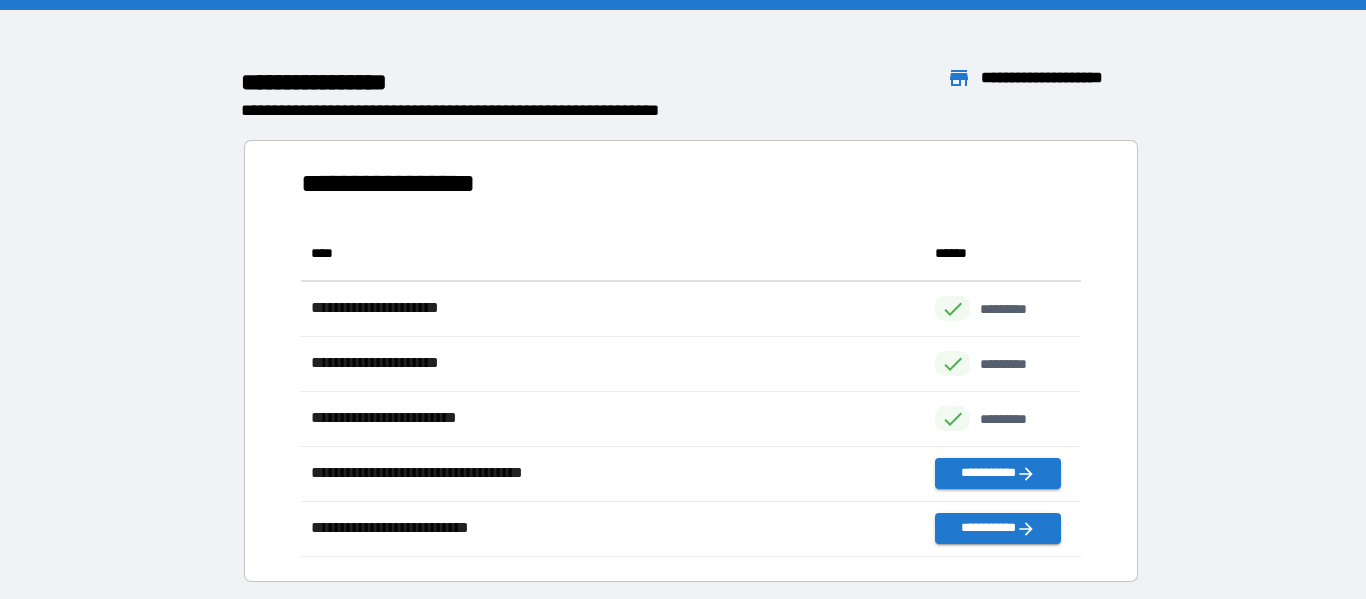 scroll, scrollTop: 1, scrollLeft: 1, axis: both 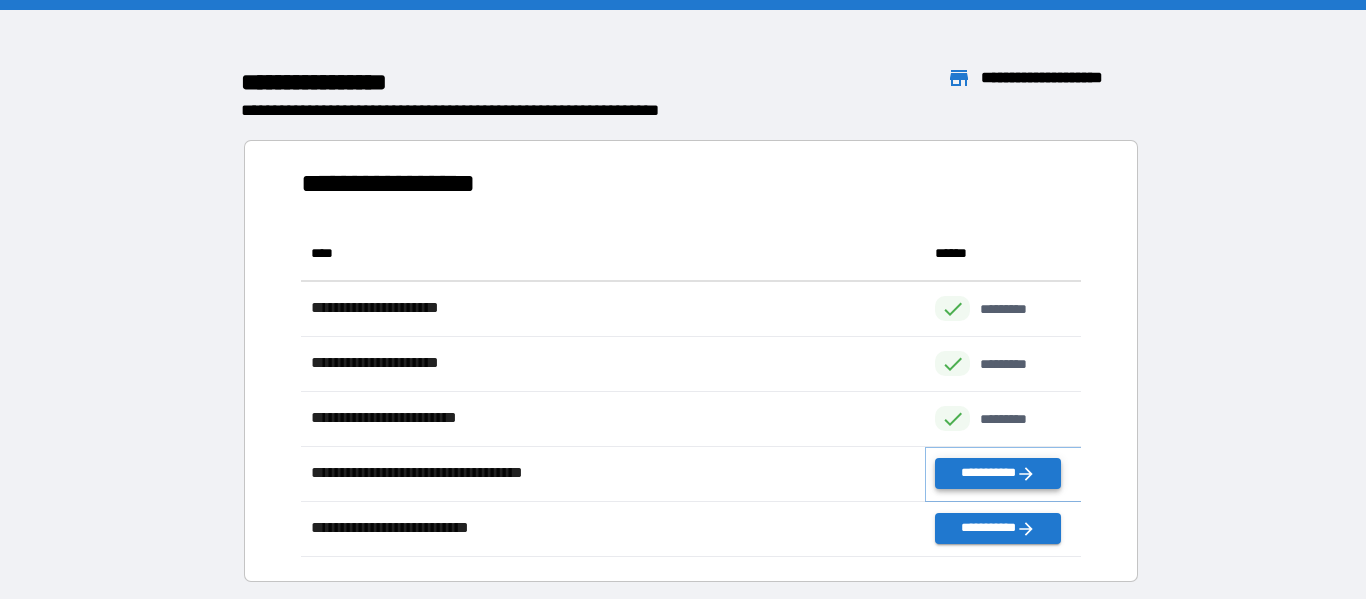 click on "**********" at bounding box center (997, 473) 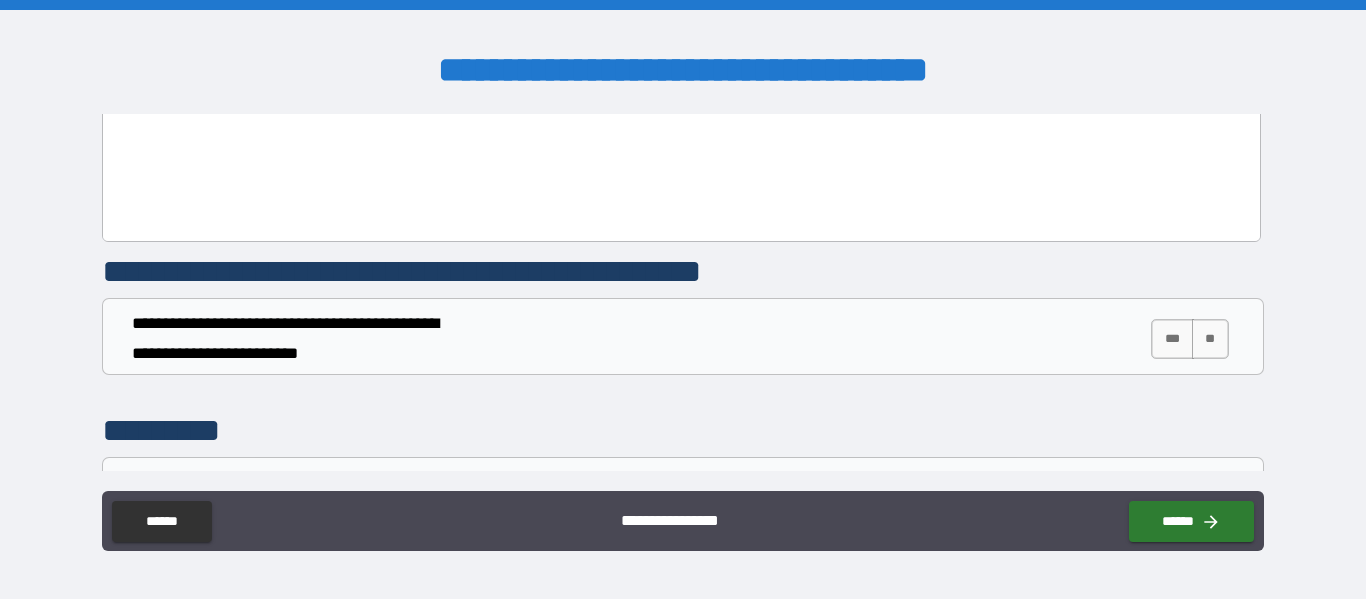 scroll, scrollTop: 4473, scrollLeft: 0, axis: vertical 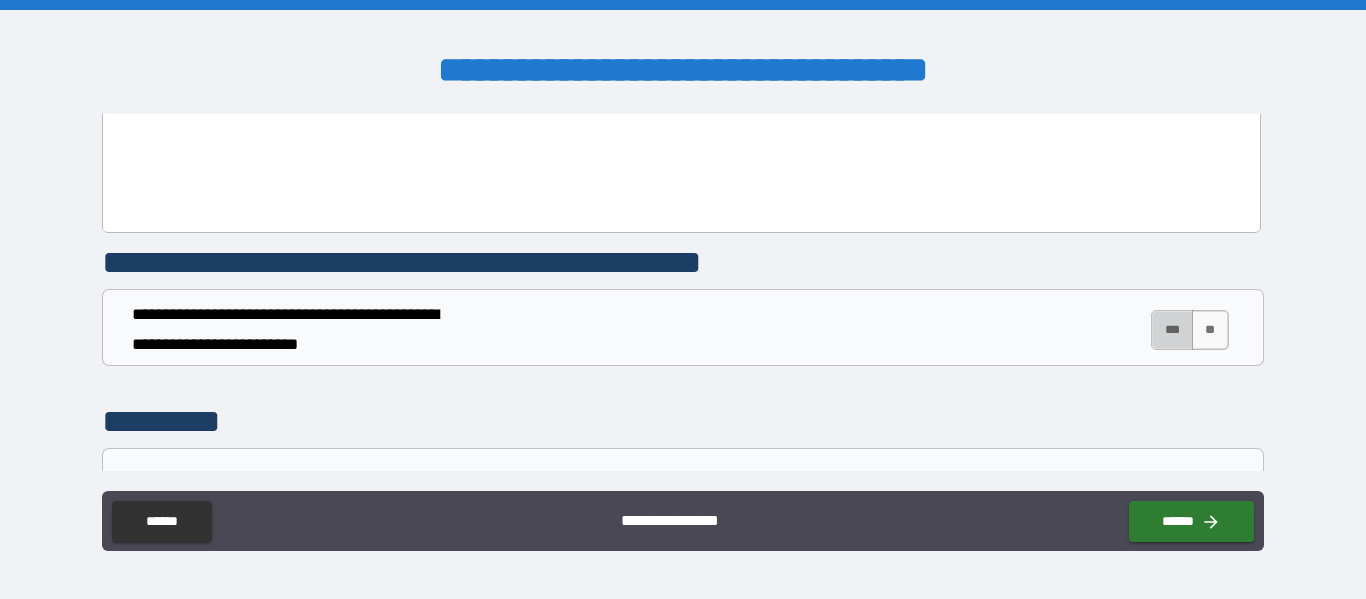 click on "***" at bounding box center (1172, 330) 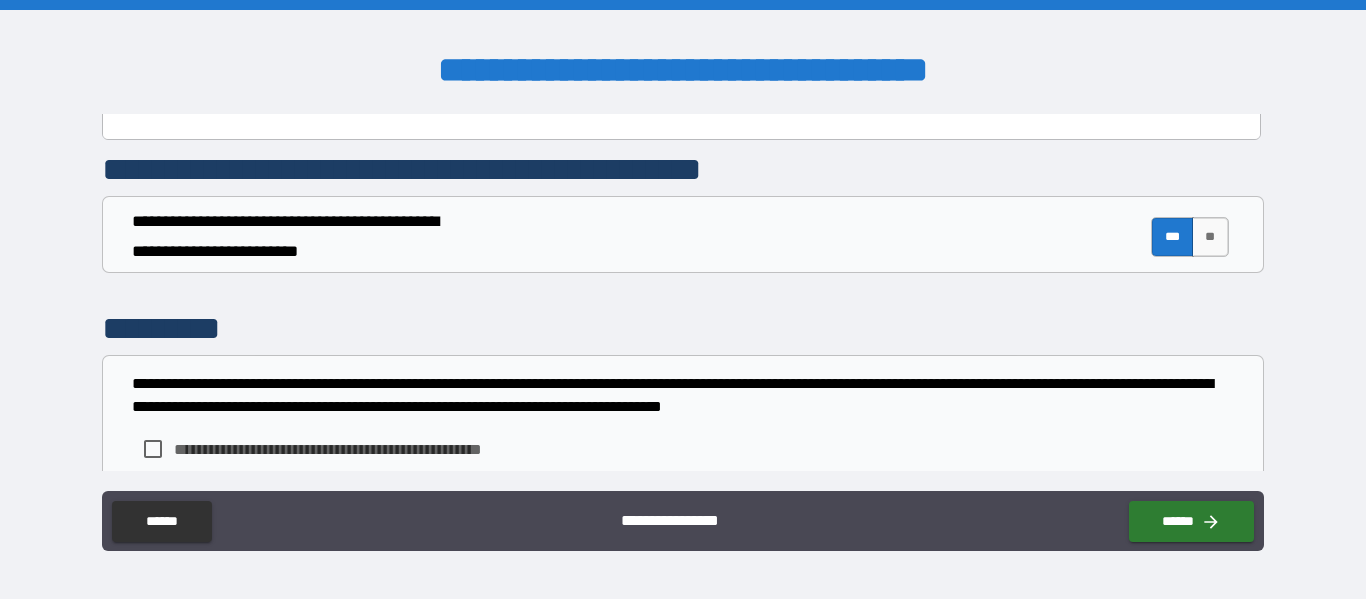 scroll, scrollTop: 4635, scrollLeft: 0, axis: vertical 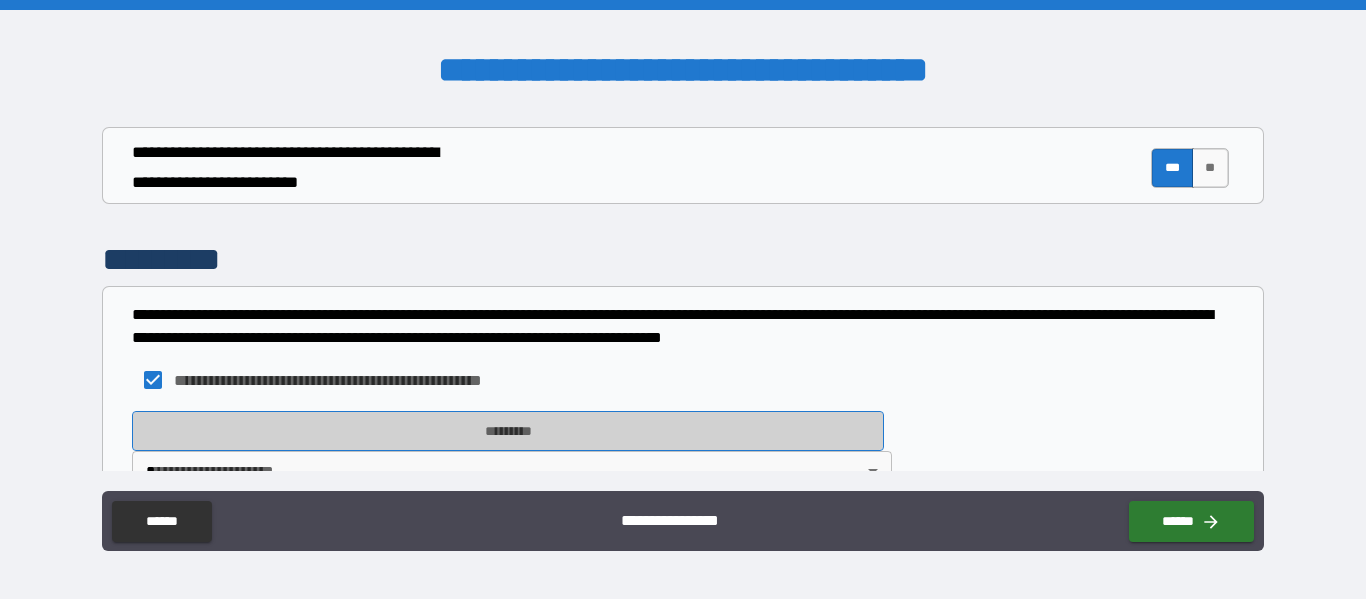 click on "*********" at bounding box center [508, 431] 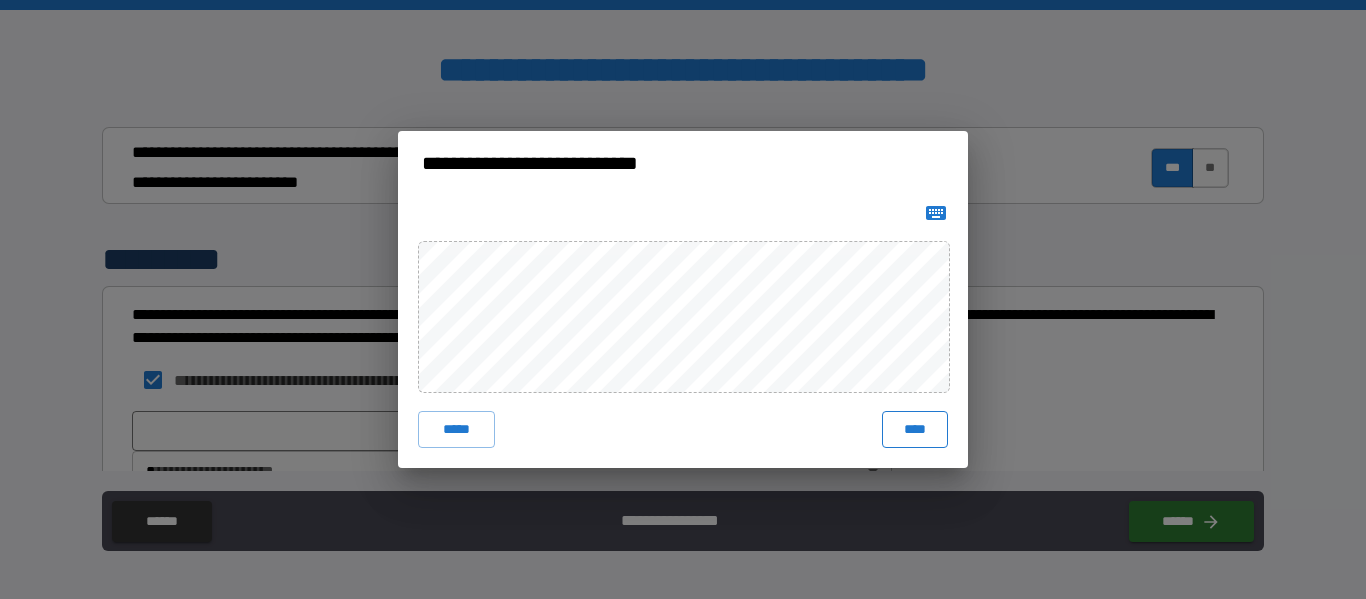 click on "****" at bounding box center (915, 429) 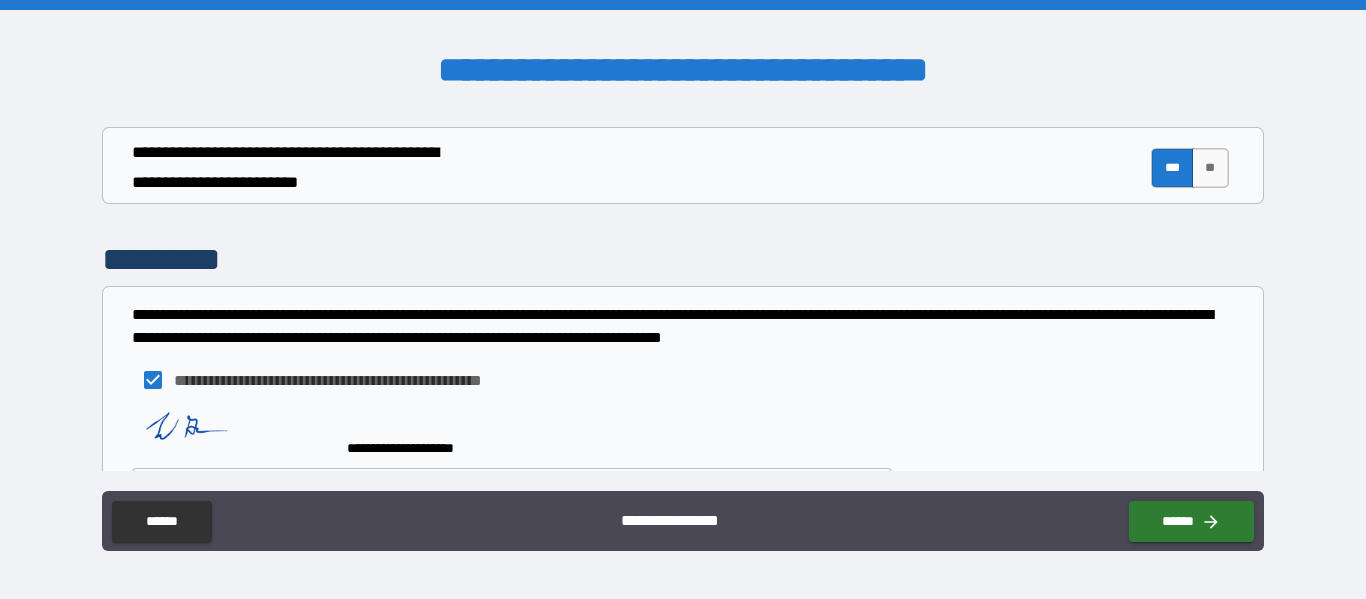 scroll, scrollTop: 4652, scrollLeft: 0, axis: vertical 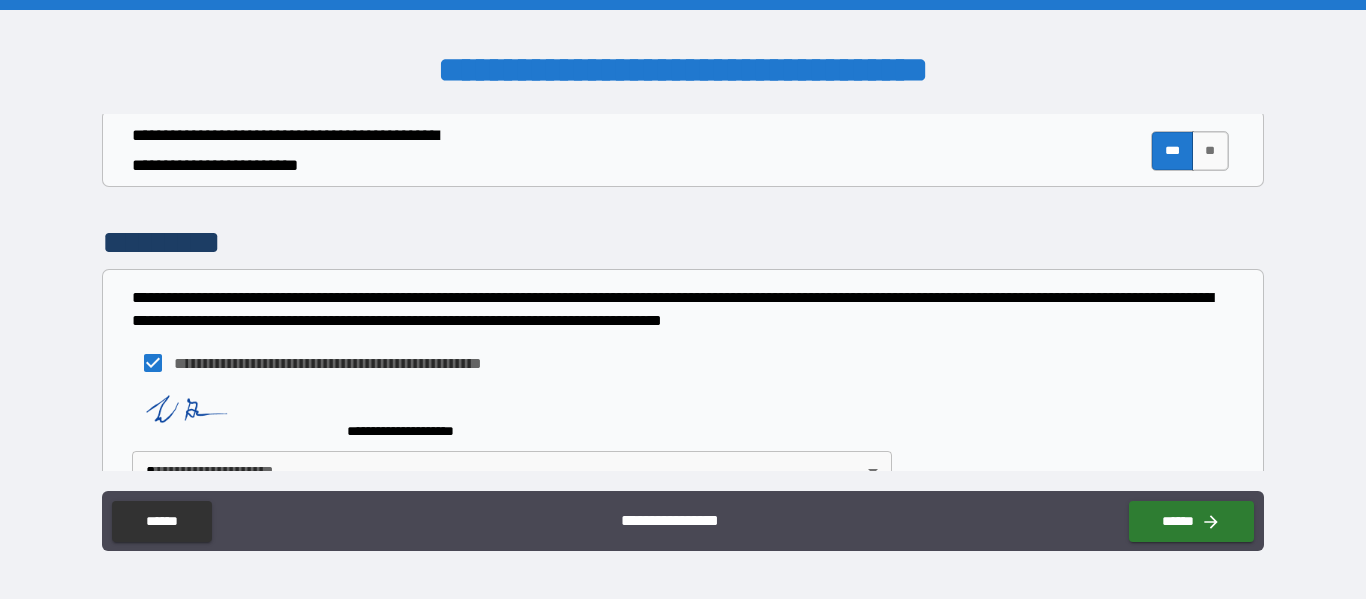 click on "**********" at bounding box center (683, 299) 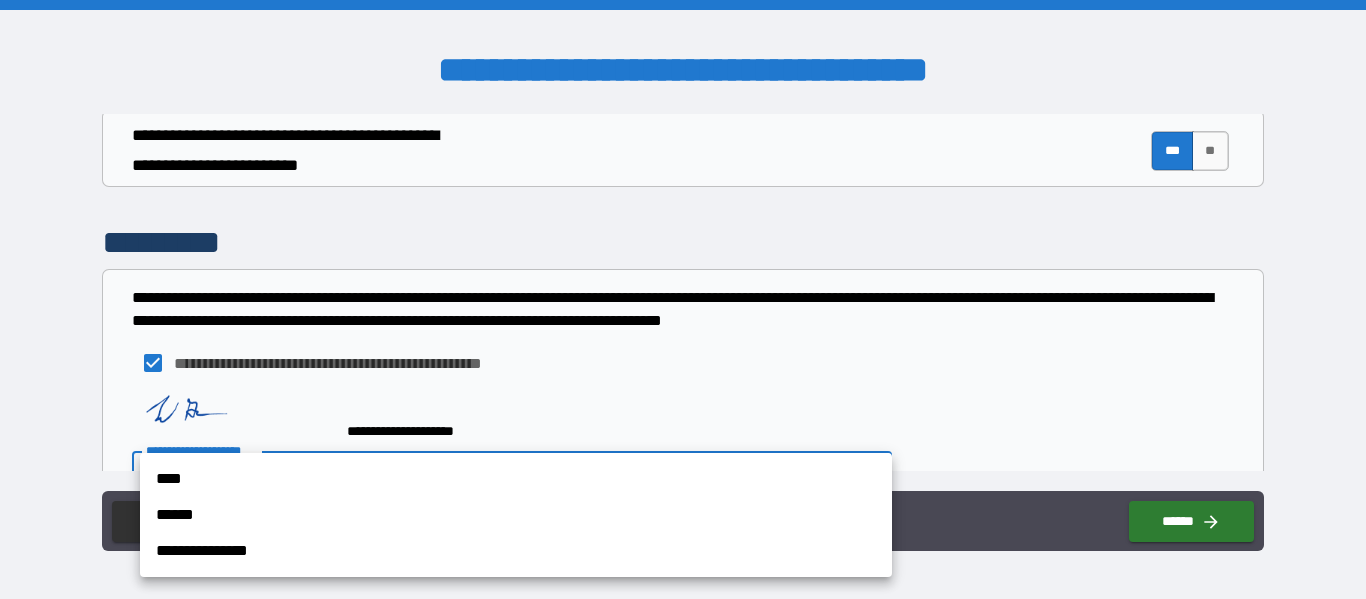 click on "**********" at bounding box center (516, 551) 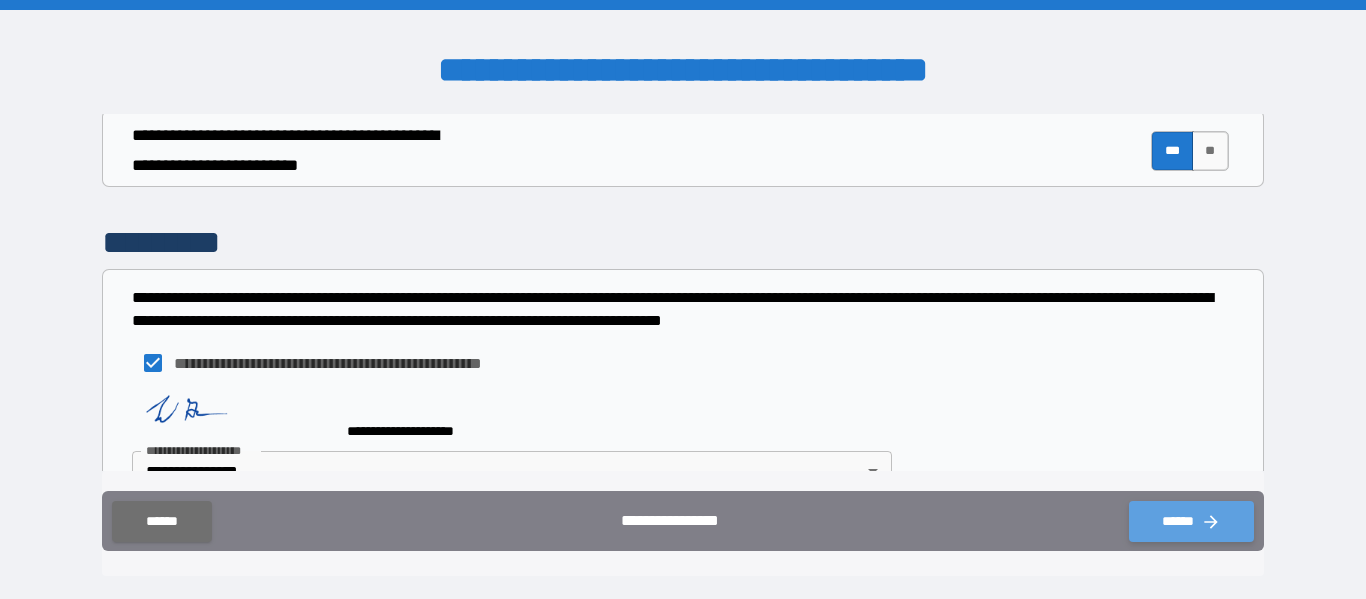 click on "******" at bounding box center (1191, 521) 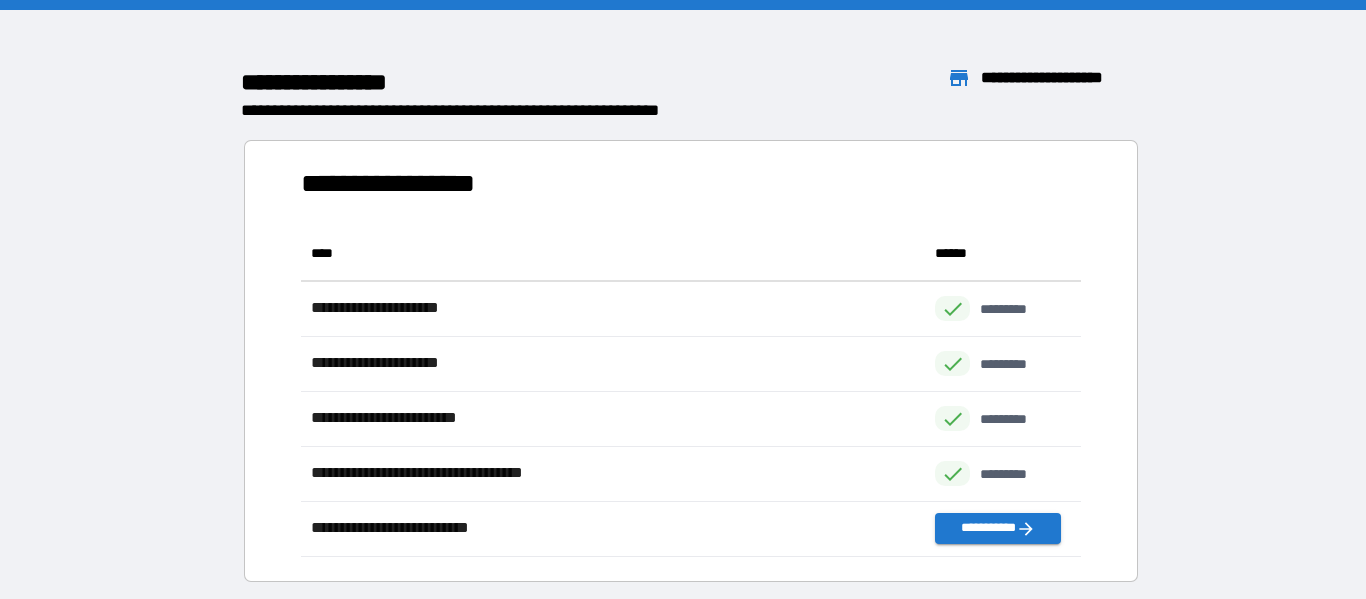 scroll, scrollTop: 1, scrollLeft: 1, axis: both 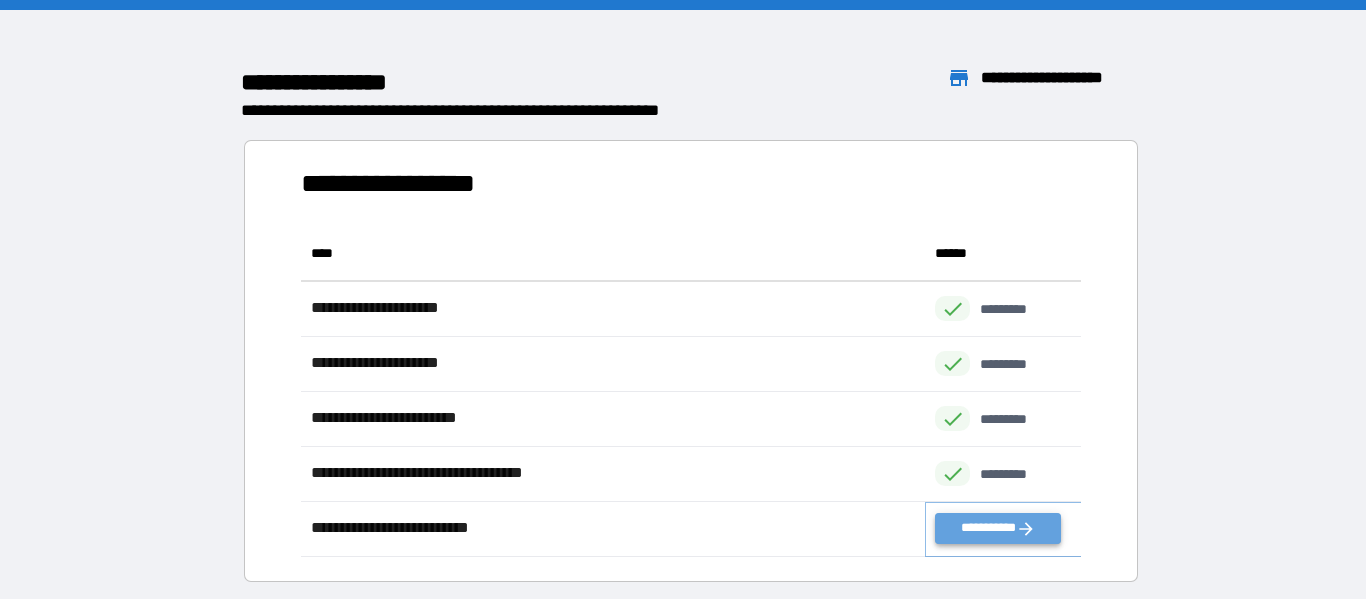 click on "**********" at bounding box center (997, 528) 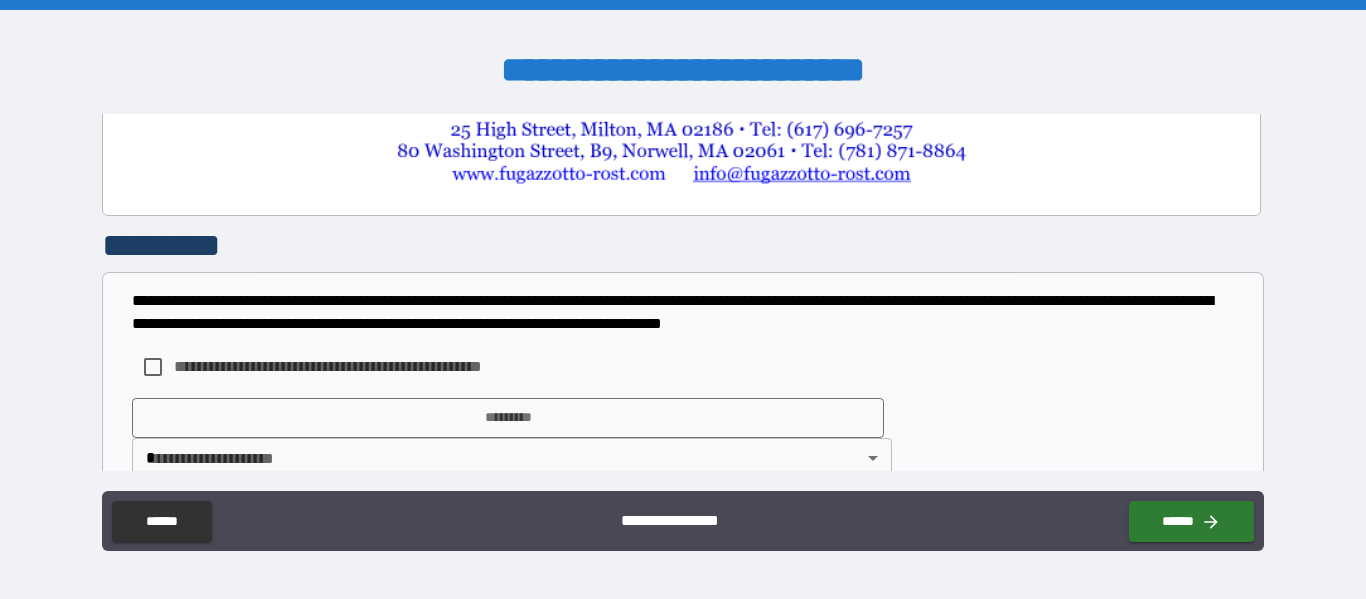 scroll, scrollTop: 1443, scrollLeft: 0, axis: vertical 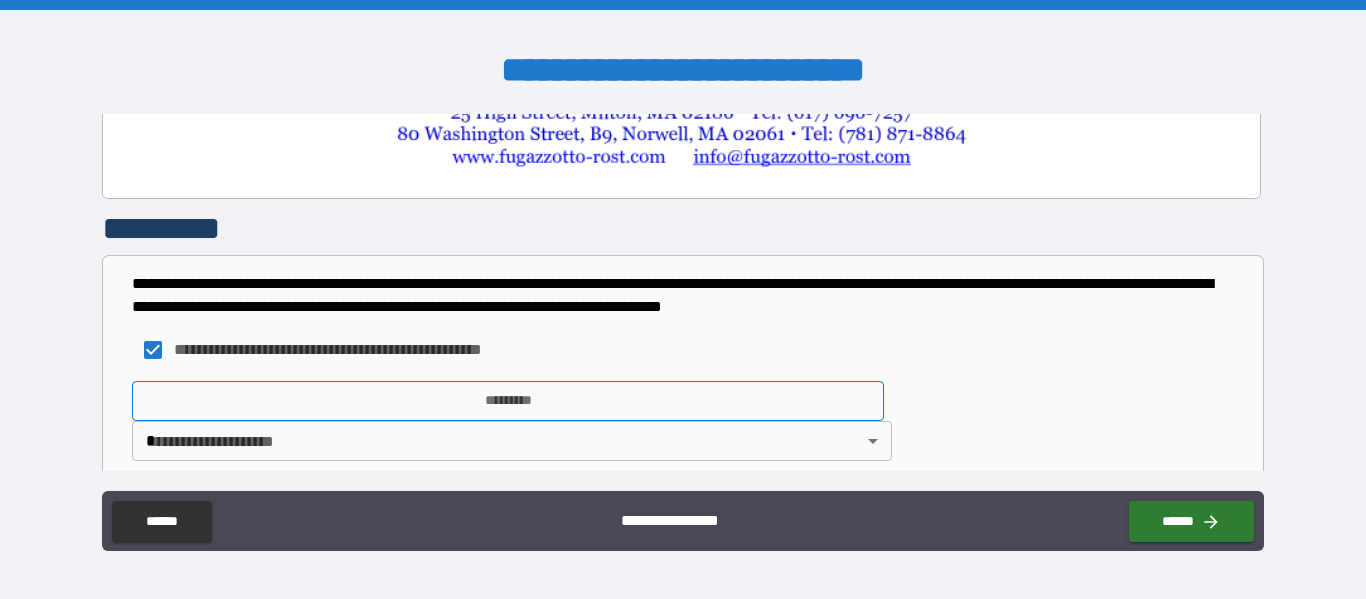 click on "*********" at bounding box center [508, 401] 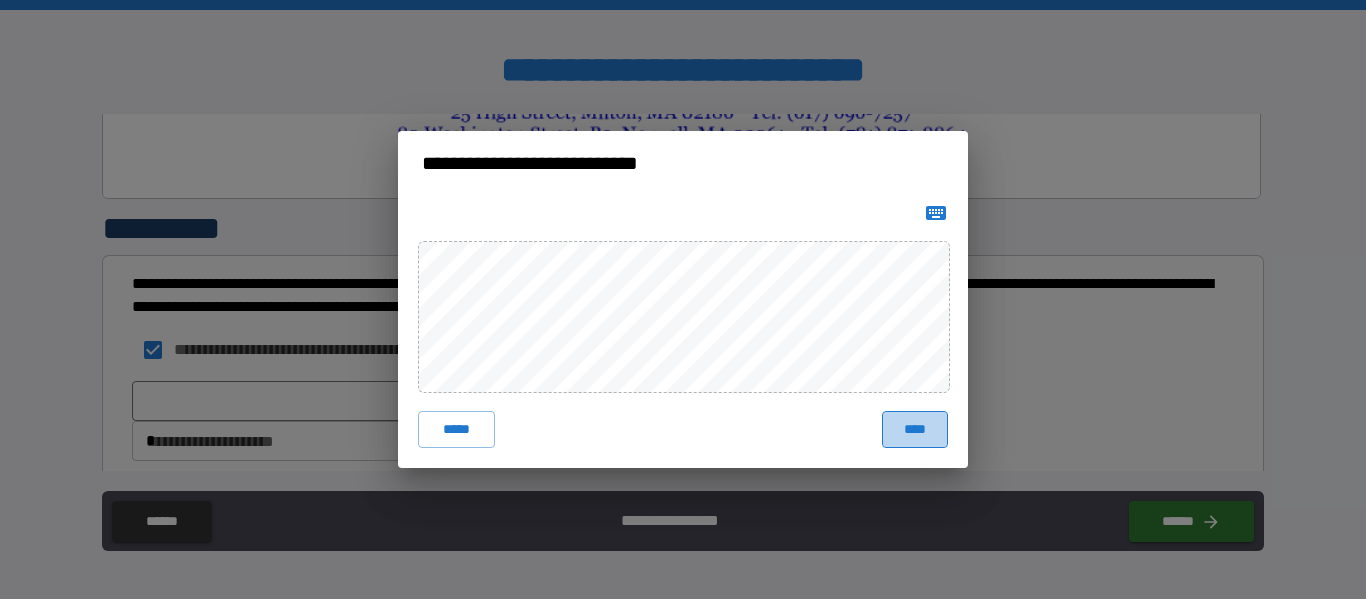 click on "****" at bounding box center [915, 429] 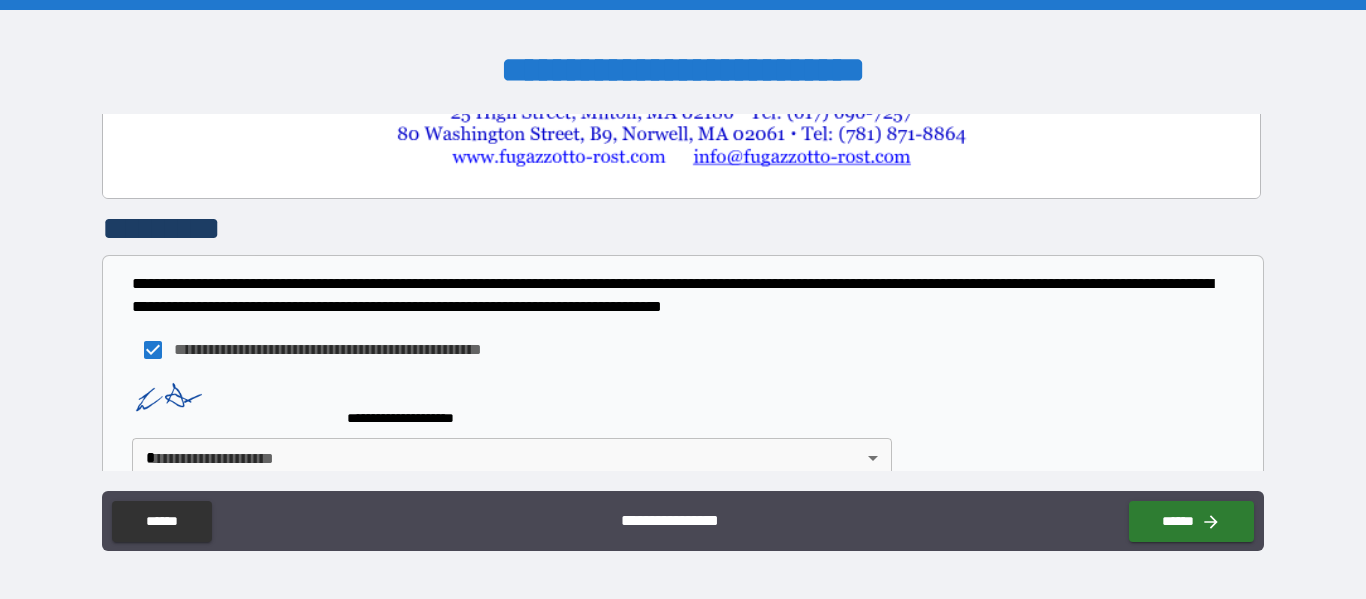 click on "**********" at bounding box center [683, 299] 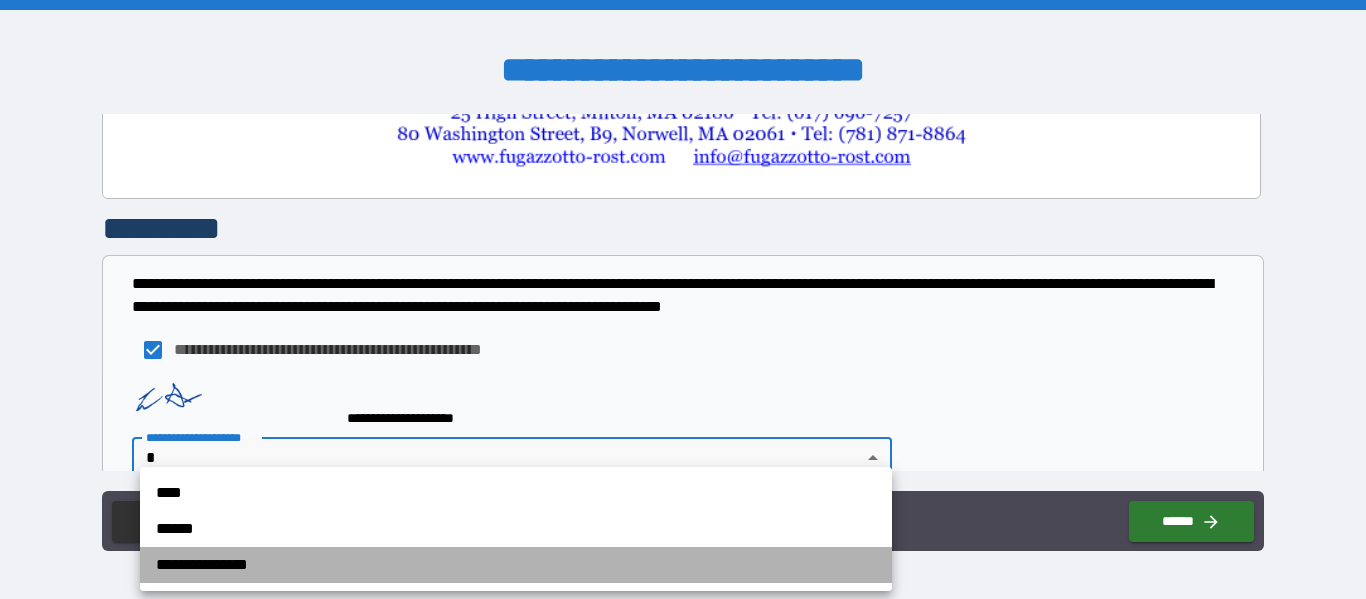 click on "**********" at bounding box center (516, 565) 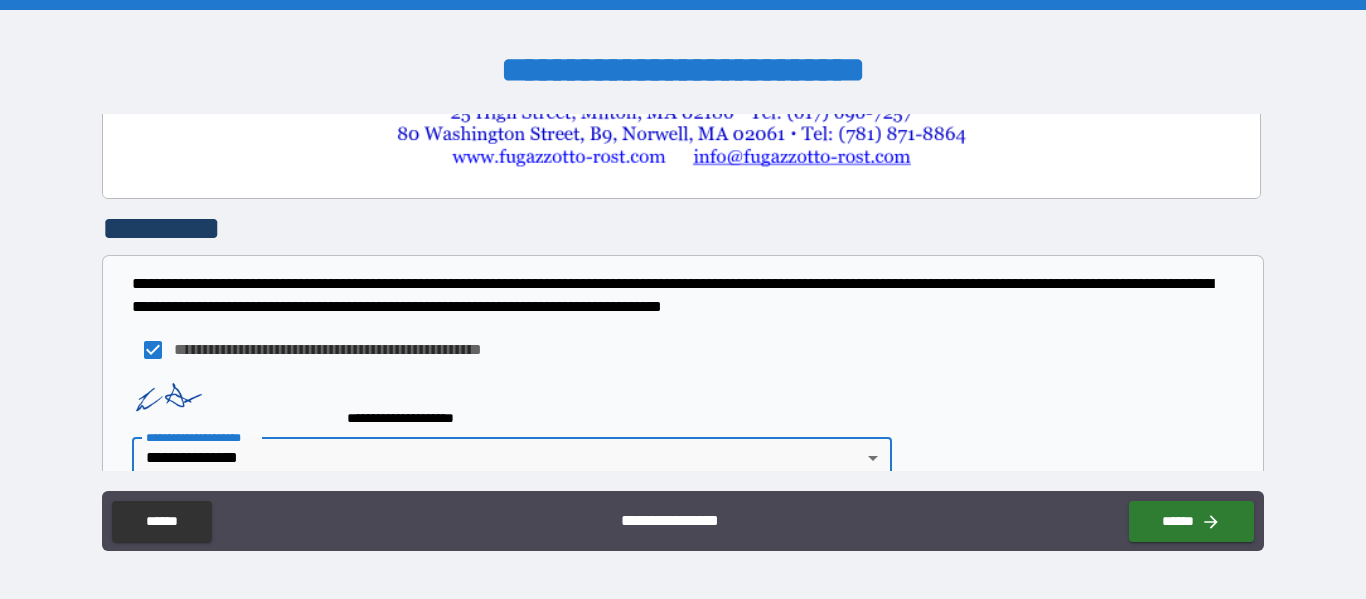scroll, scrollTop: 1460, scrollLeft: 0, axis: vertical 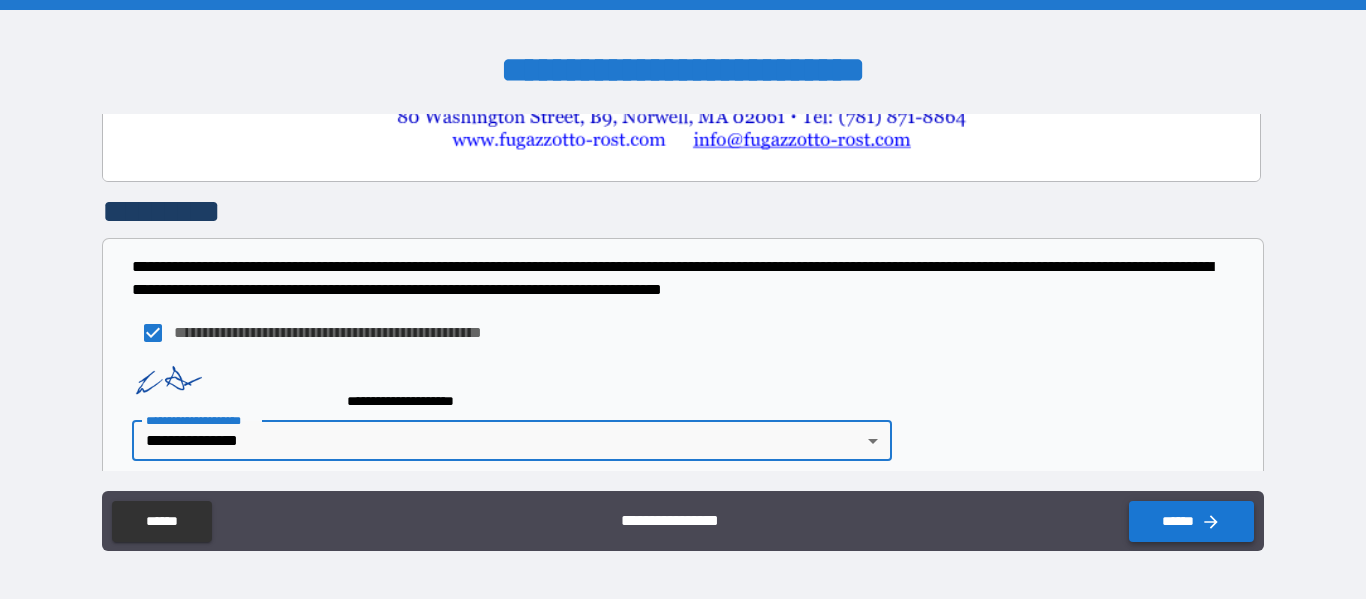 click on "******" at bounding box center [1191, 521] 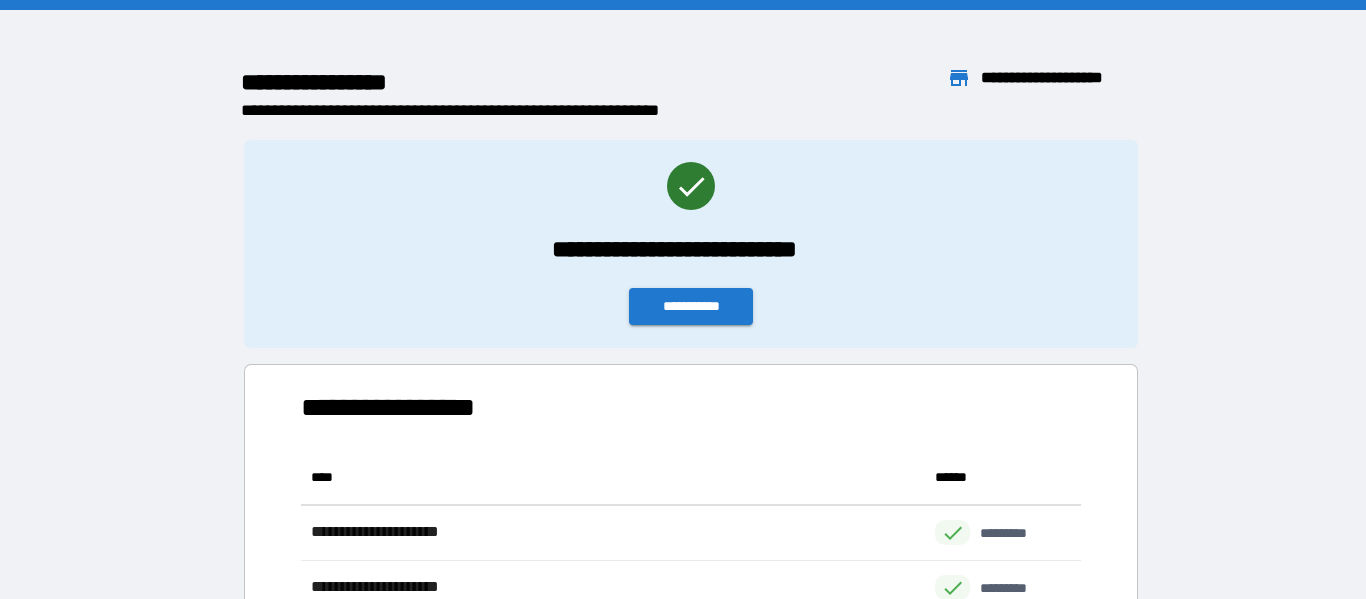 scroll, scrollTop: 1, scrollLeft: 1, axis: both 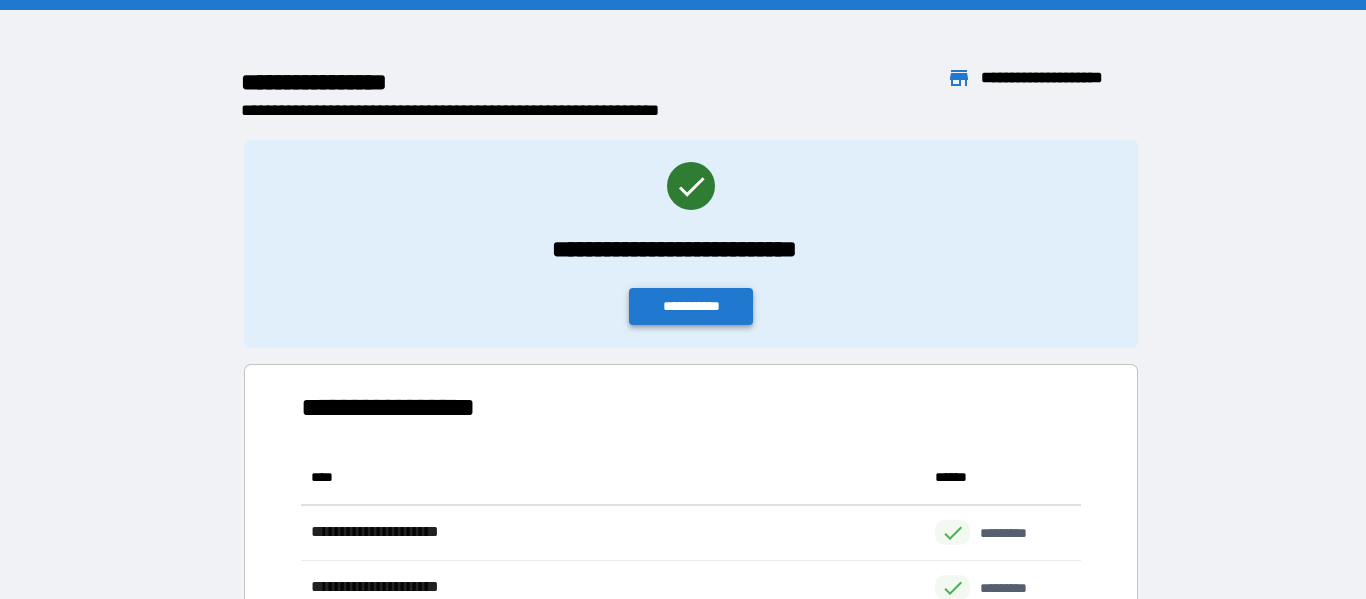 click on "**********" at bounding box center [691, 306] 